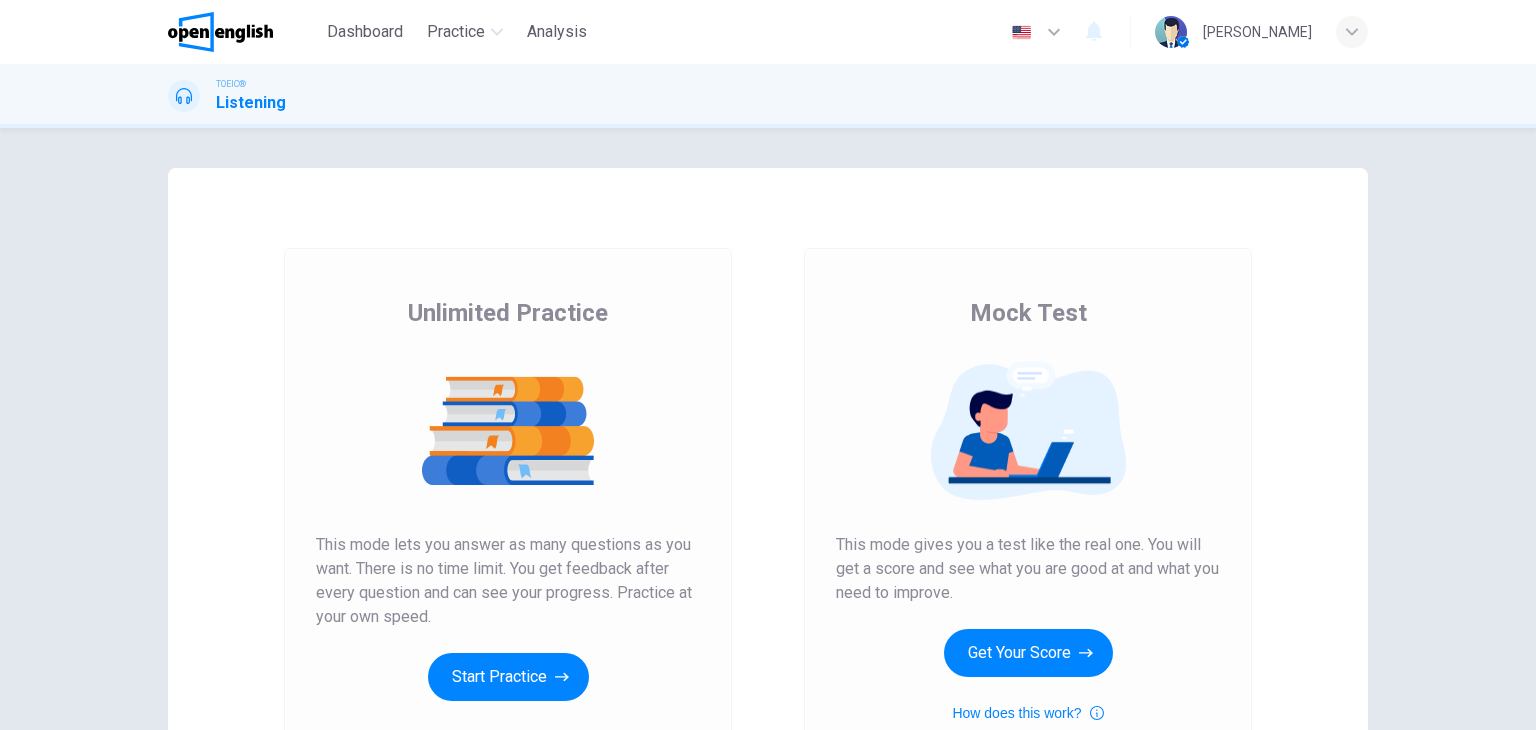 scroll, scrollTop: 0, scrollLeft: 0, axis: both 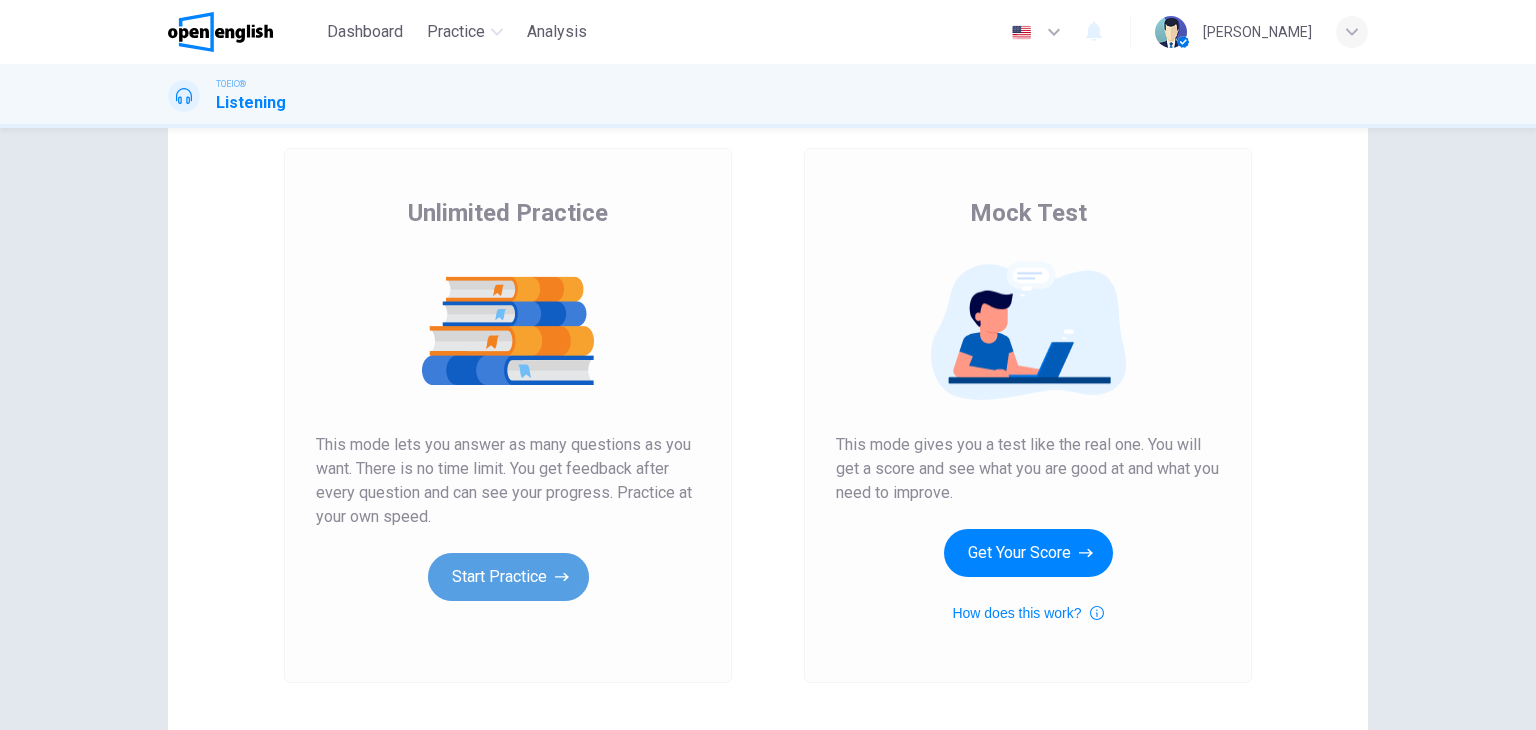 click 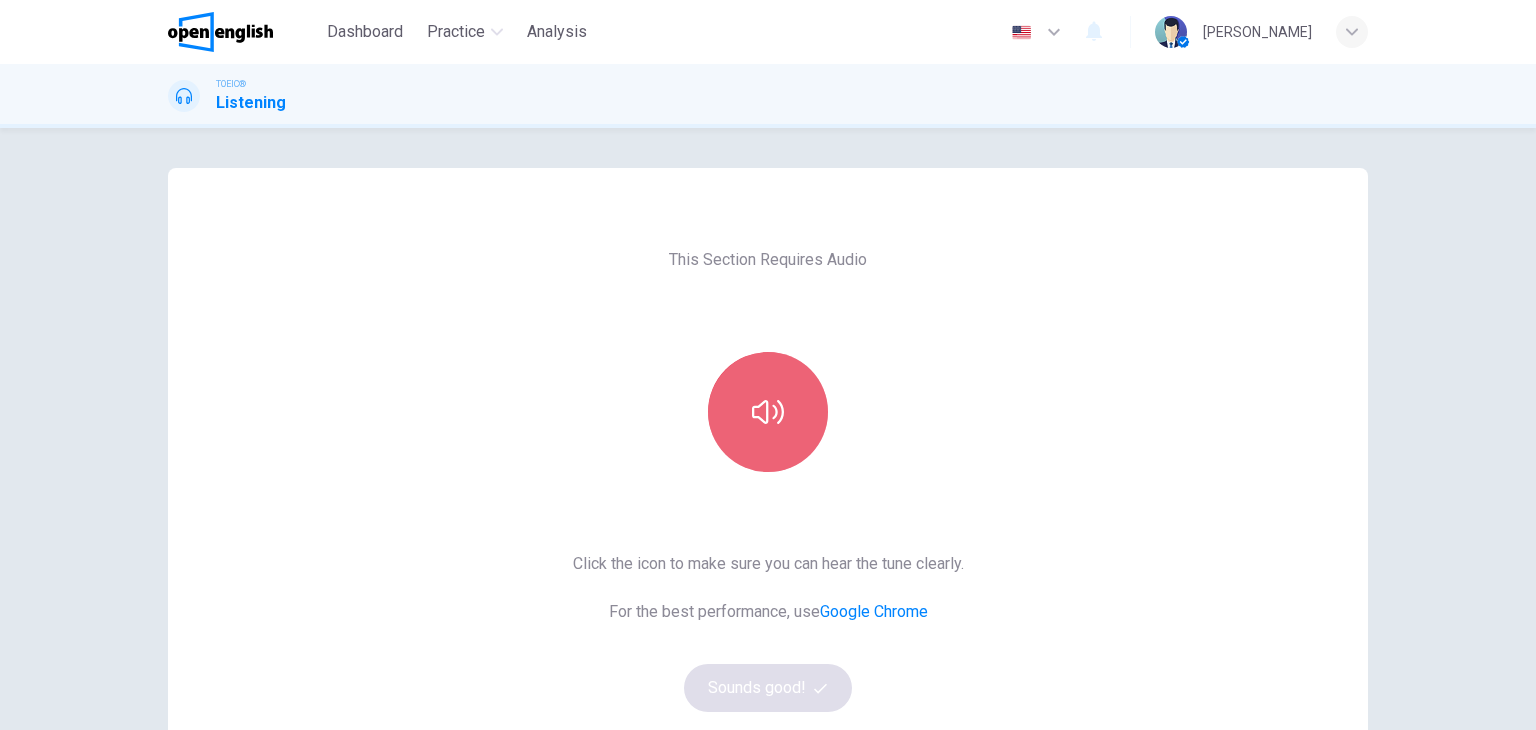 click at bounding box center [768, 412] 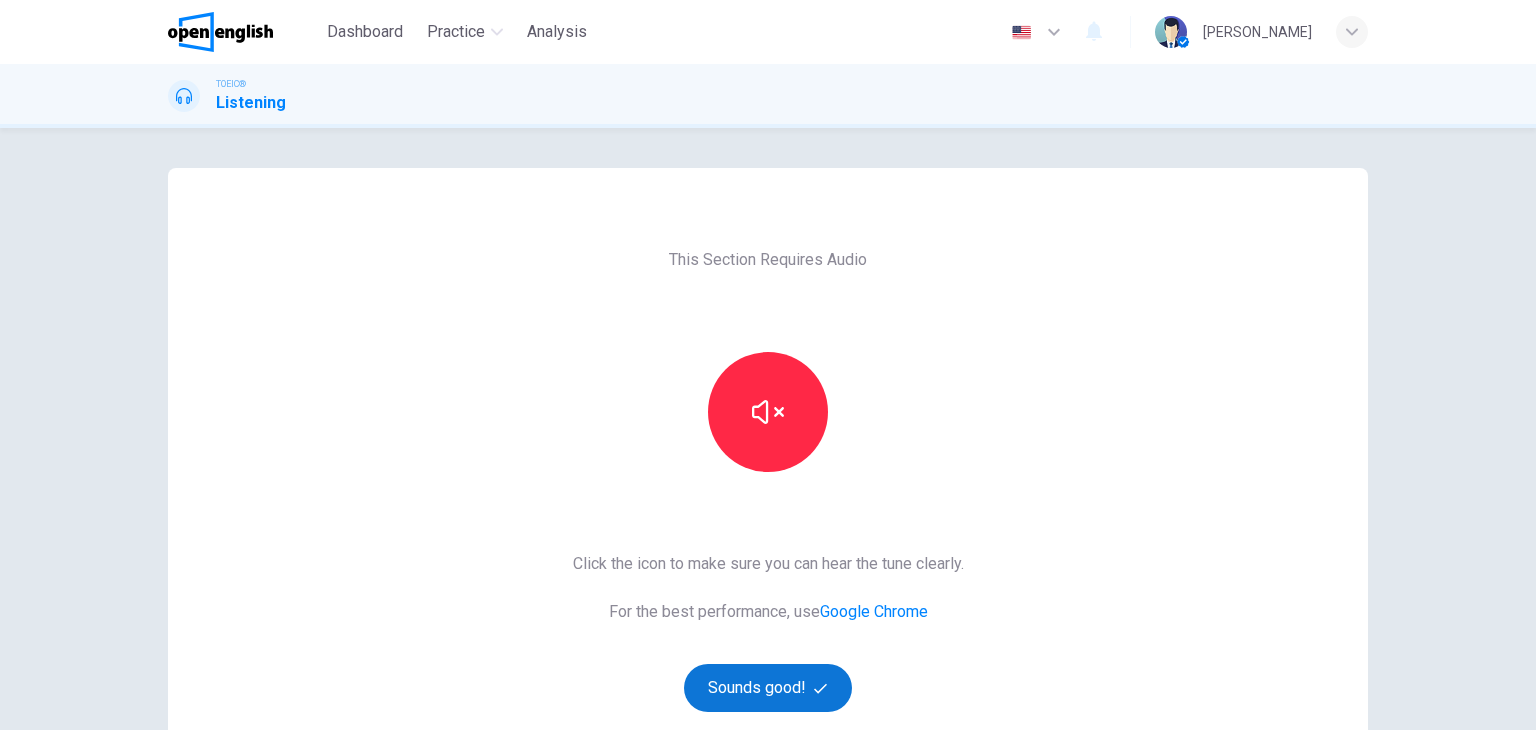click on "Sounds good!" at bounding box center (768, 688) 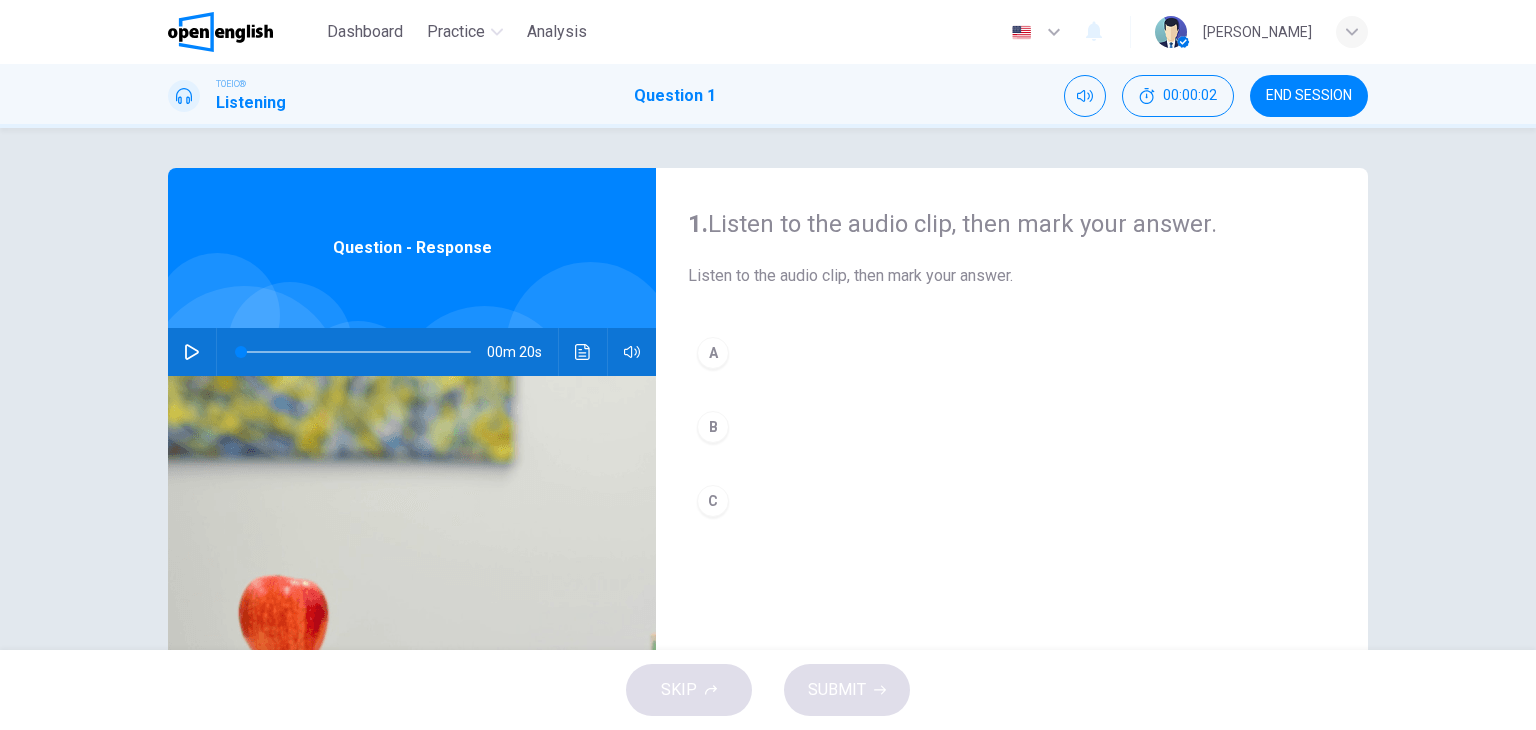 click 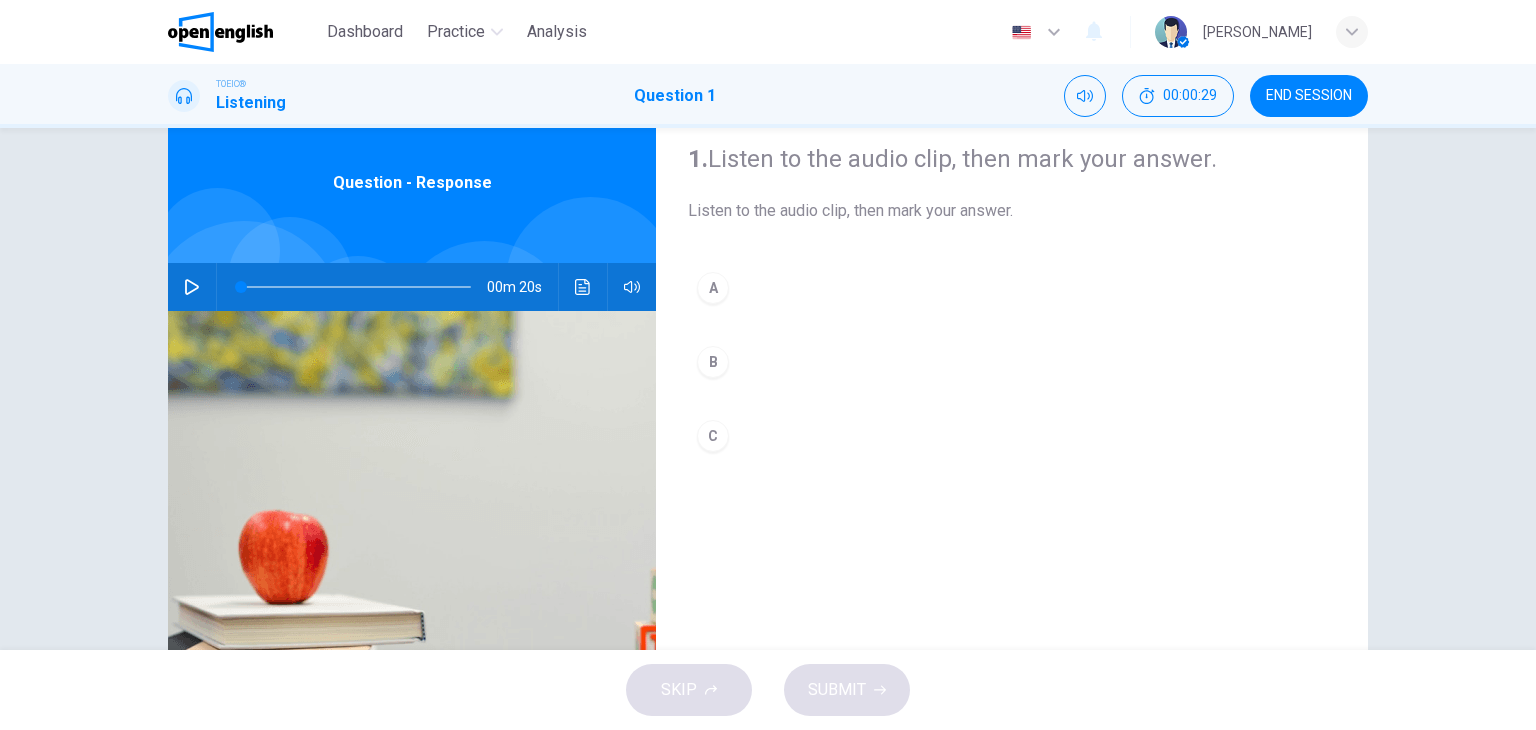 scroll, scrollTop: 100, scrollLeft: 0, axis: vertical 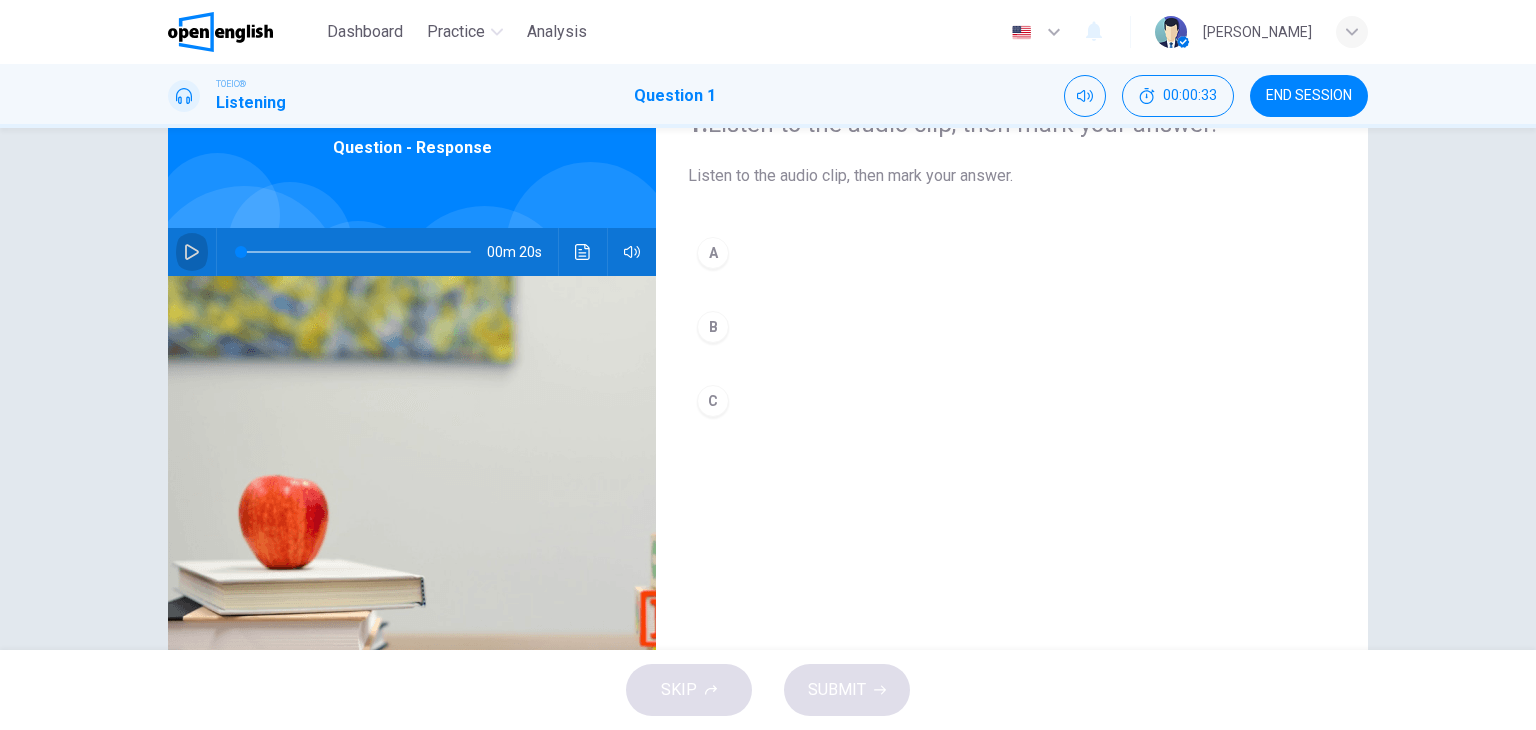 click 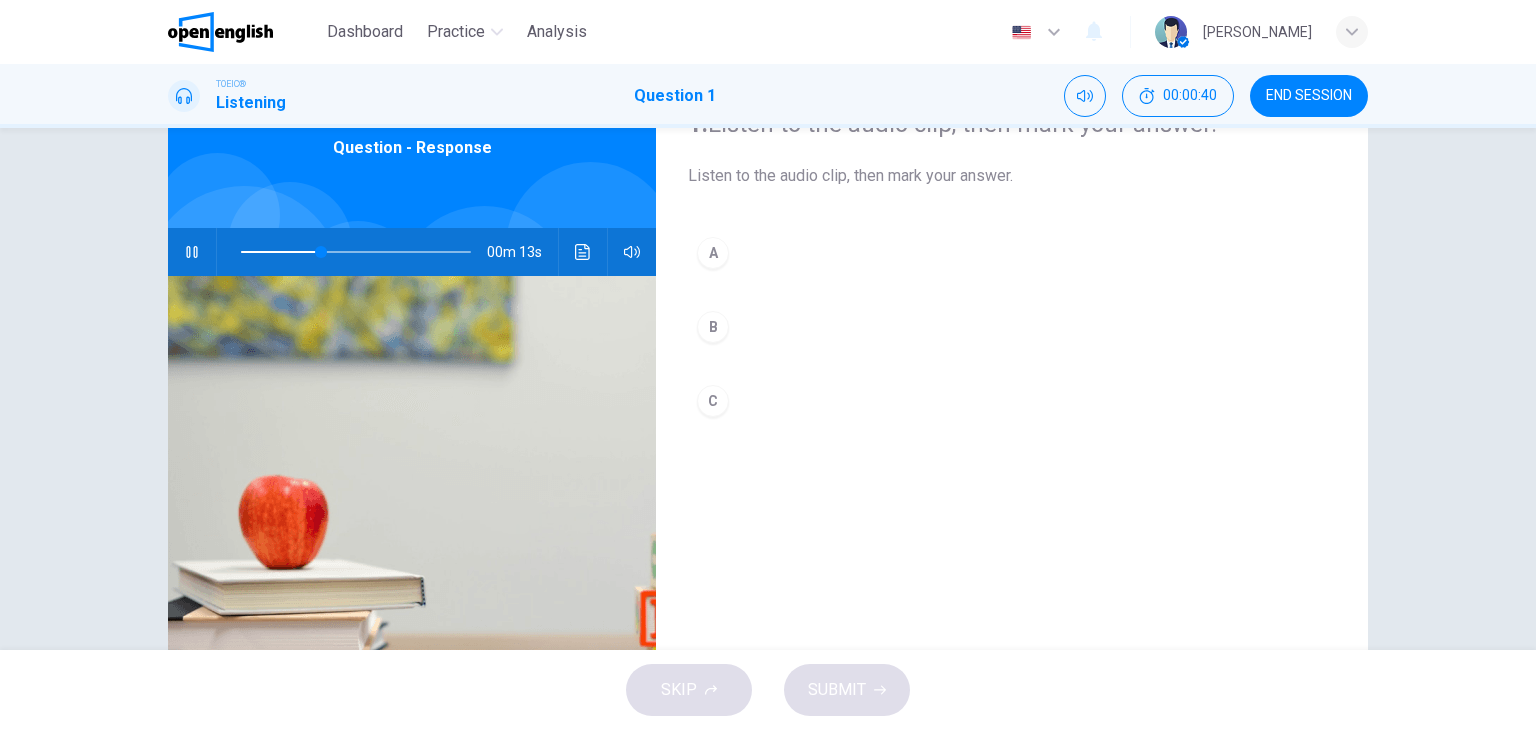 scroll, scrollTop: 0, scrollLeft: 0, axis: both 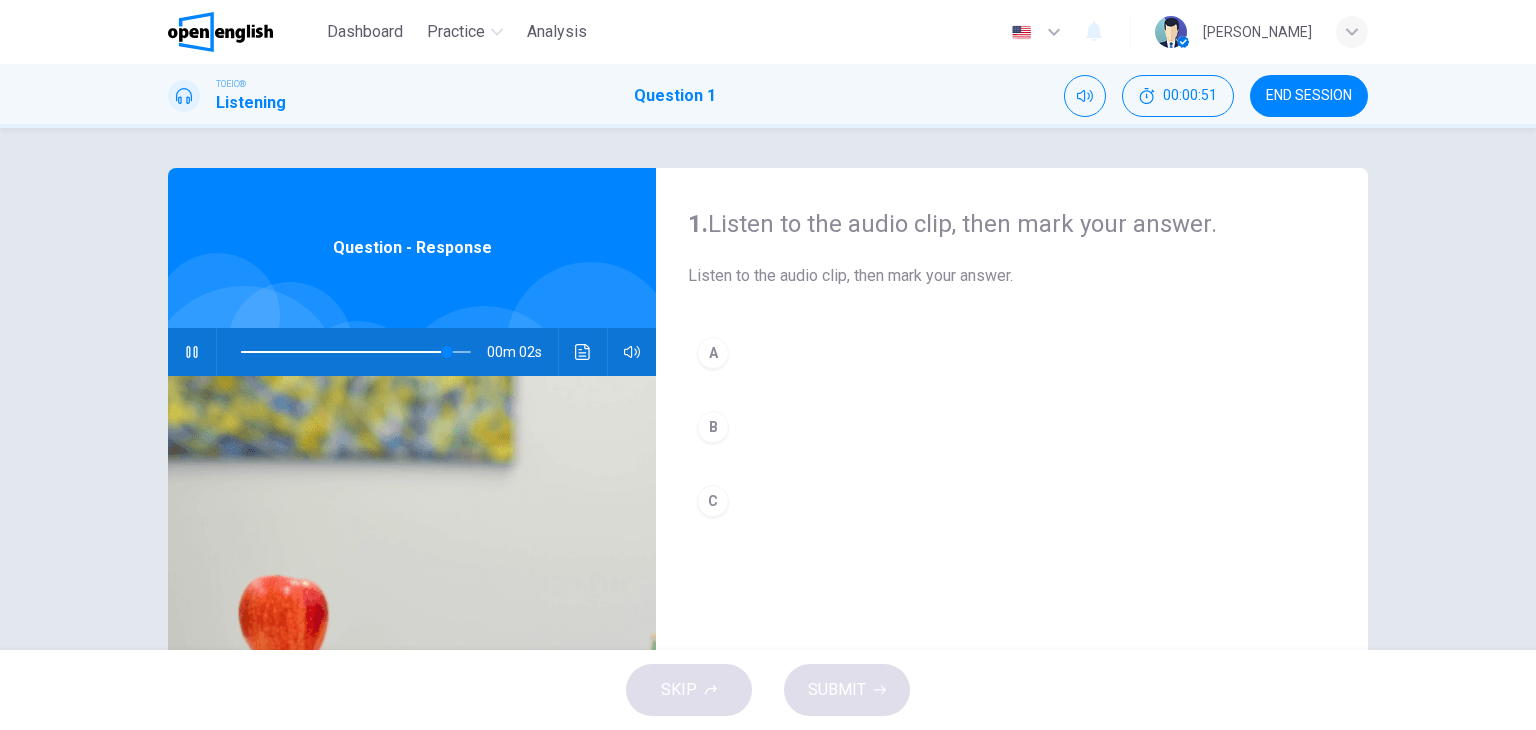 click on "C" at bounding box center (713, 501) 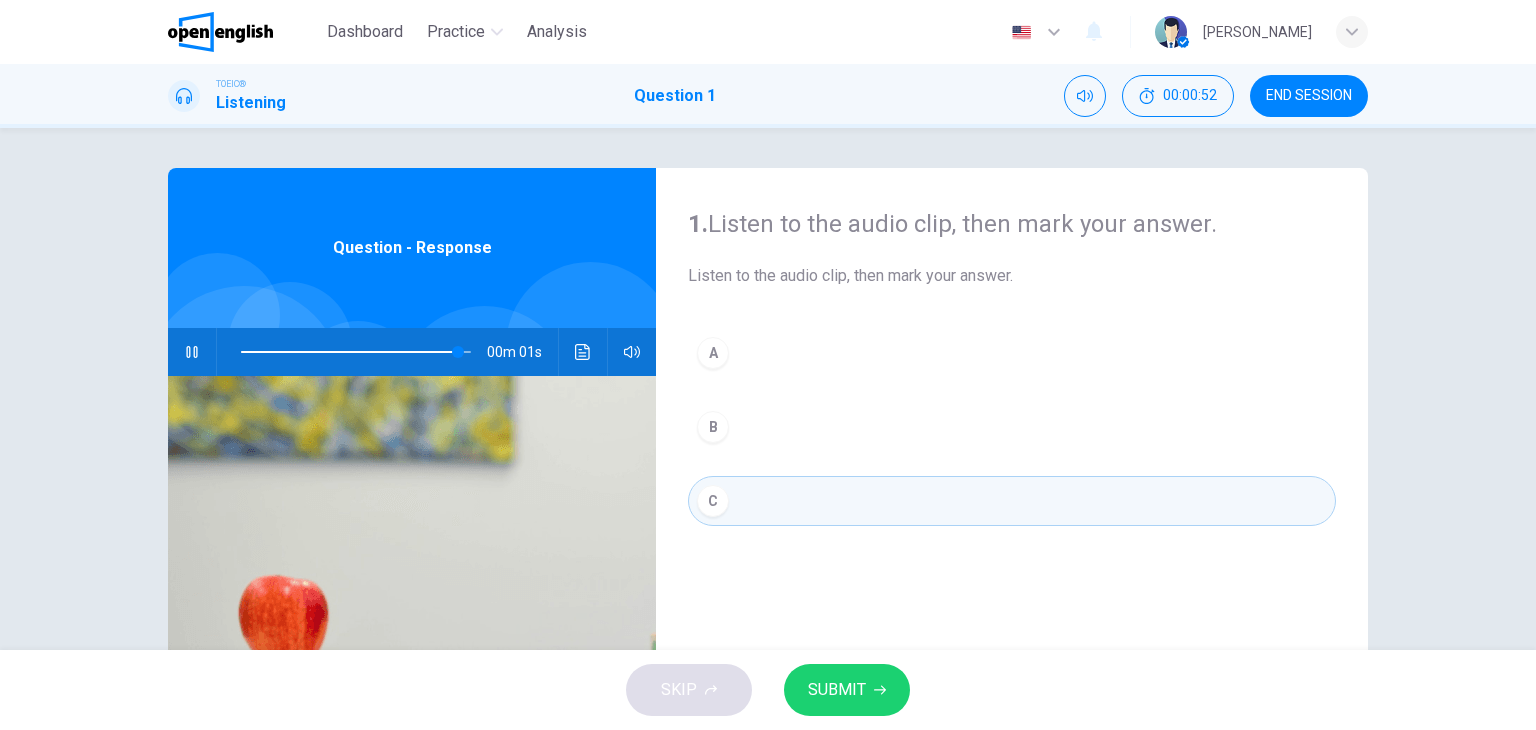 click on "SUBMIT" at bounding box center (837, 690) 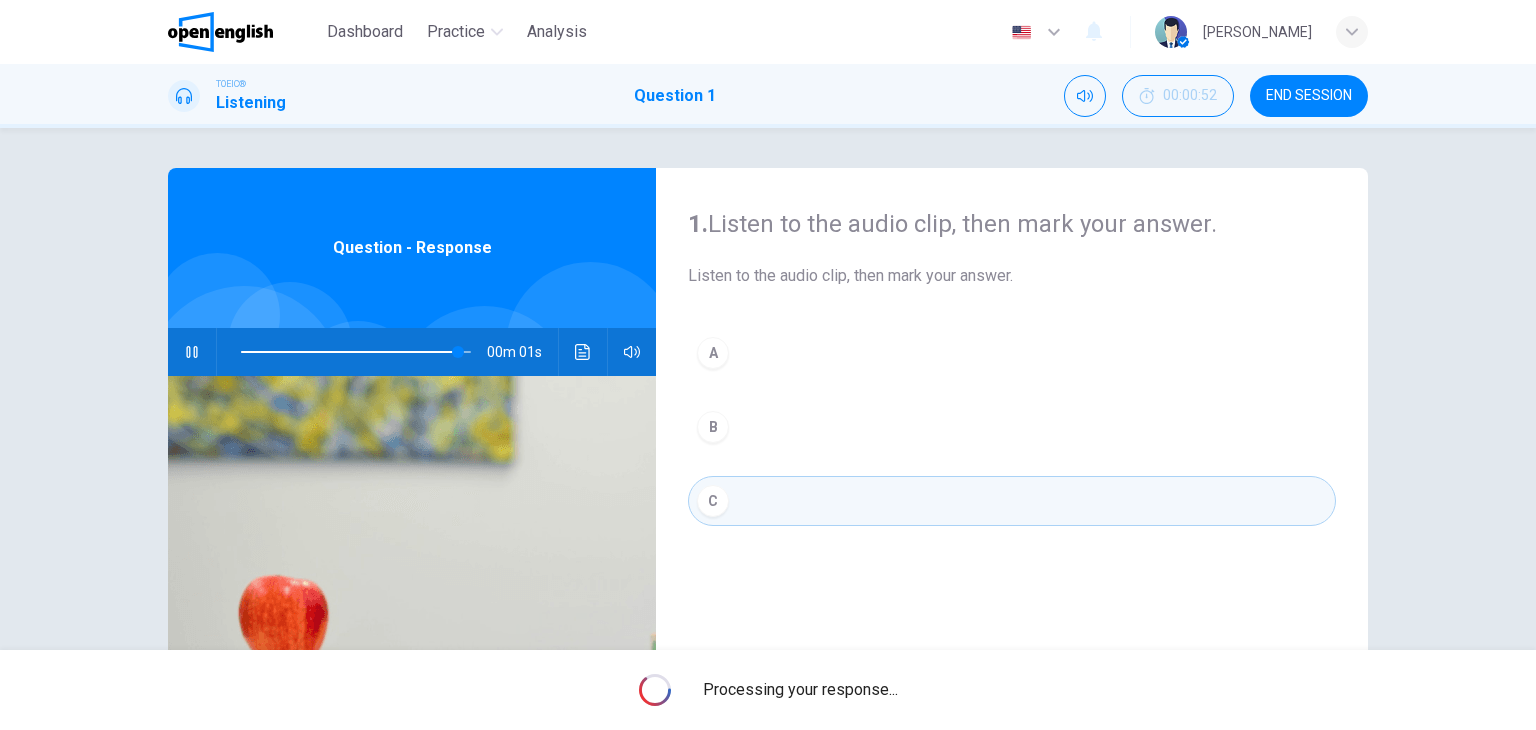 type on "*" 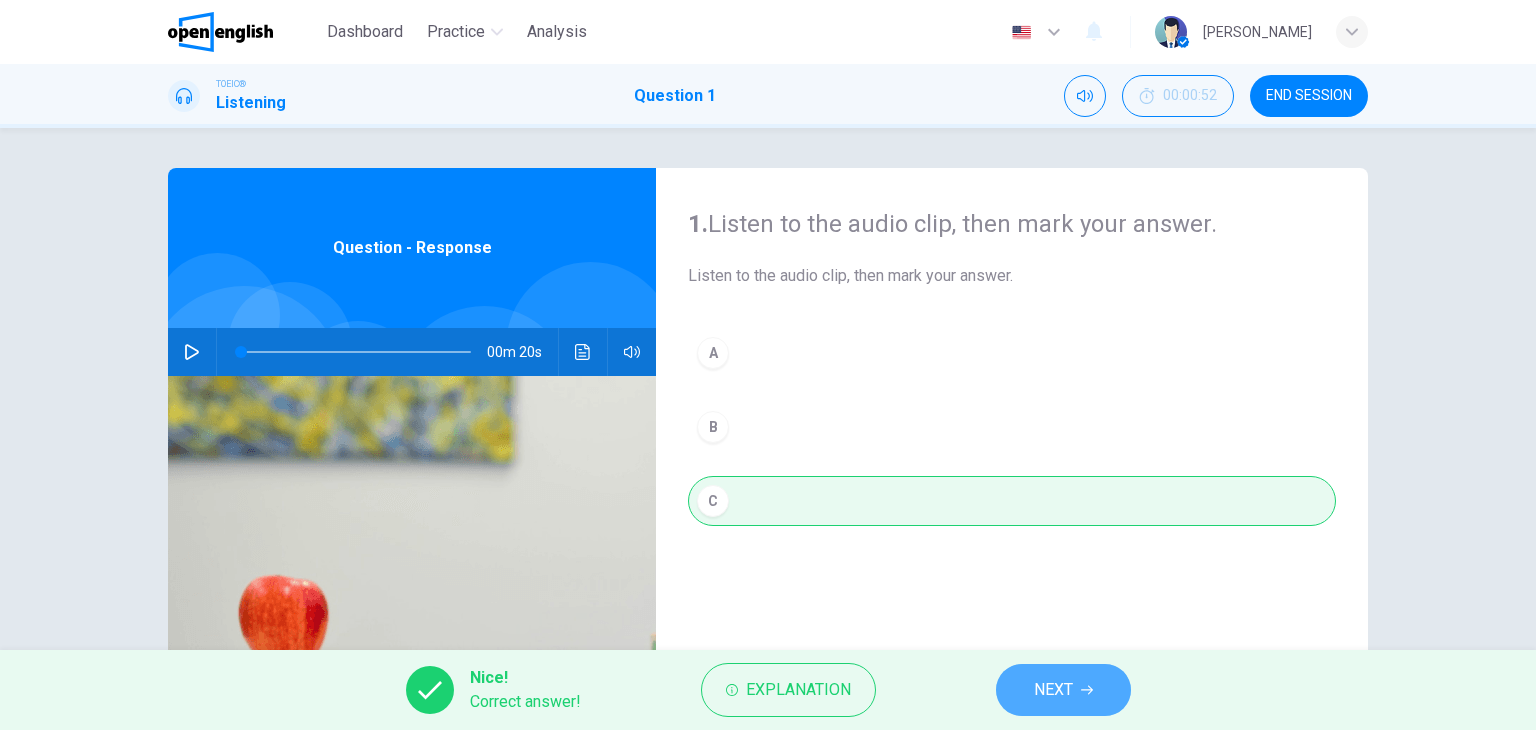 click on "NEXT" at bounding box center (1053, 690) 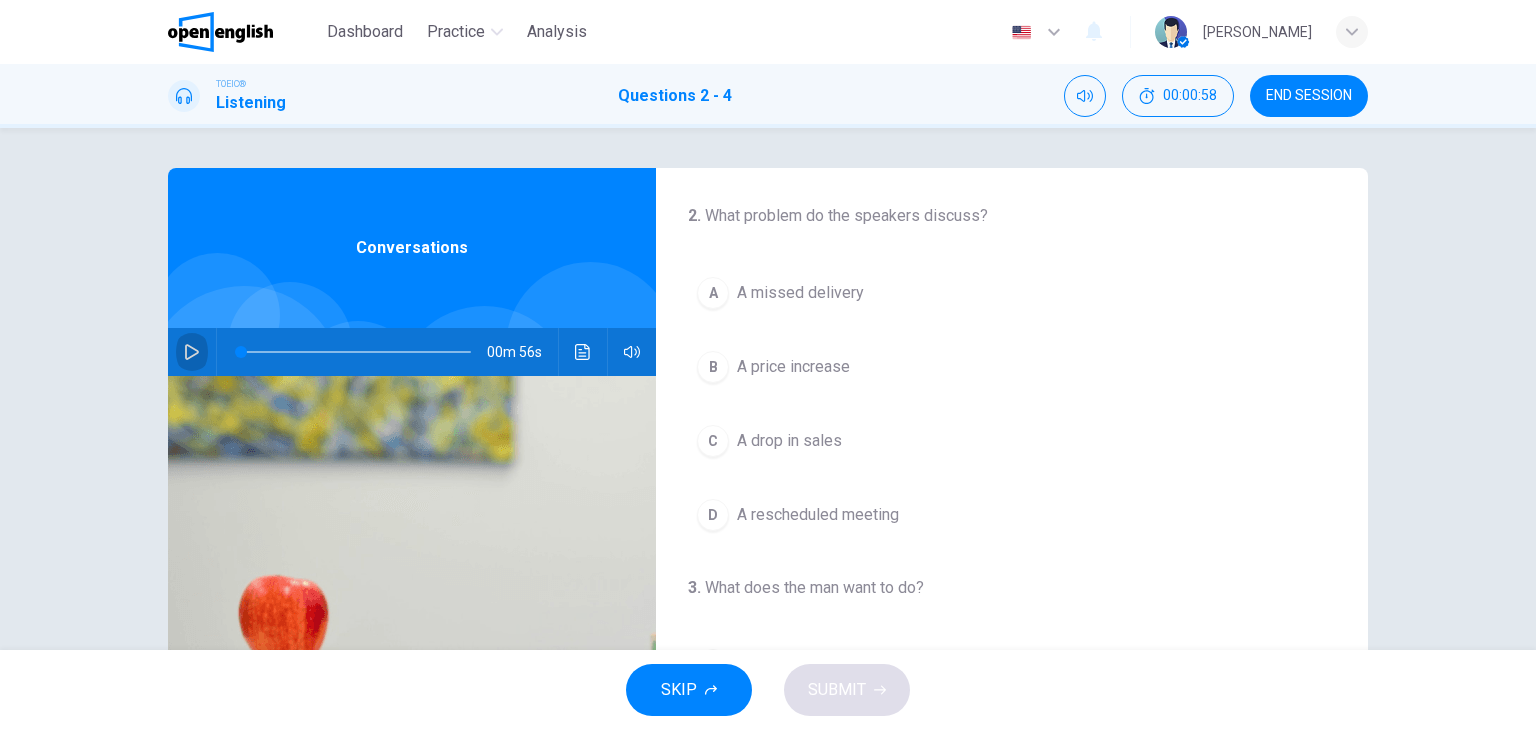 click 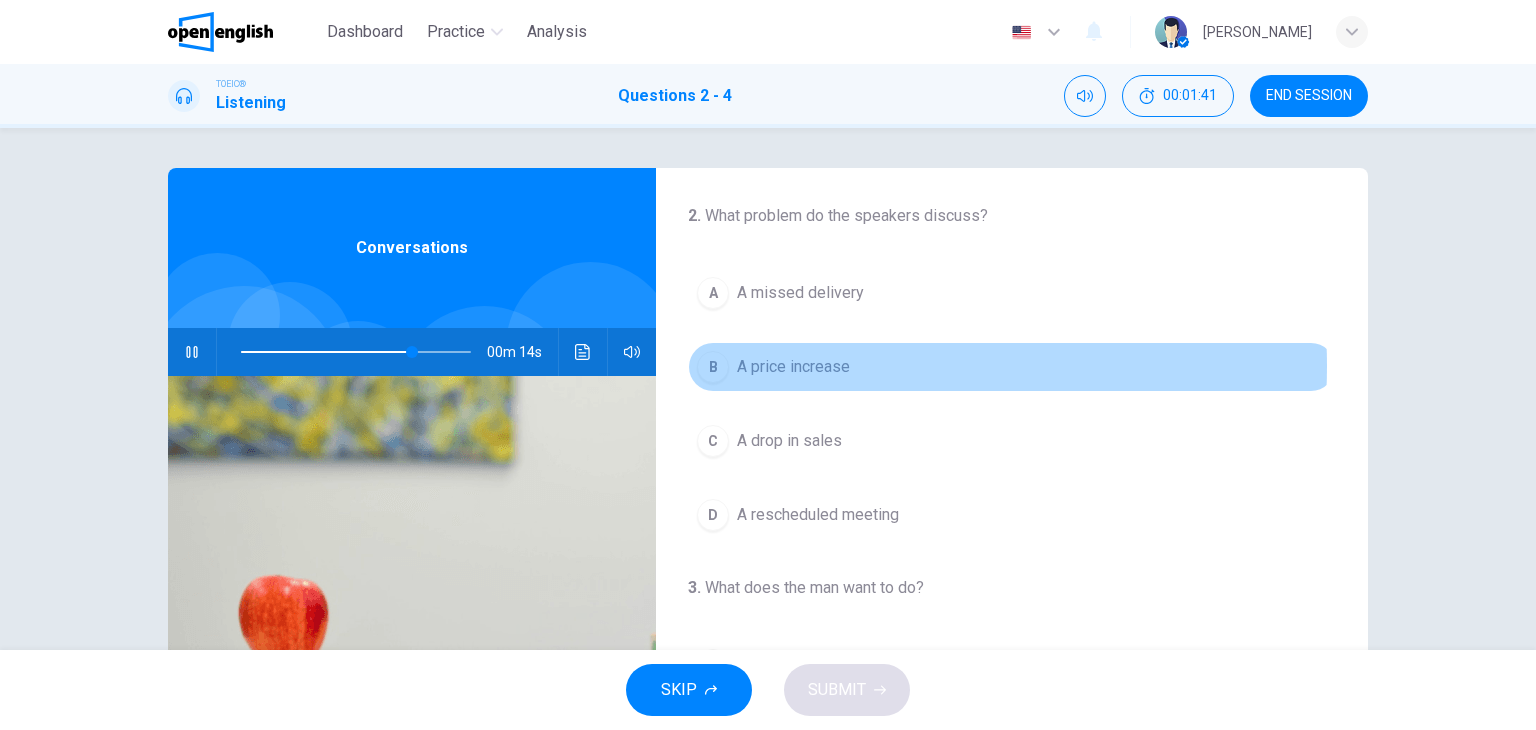 click on "A price increase" at bounding box center [793, 367] 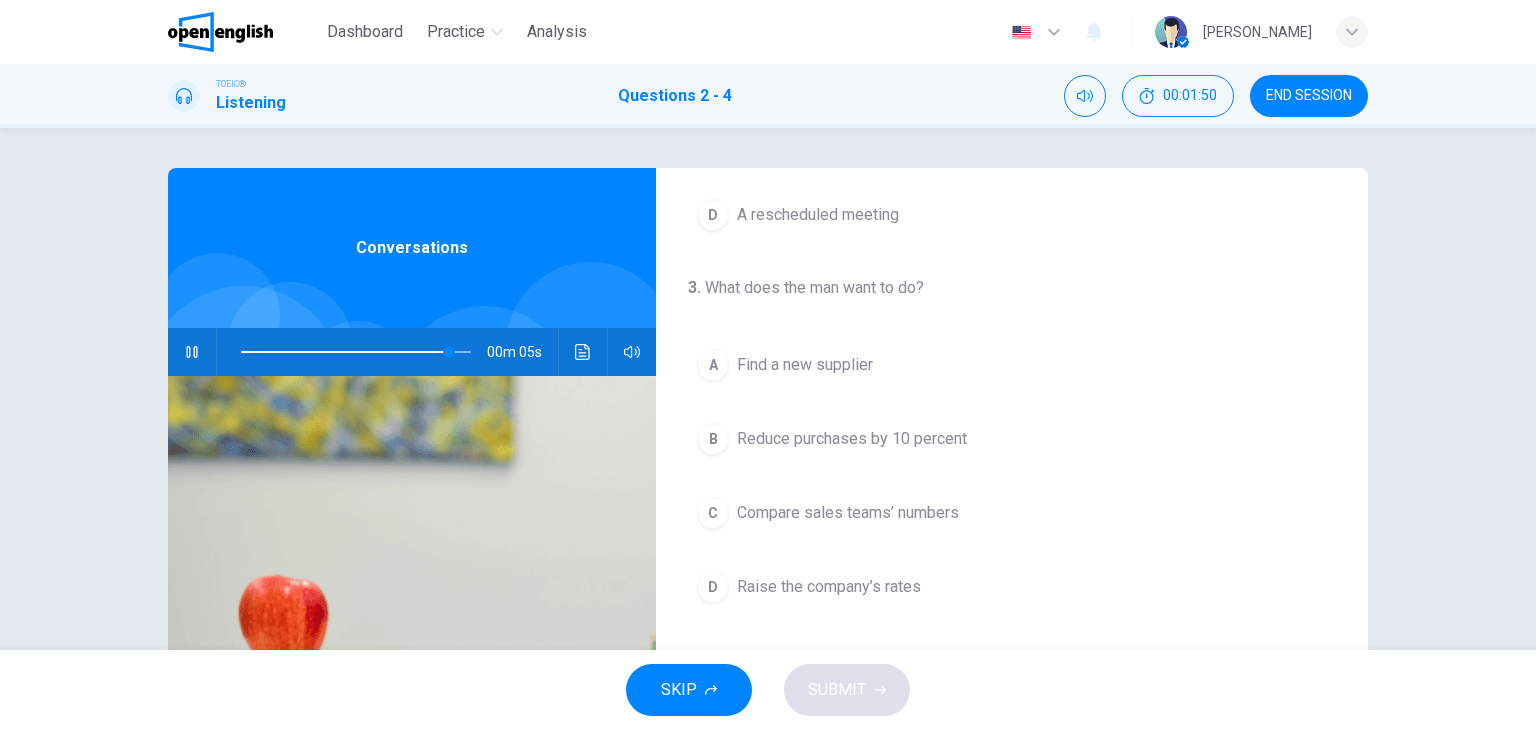 scroll, scrollTop: 400, scrollLeft: 0, axis: vertical 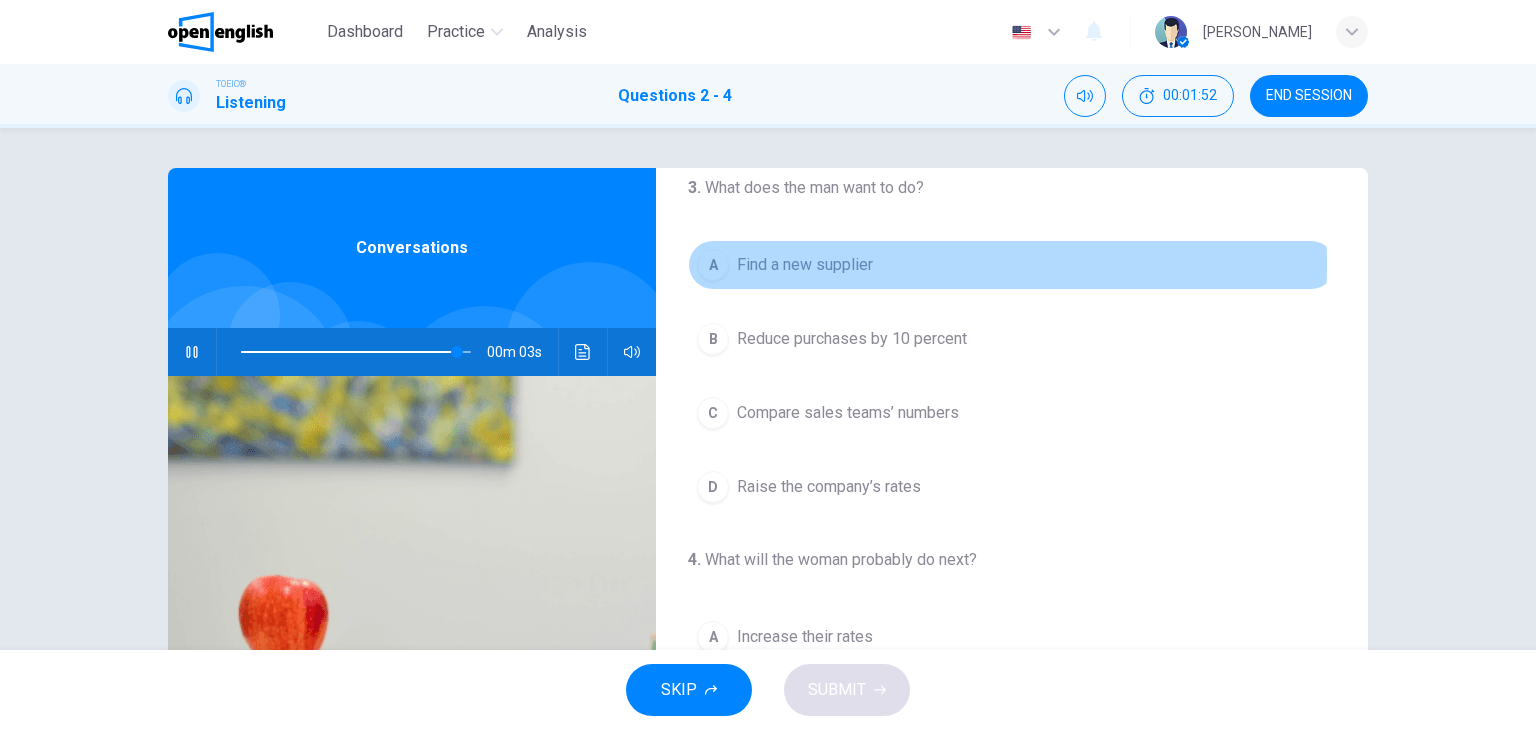 click on "Find a new supplier" at bounding box center [805, 265] 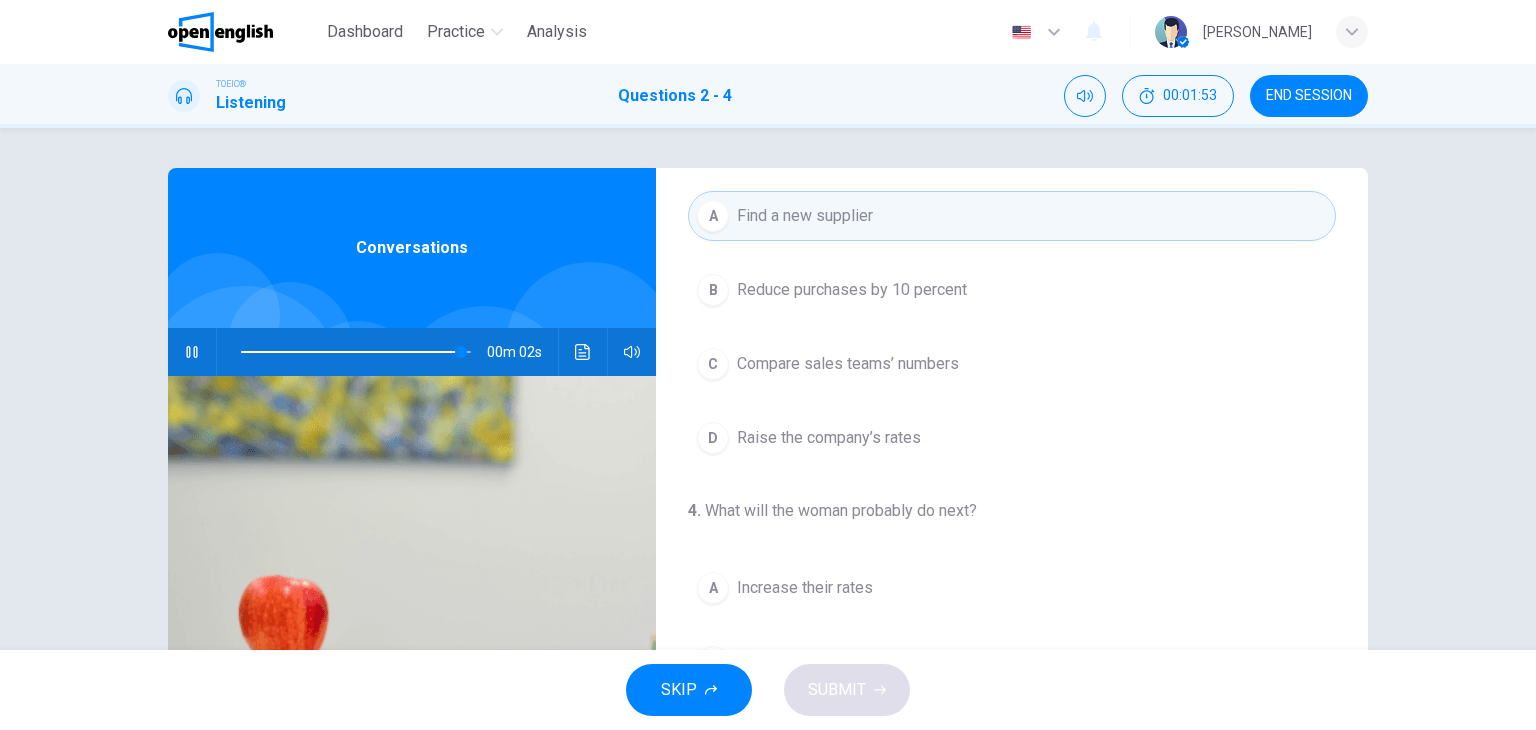 scroll, scrollTop: 452, scrollLeft: 0, axis: vertical 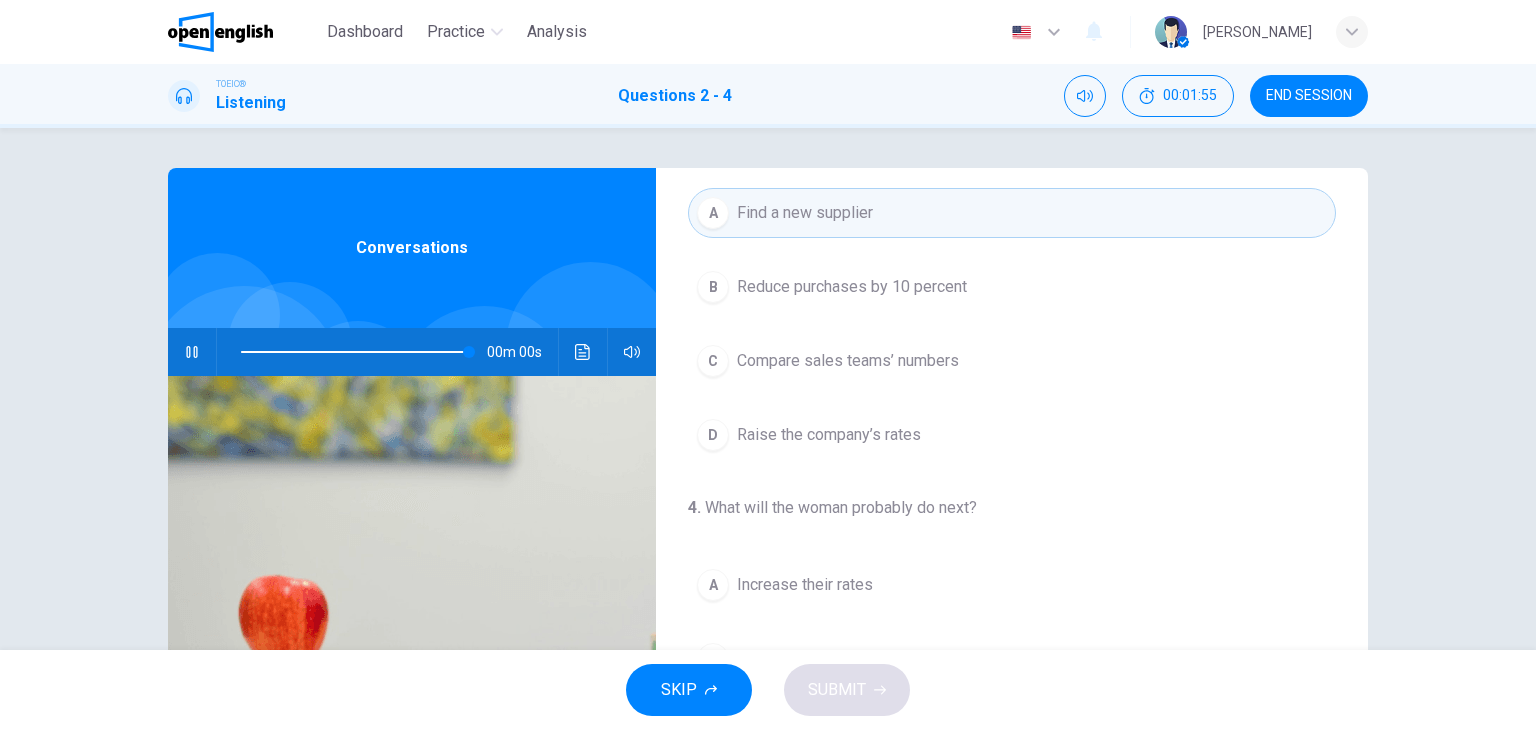 type on "*" 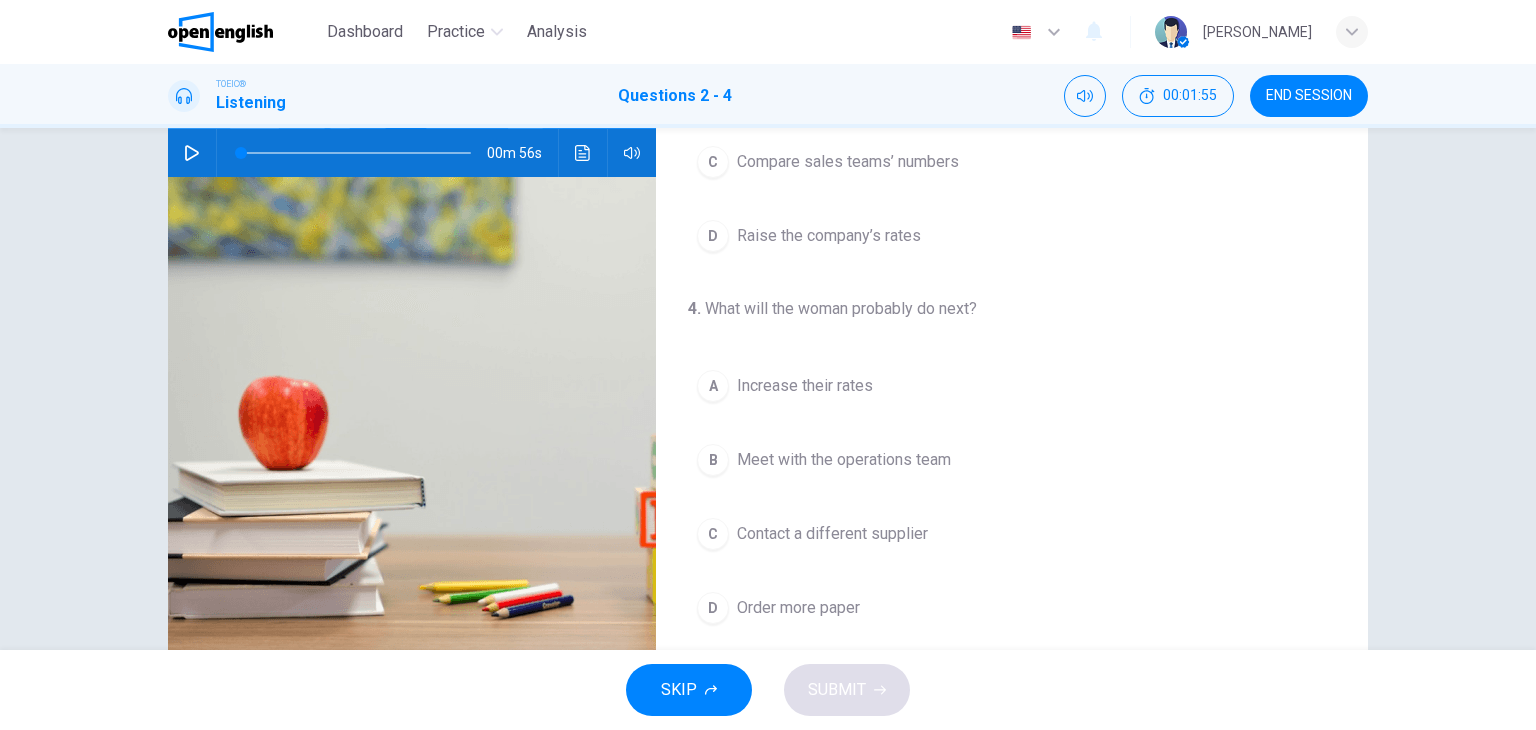 scroll, scrollTop: 200, scrollLeft: 0, axis: vertical 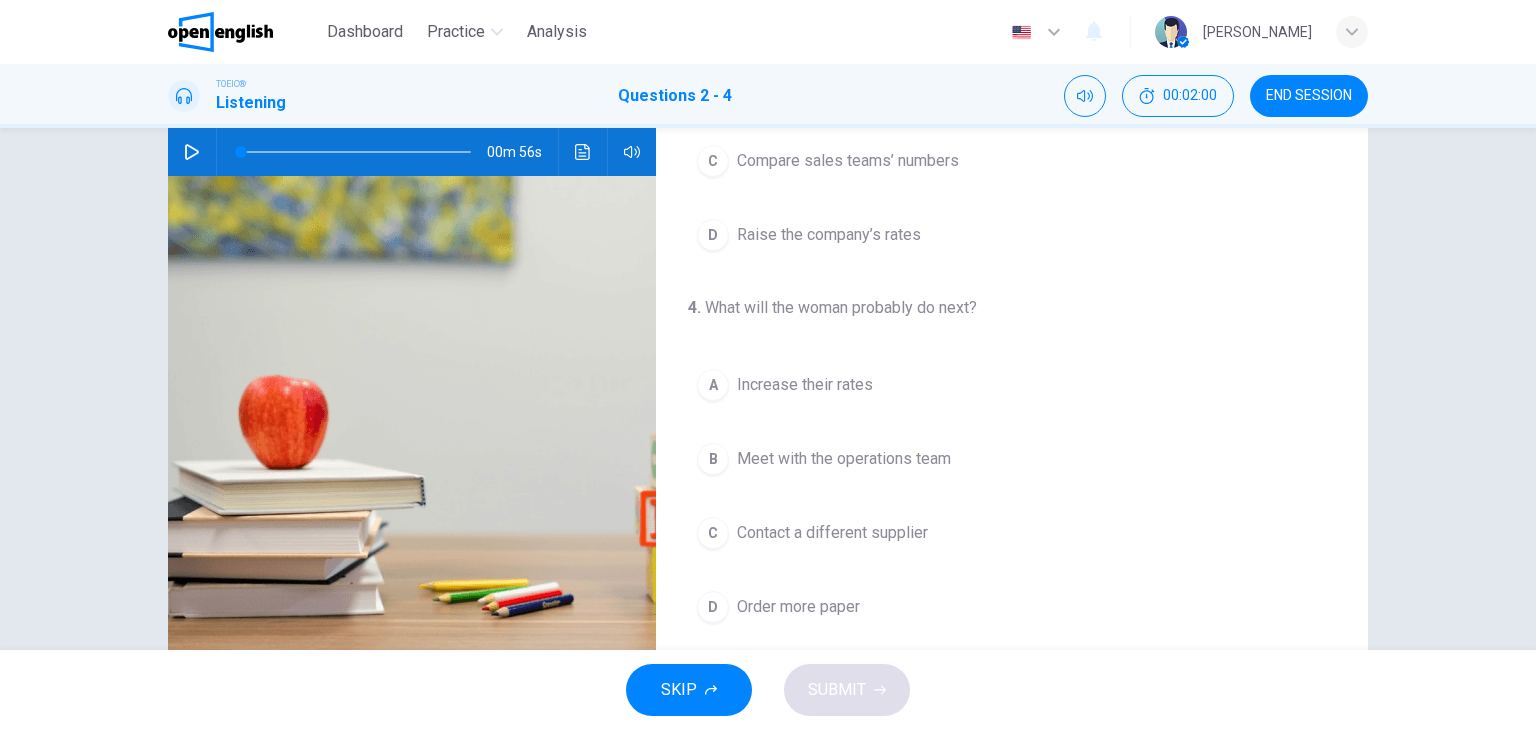 click on "Contact a different supplier" at bounding box center [832, 533] 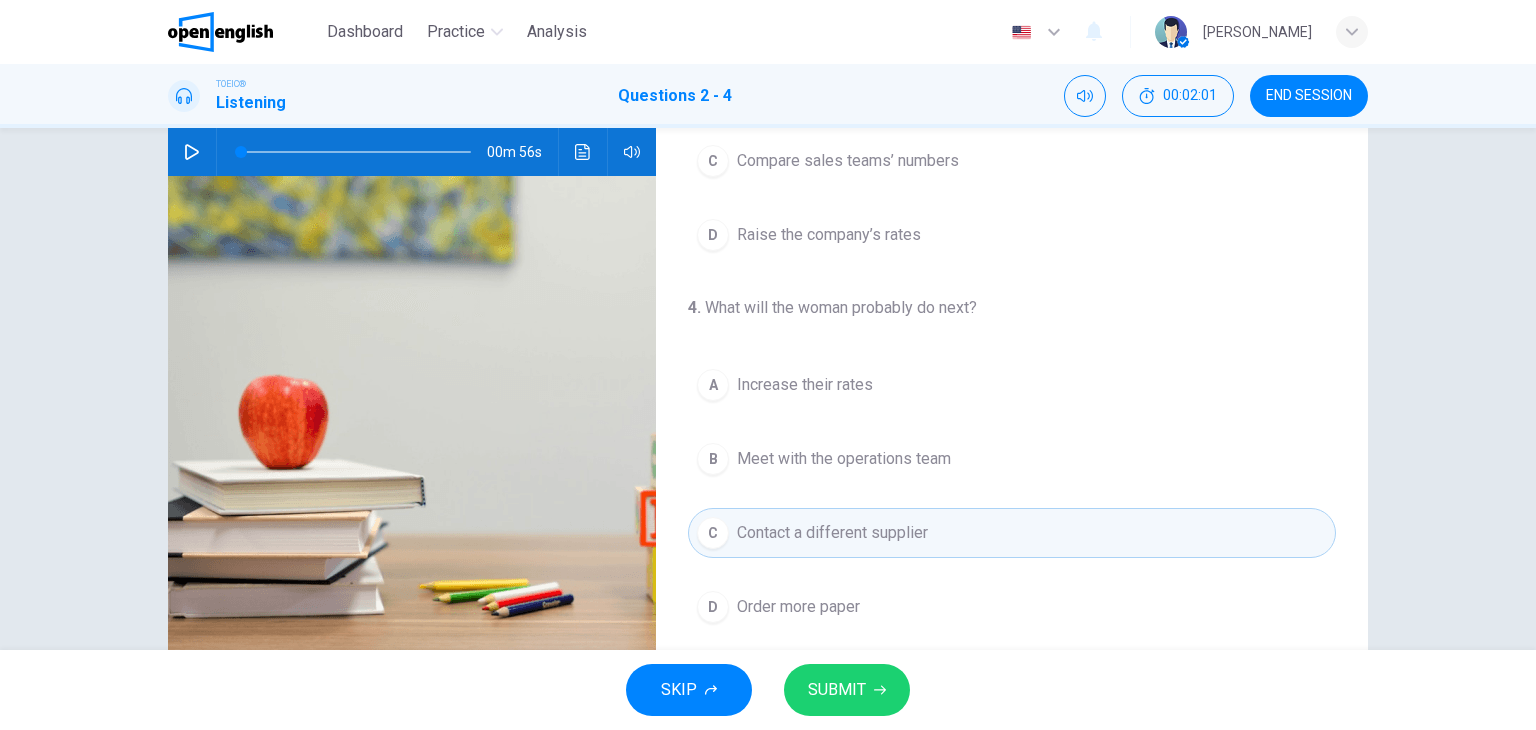 scroll, scrollTop: 253, scrollLeft: 0, axis: vertical 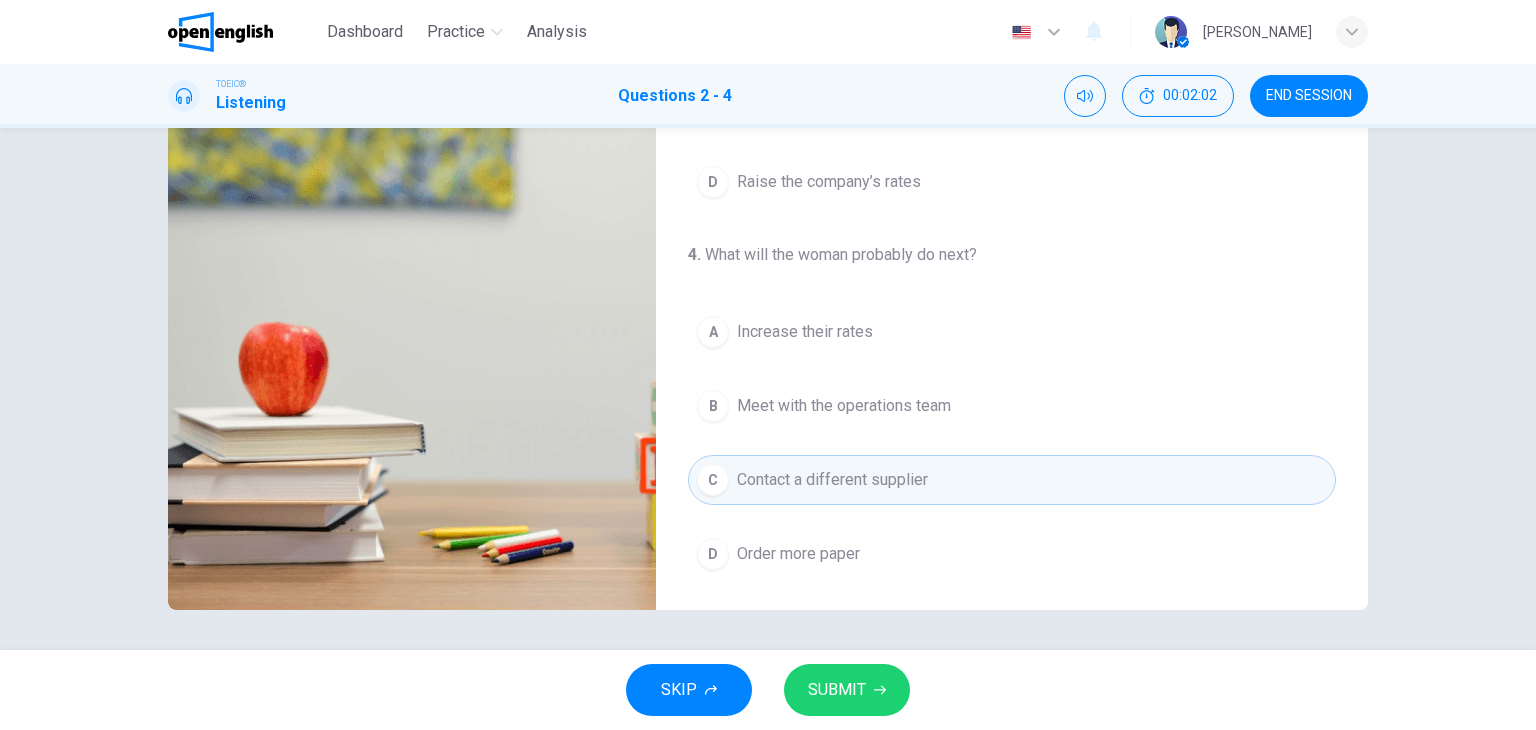 click on "SUBMIT" at bounding box center (837, 690) 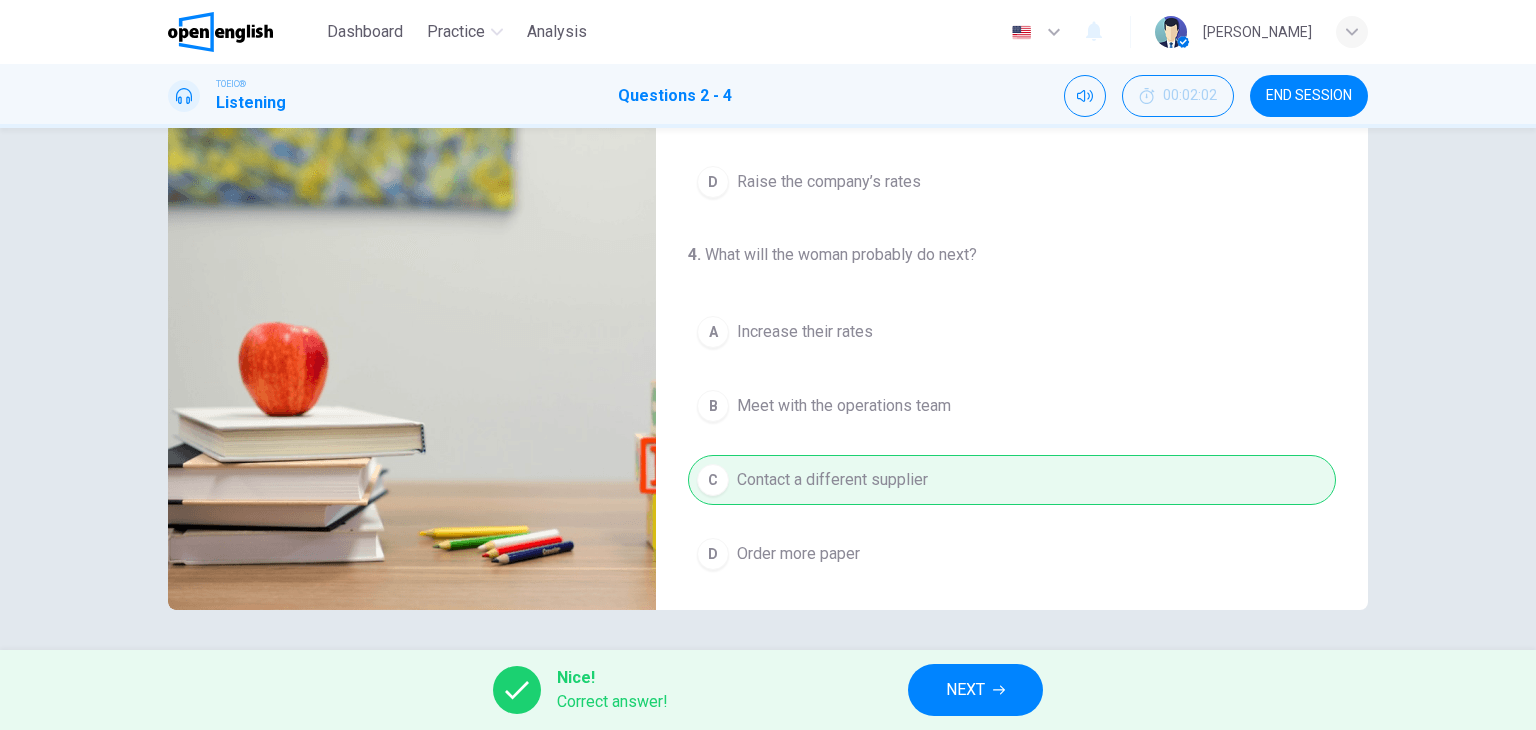 click on "NEXT" at bounding box center [965, 690] 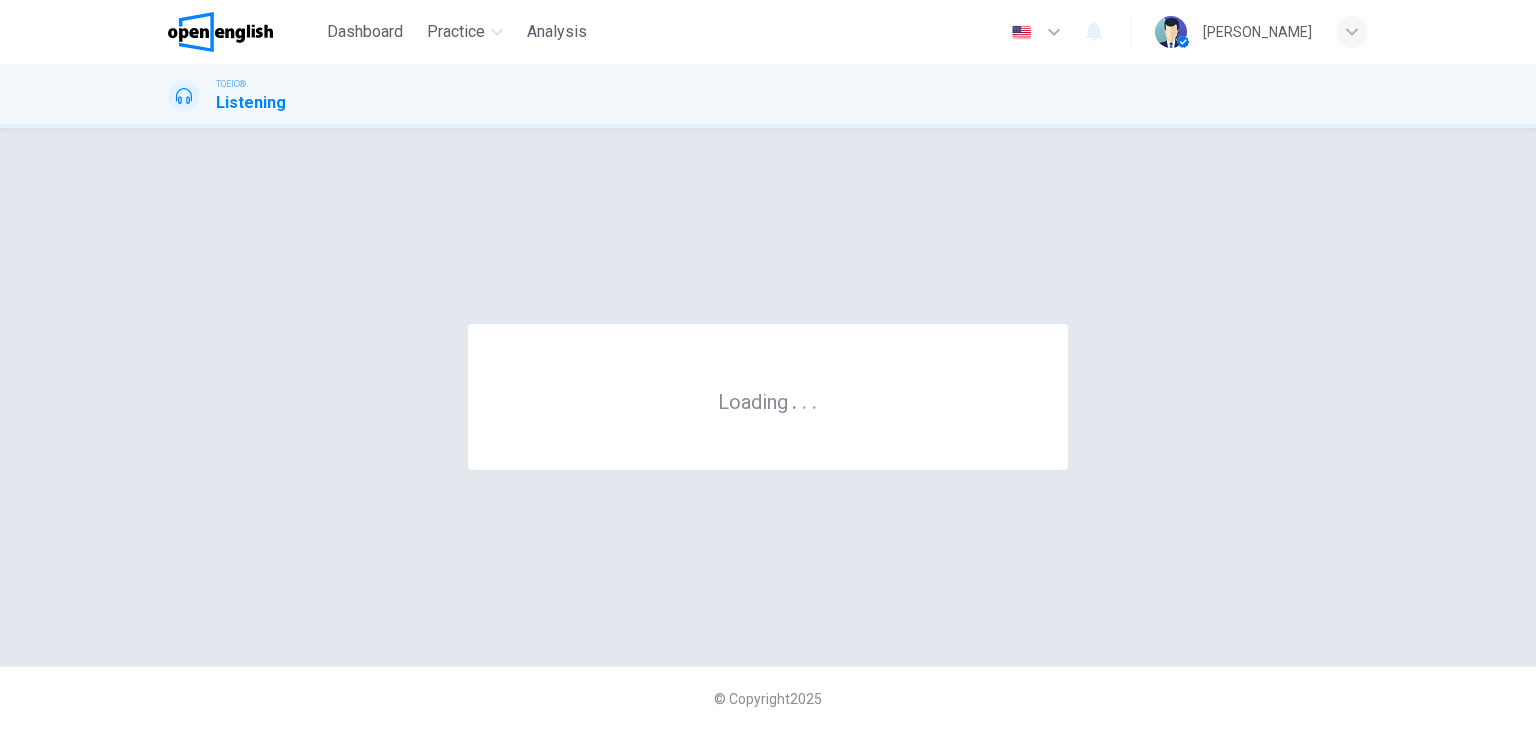 scroll, scrollTop: 0, scrollLeft: 0, axis: both 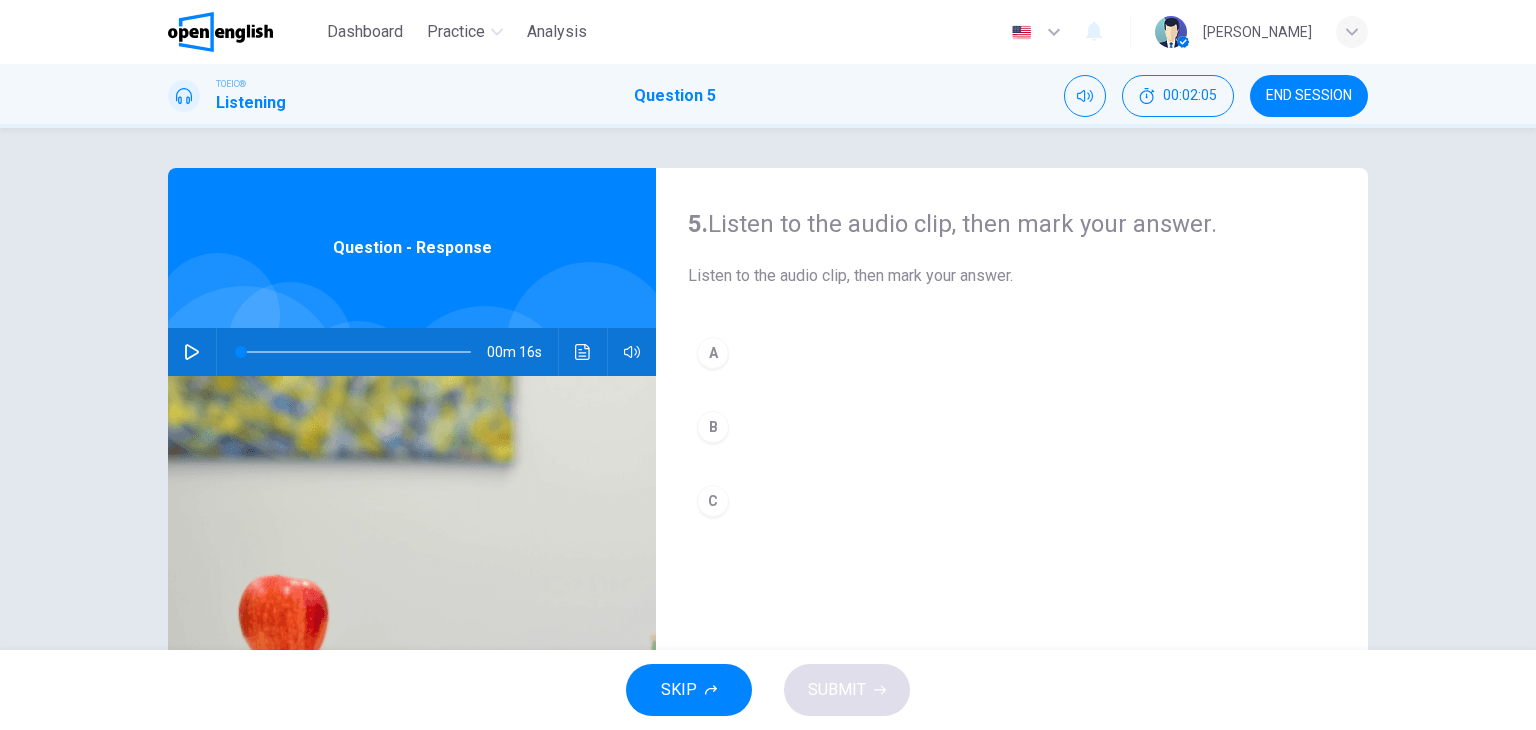 click 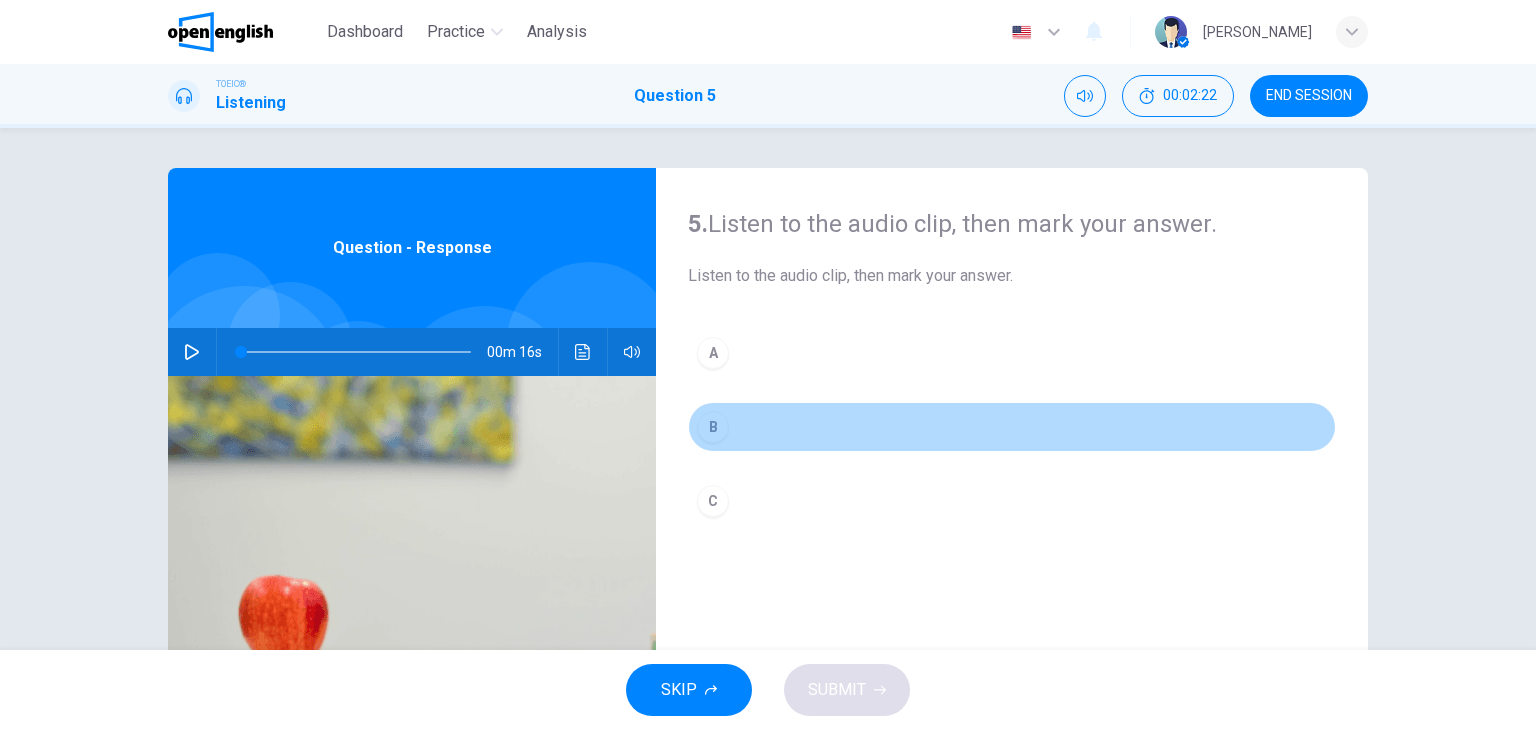 click on "B" at bounding box center [713, 427] 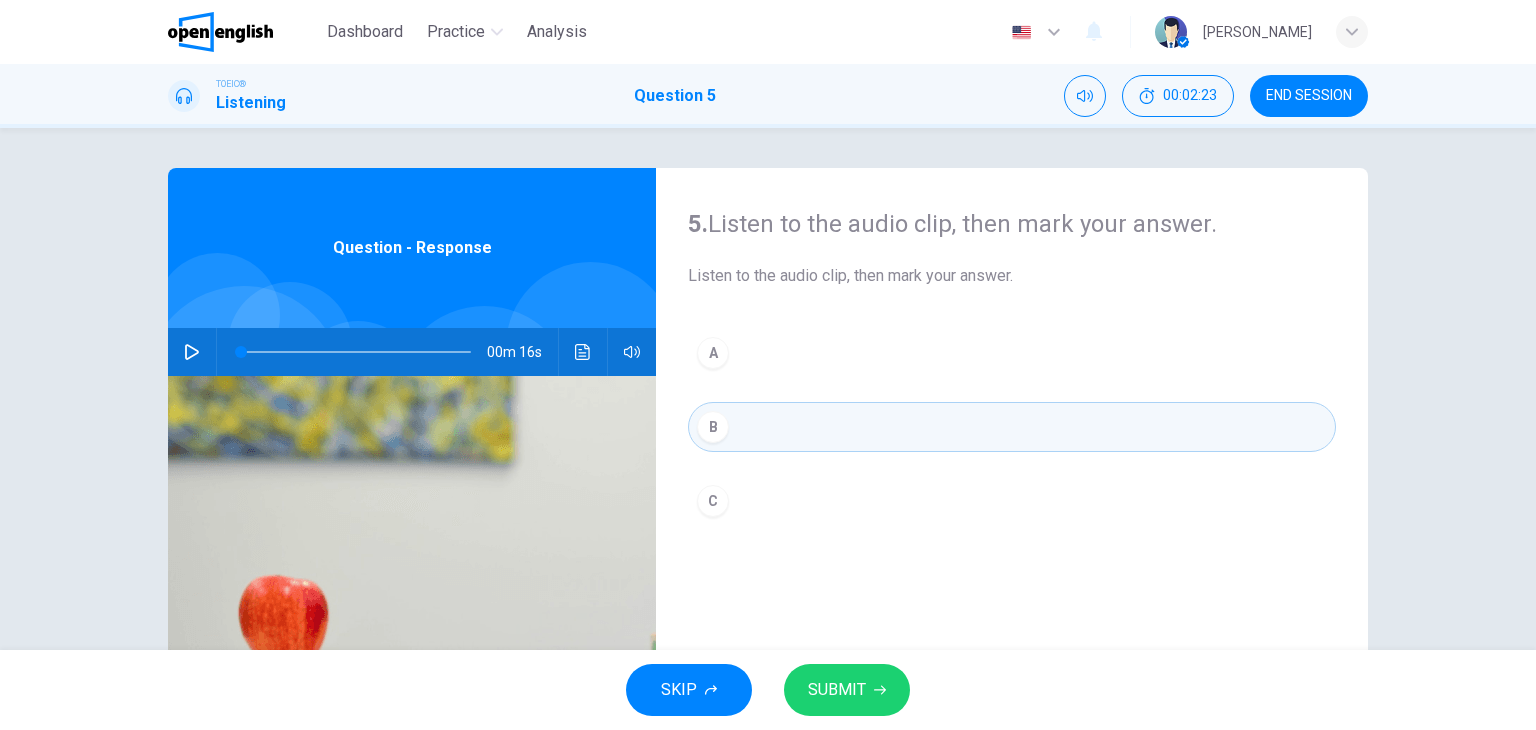 click on "SUBMIT" at bounding box center [837, 690] 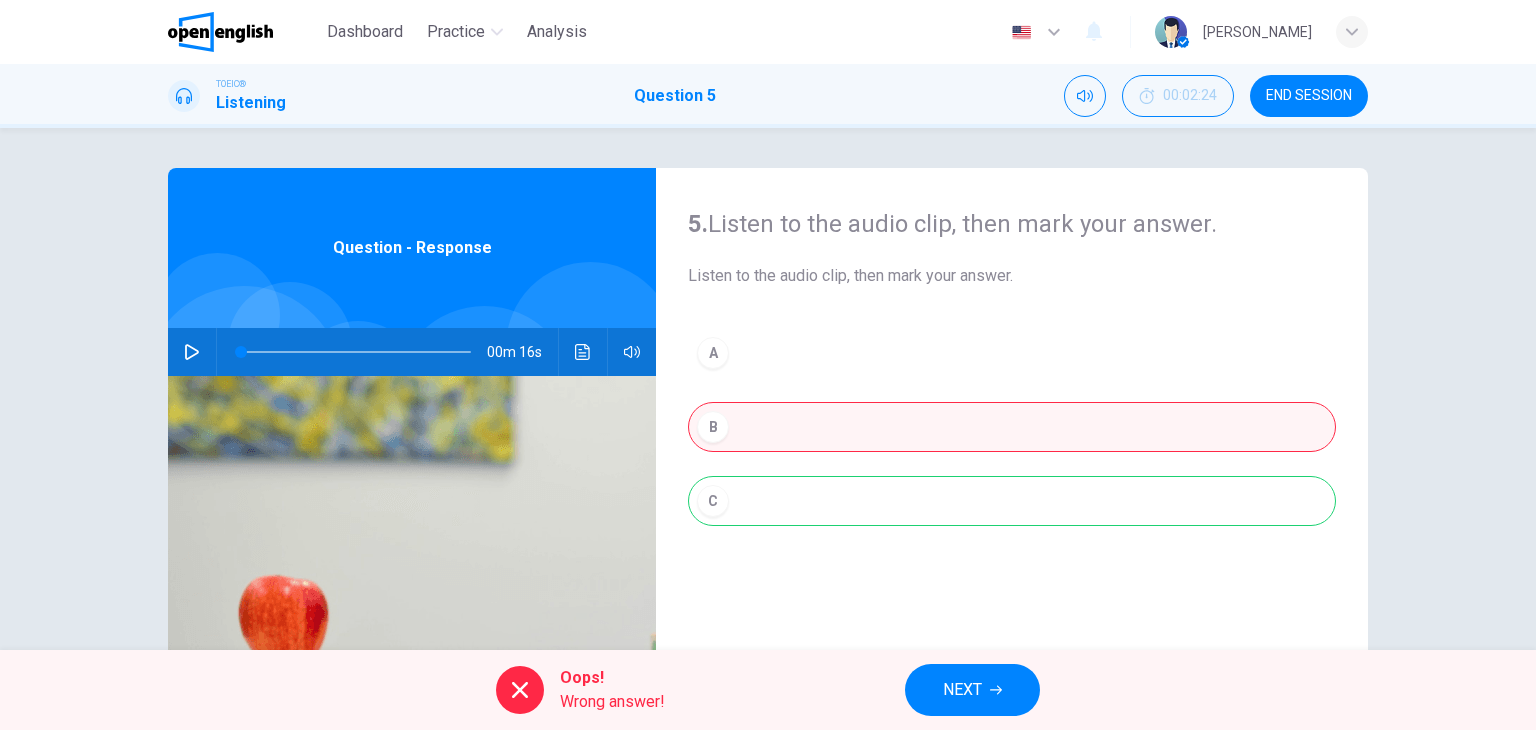 click 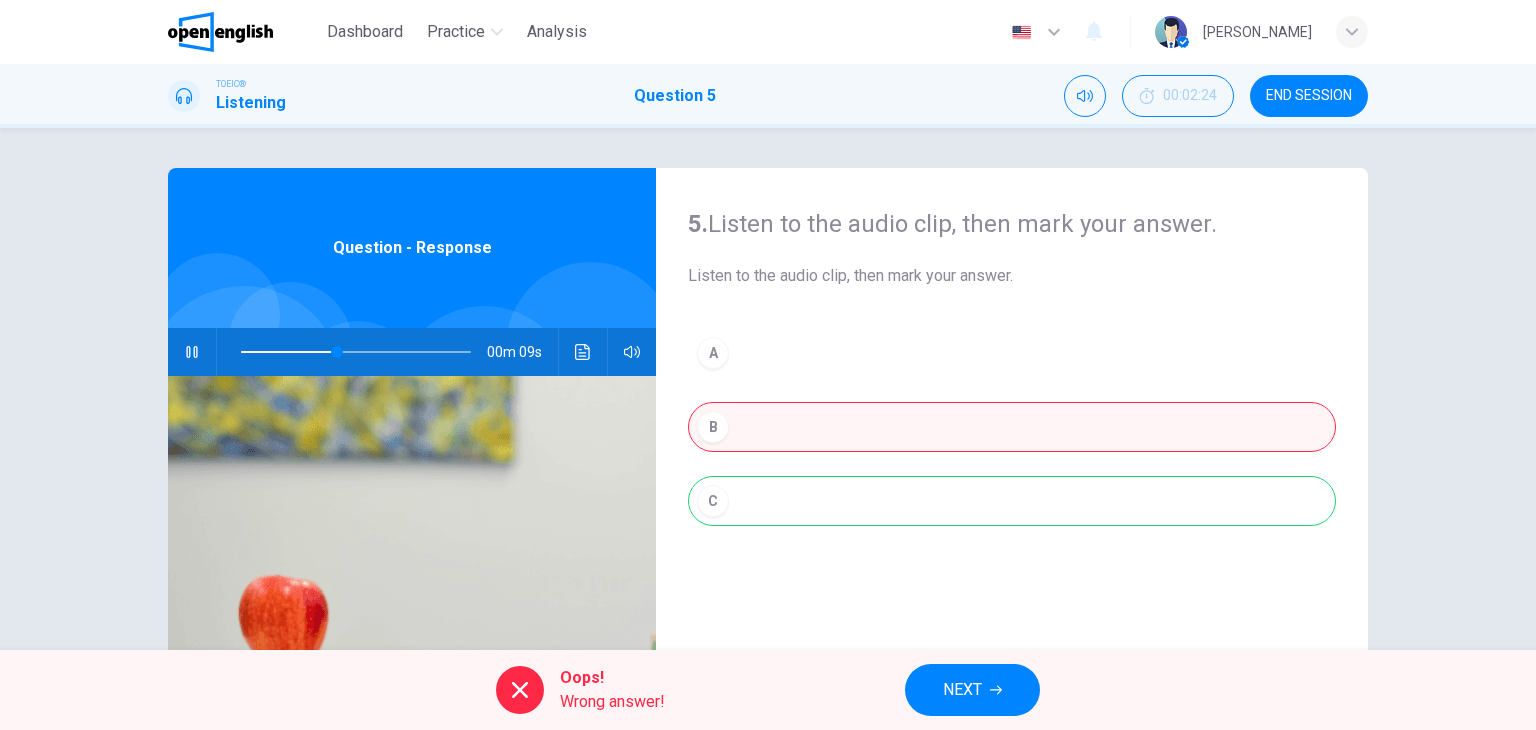 click 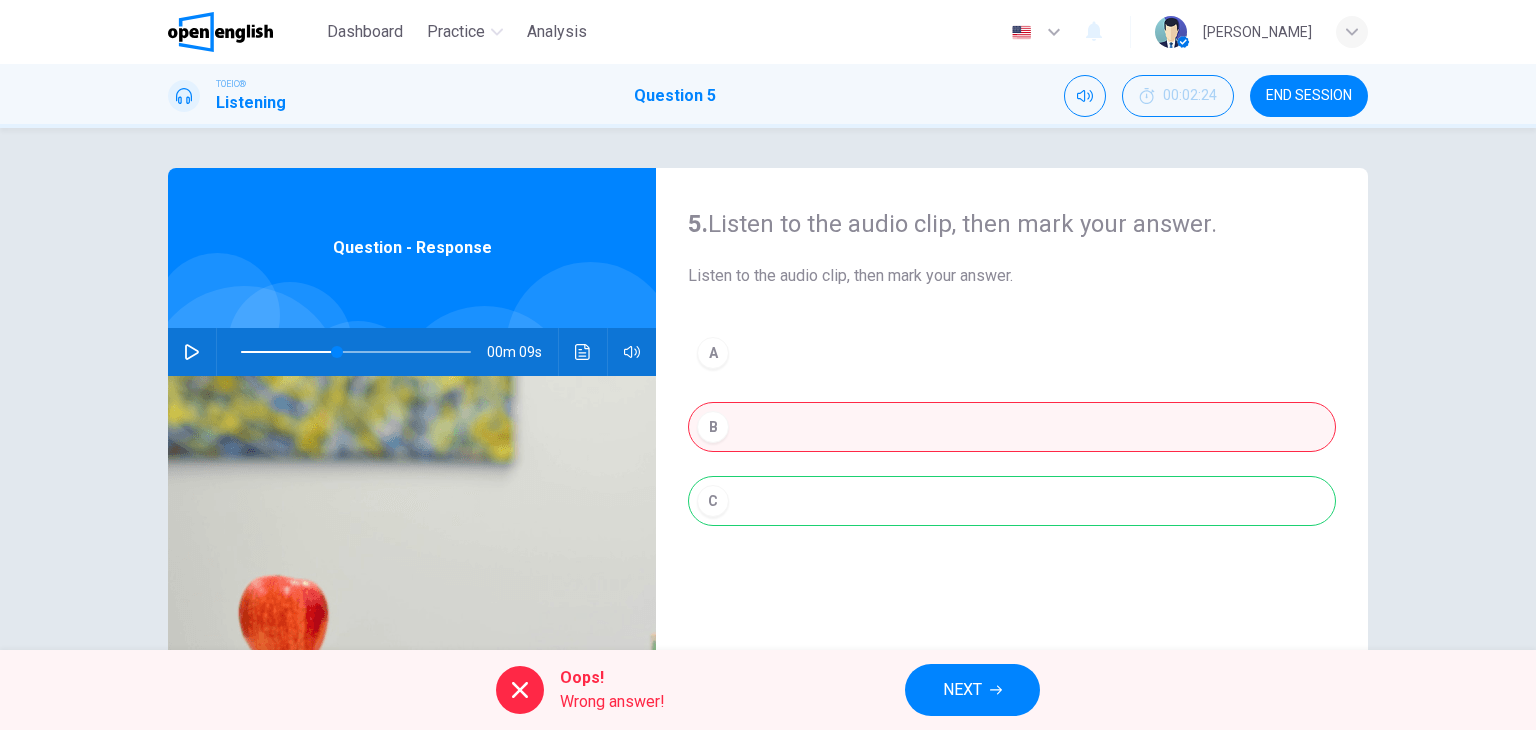 click at bounding box center (356, 352) 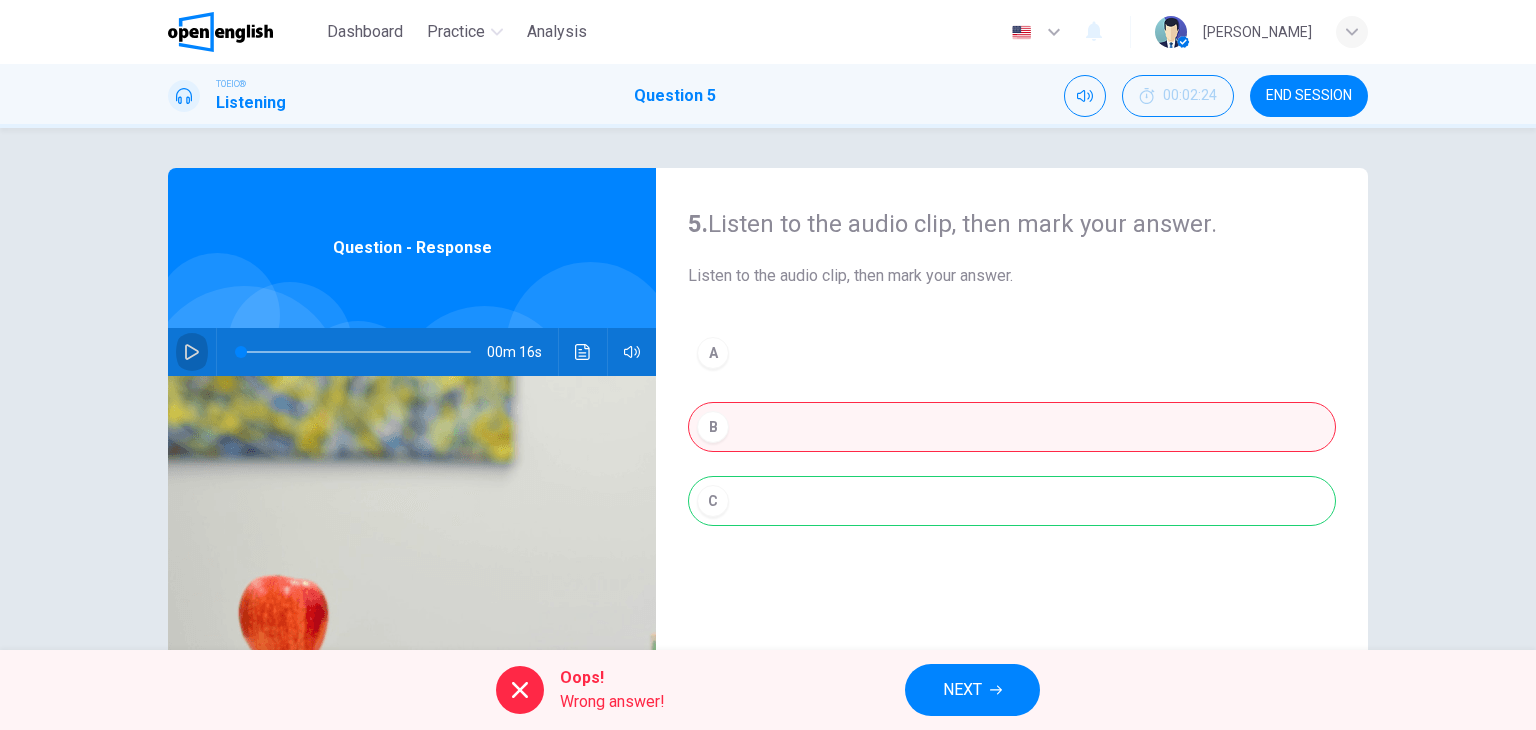 click 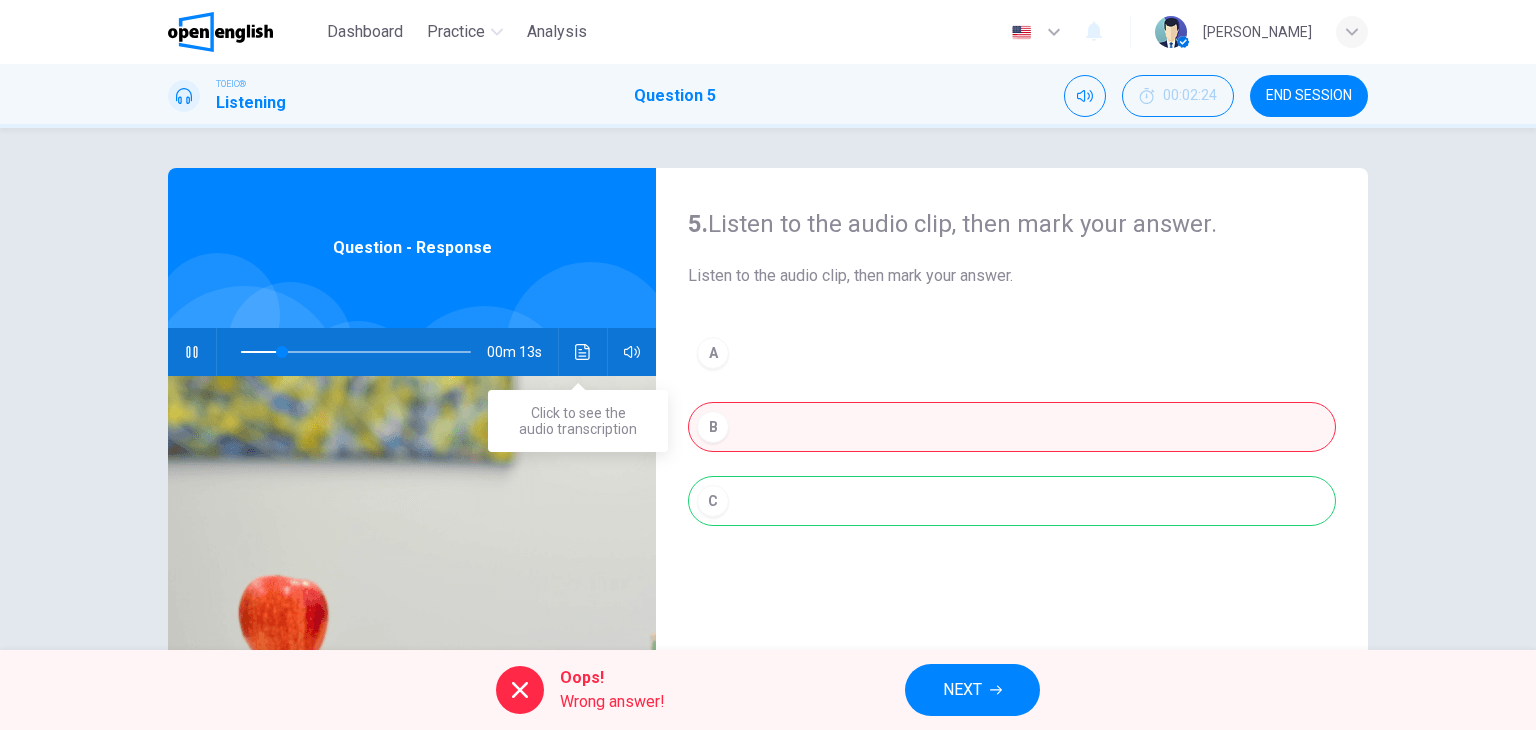 click 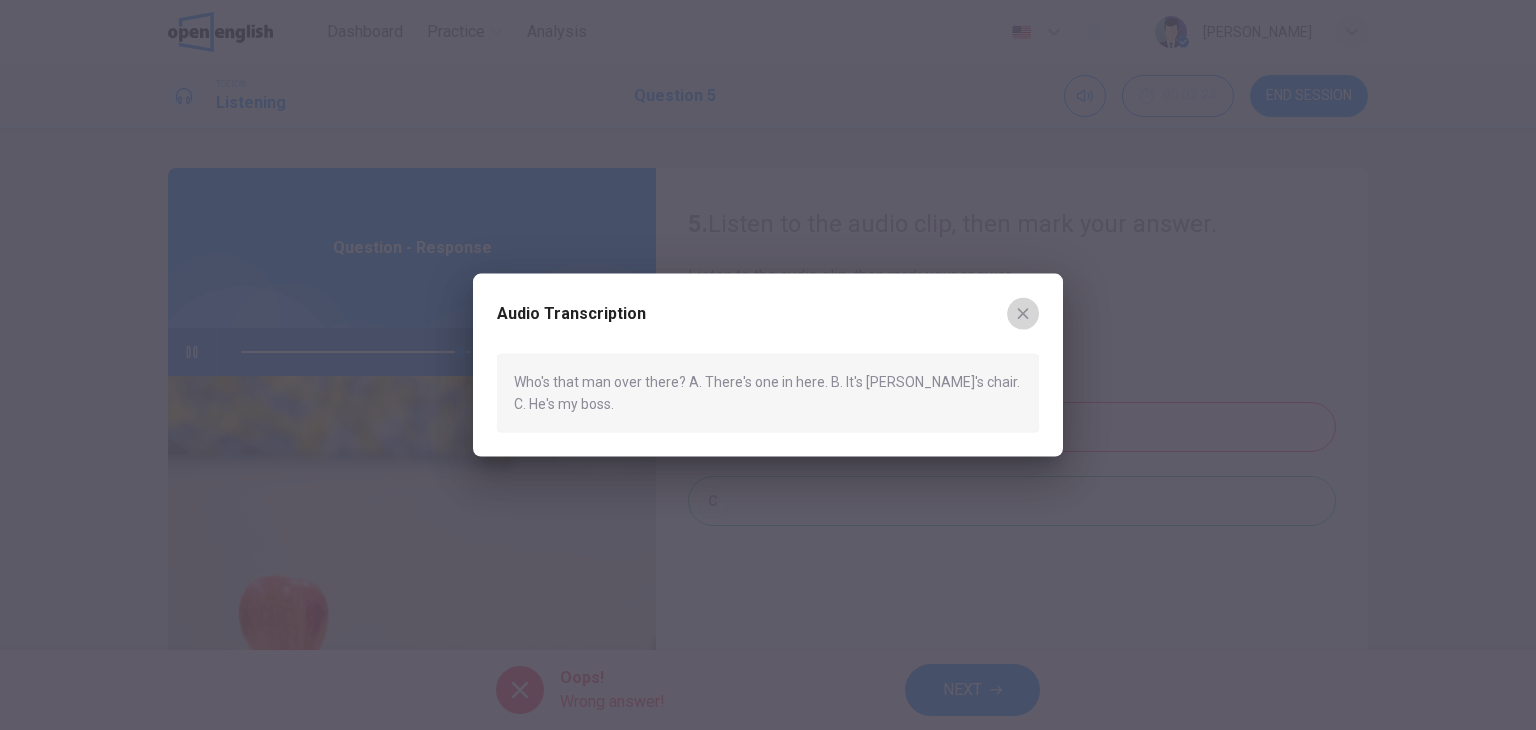 click at bounding box center [1023, 314] 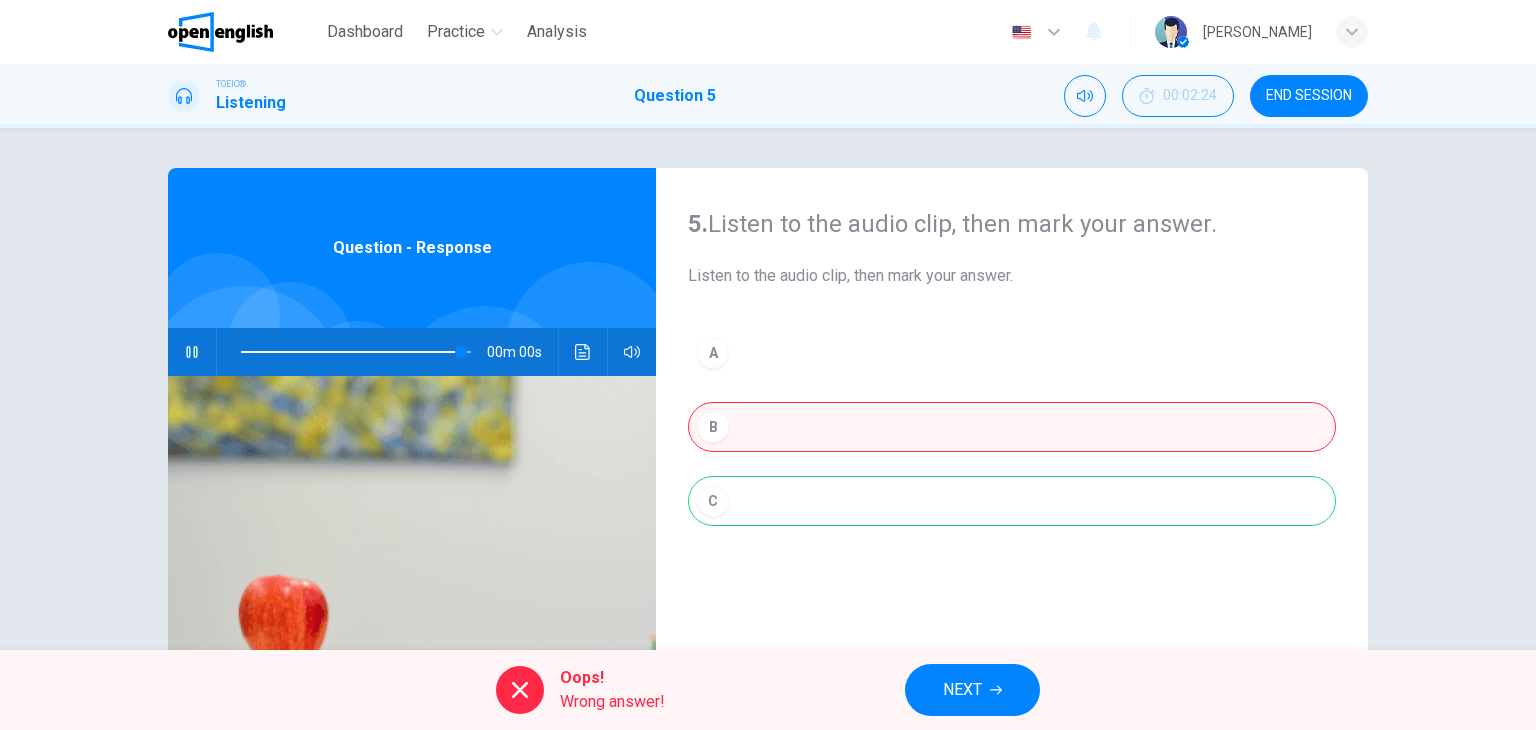 type on "*" 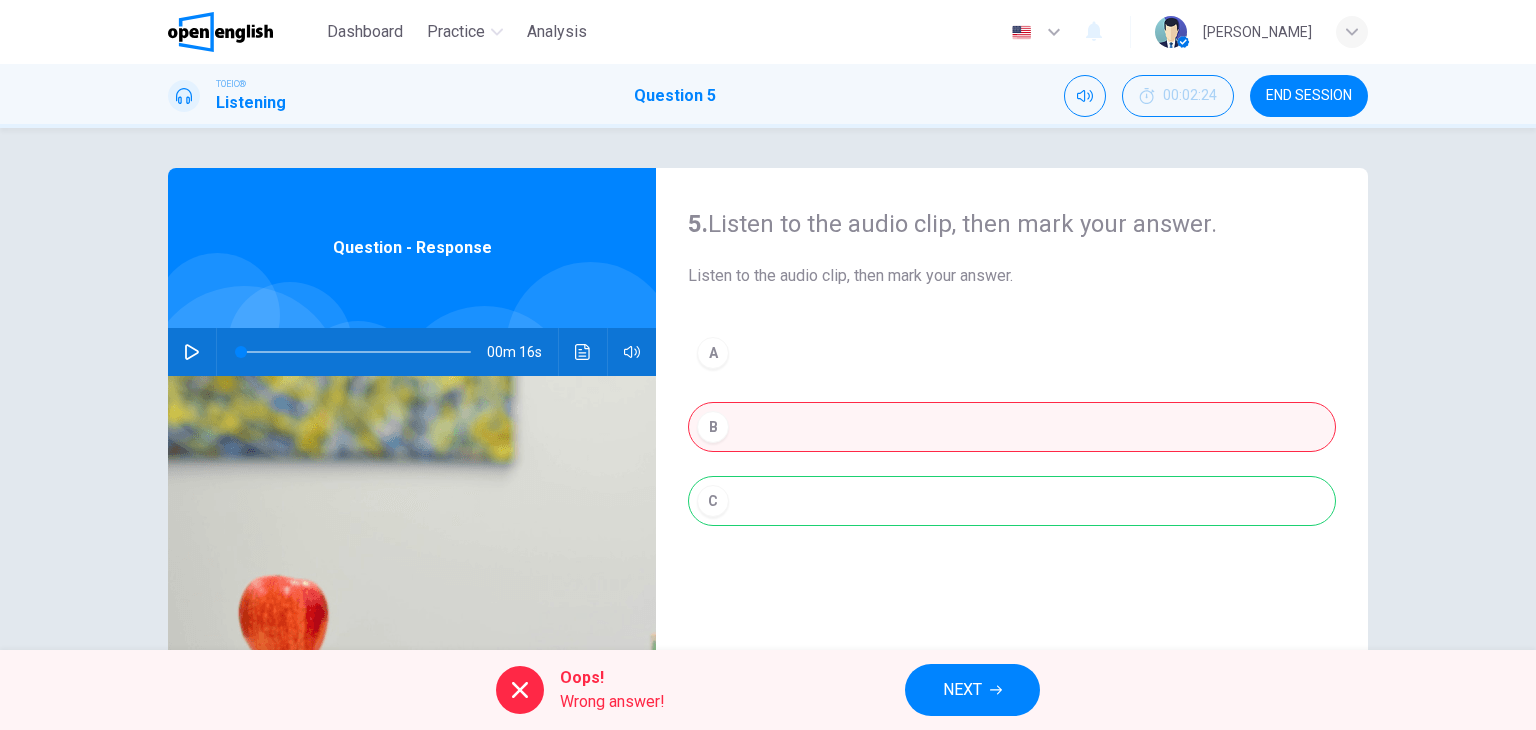 click on "A B C" at bounding box center [1012, 447] 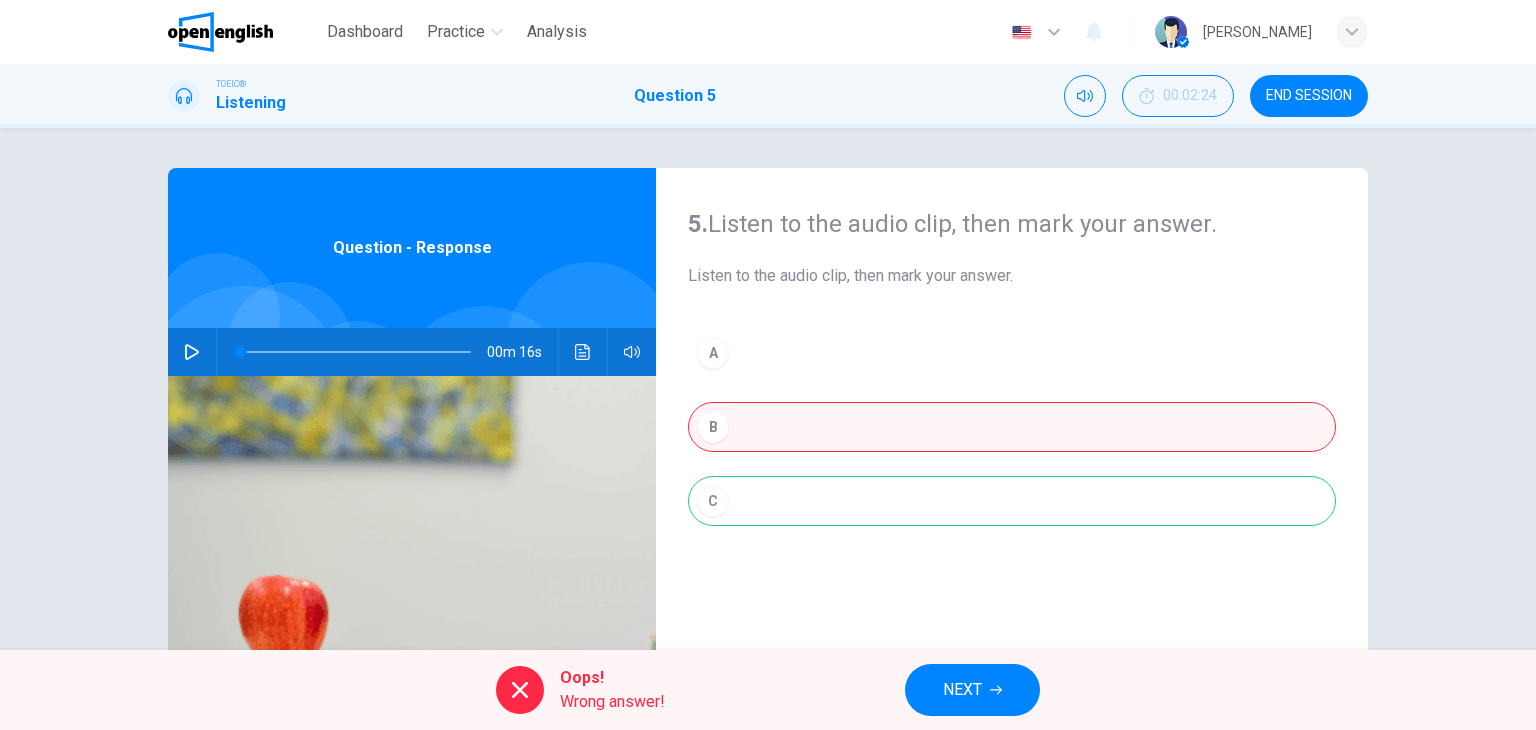 click on "NEXT" at bounding box center [962, 690] 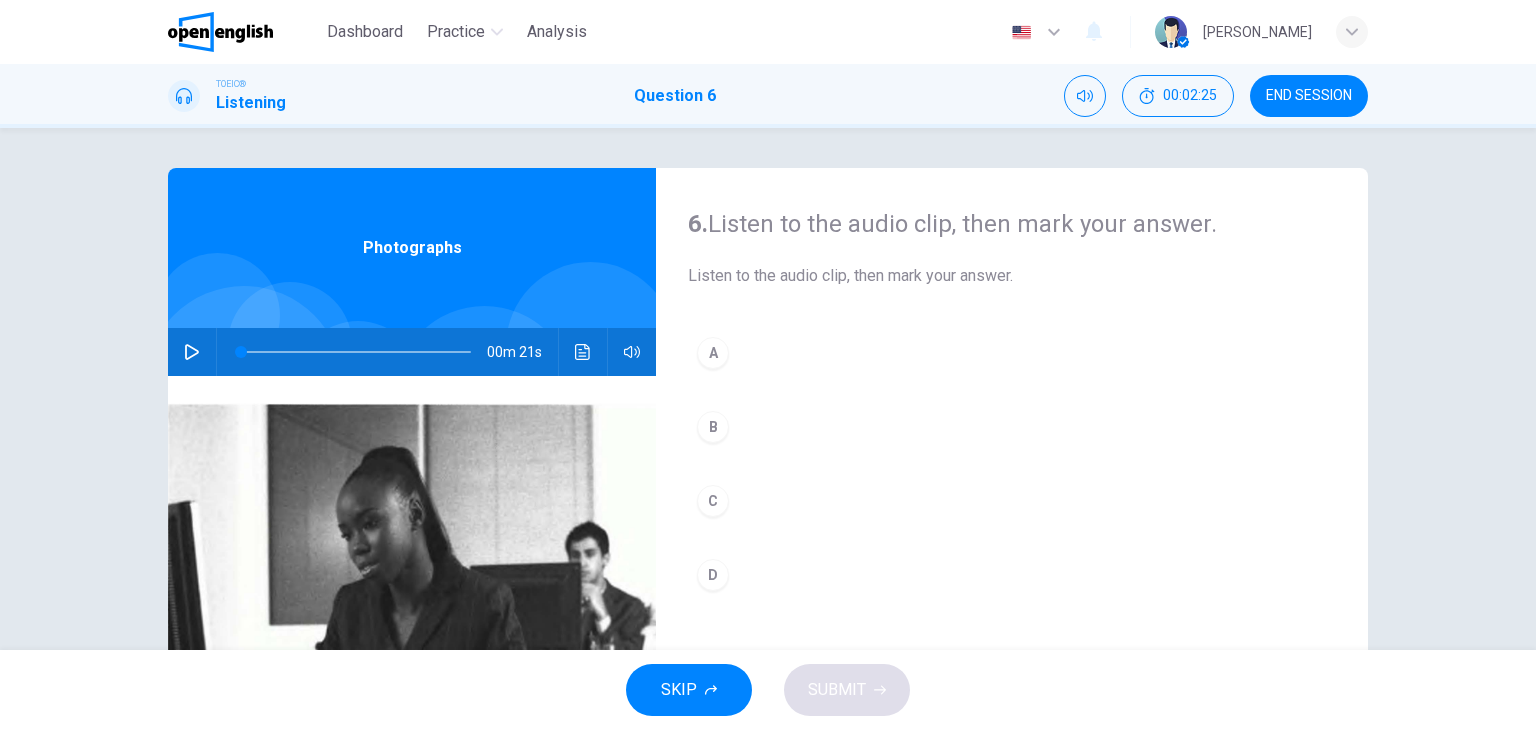 click 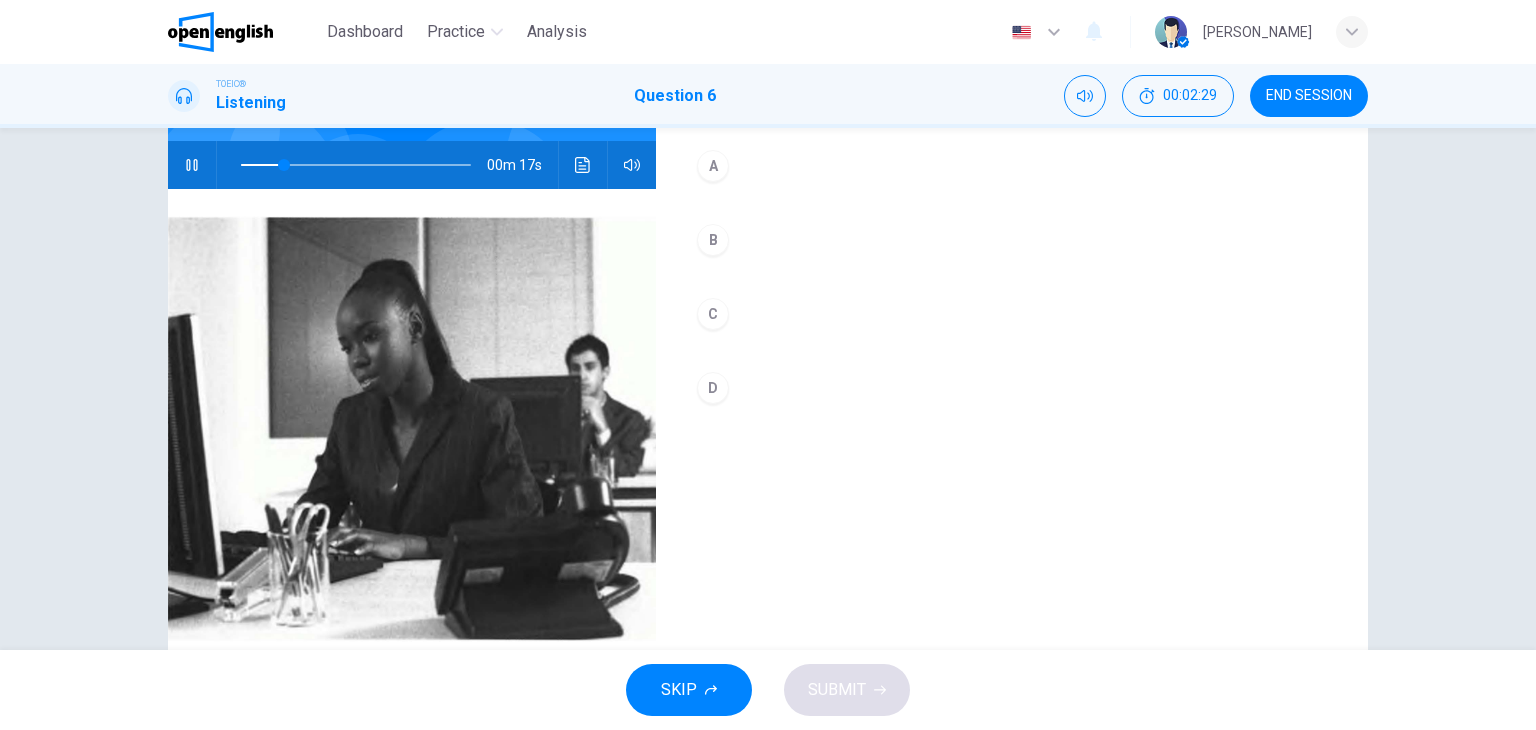 scroll, scrollTop: 200, scrollLeft: 0, axis: vertical 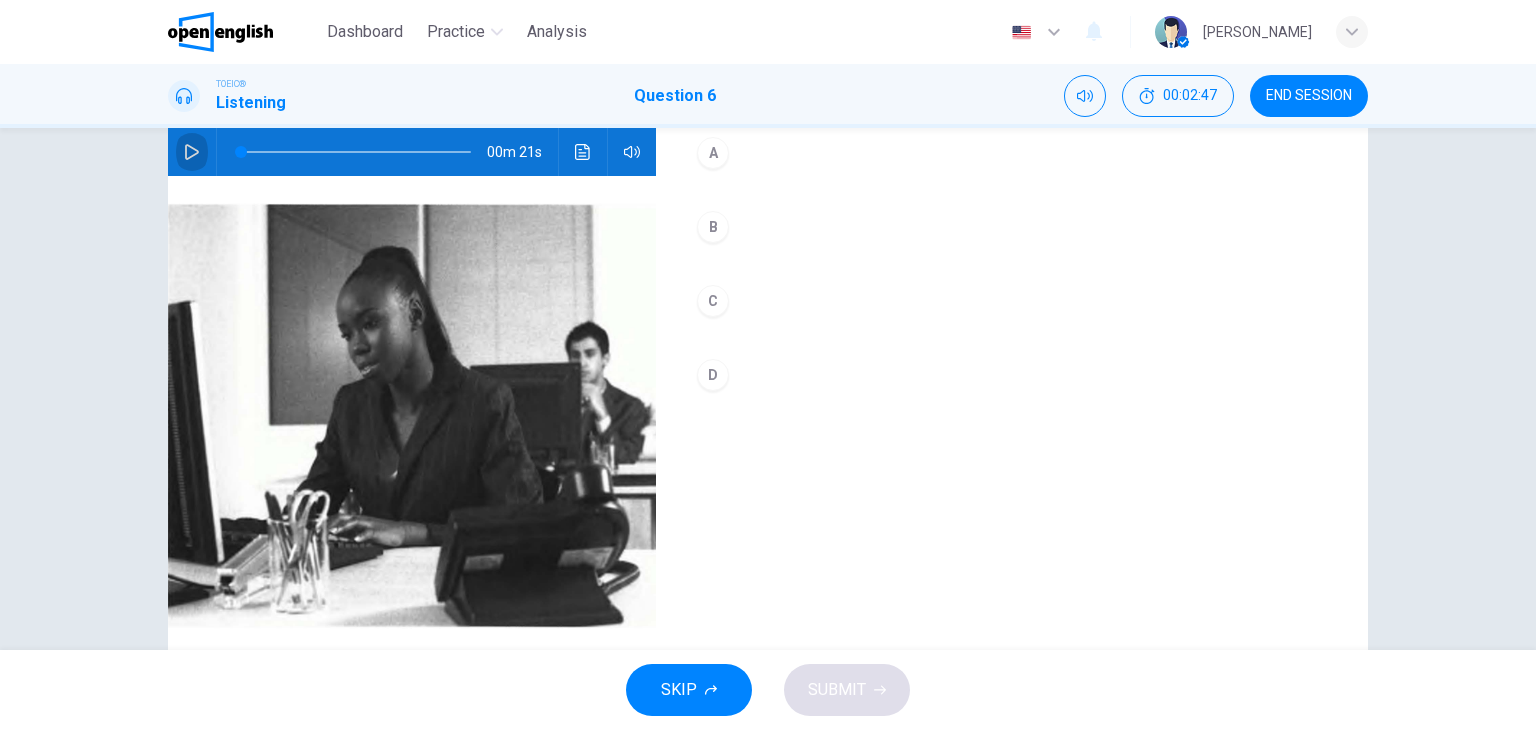 click at bounding box center [192, 152] 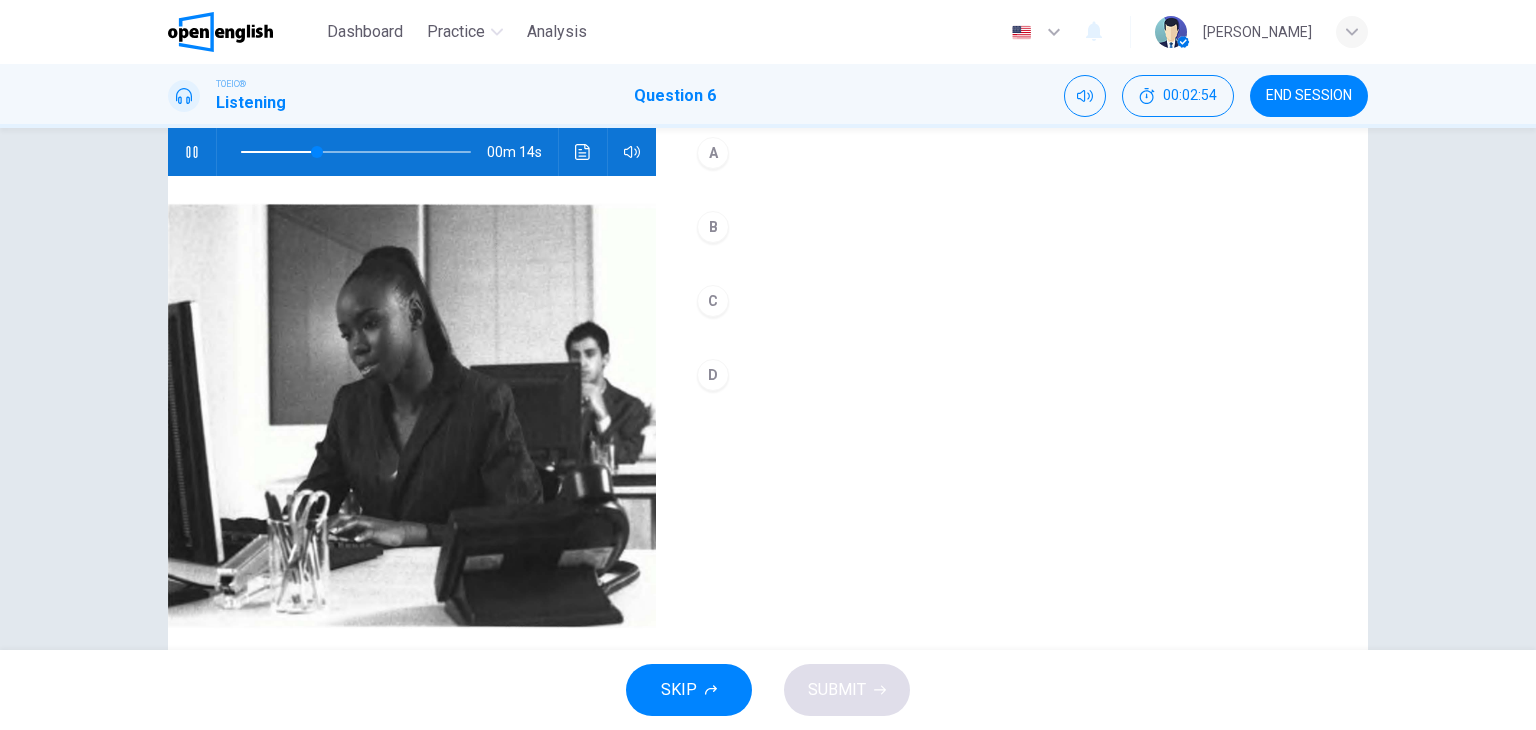 click on "A" at bounding box center [713, 153] 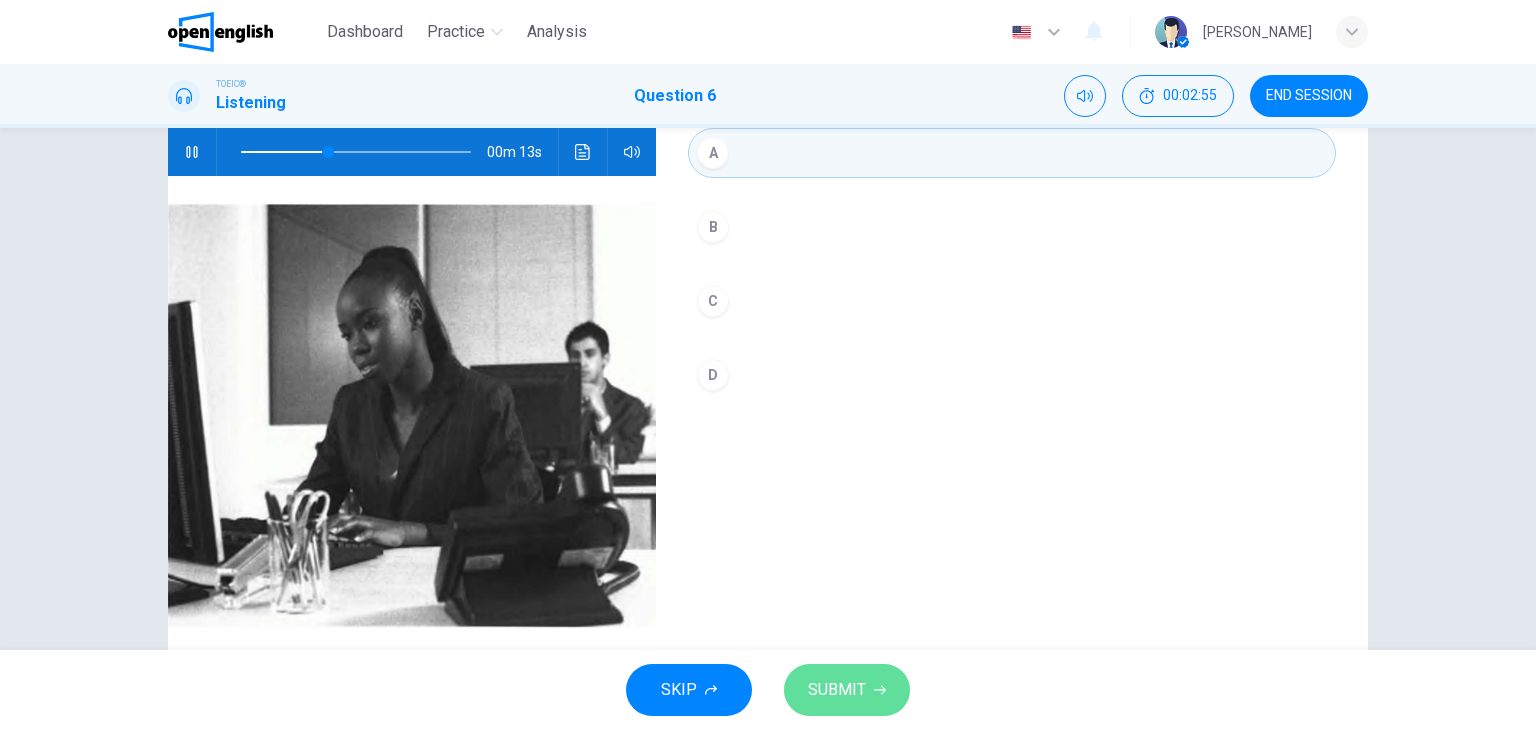 click on "SUBMIT" at bounding box center [837, 690] 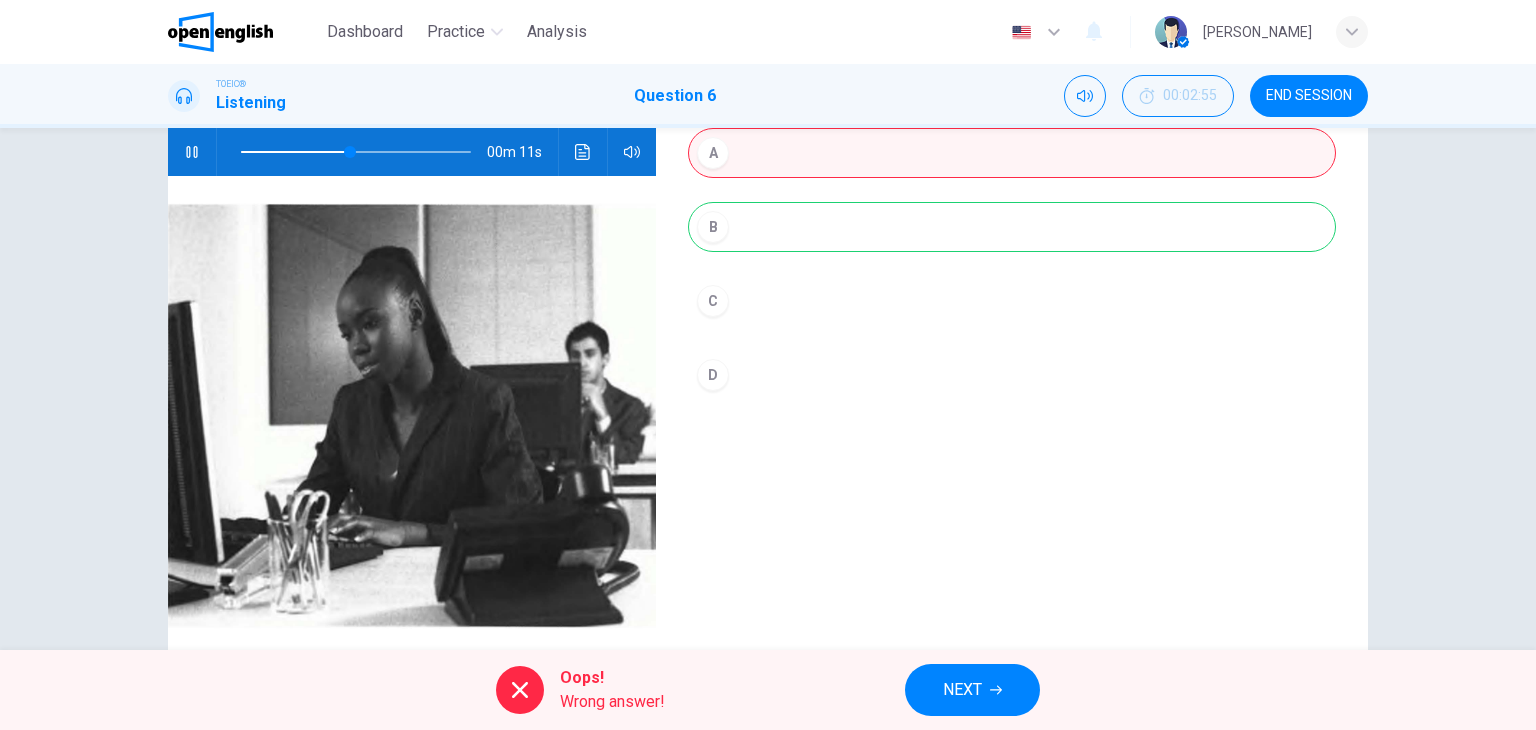 type on "**" 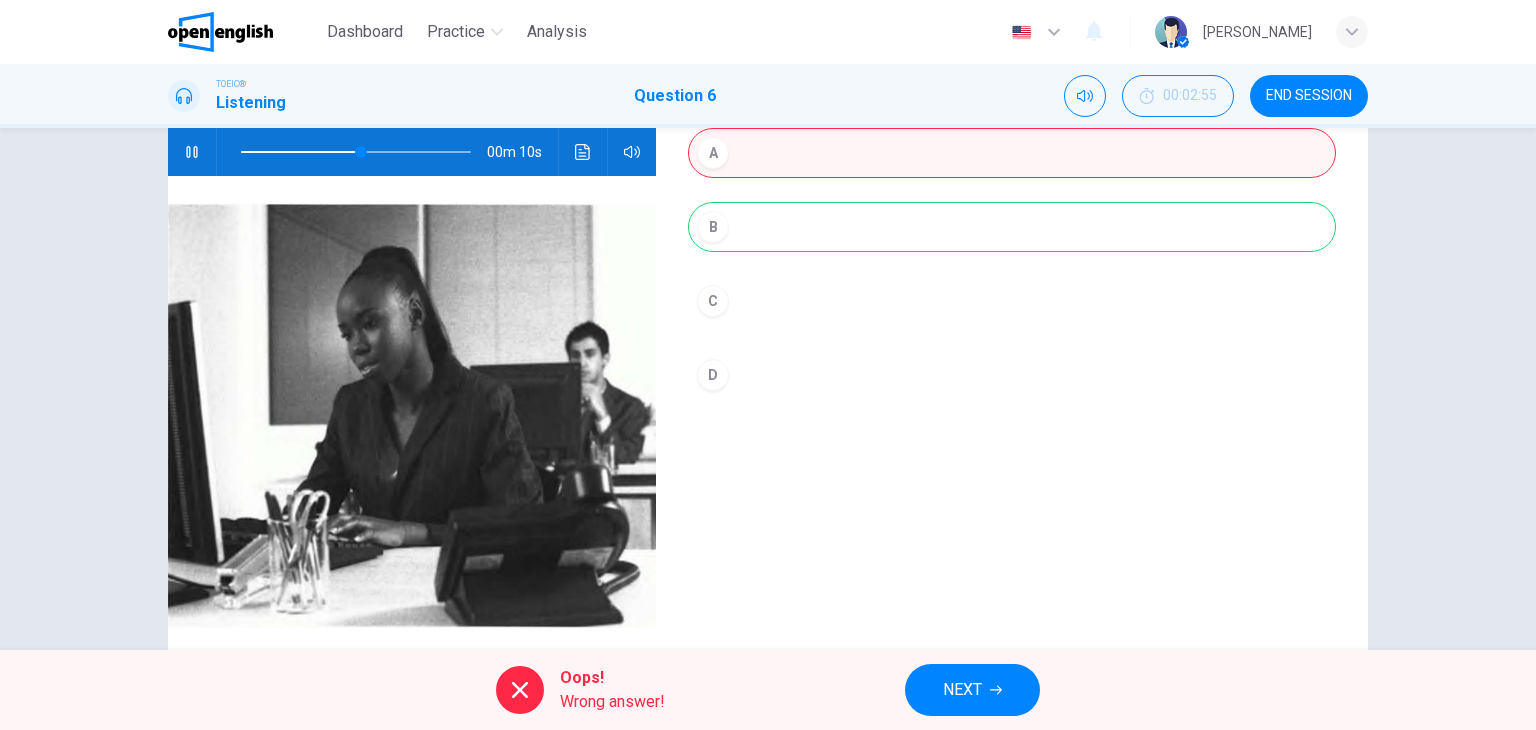 click 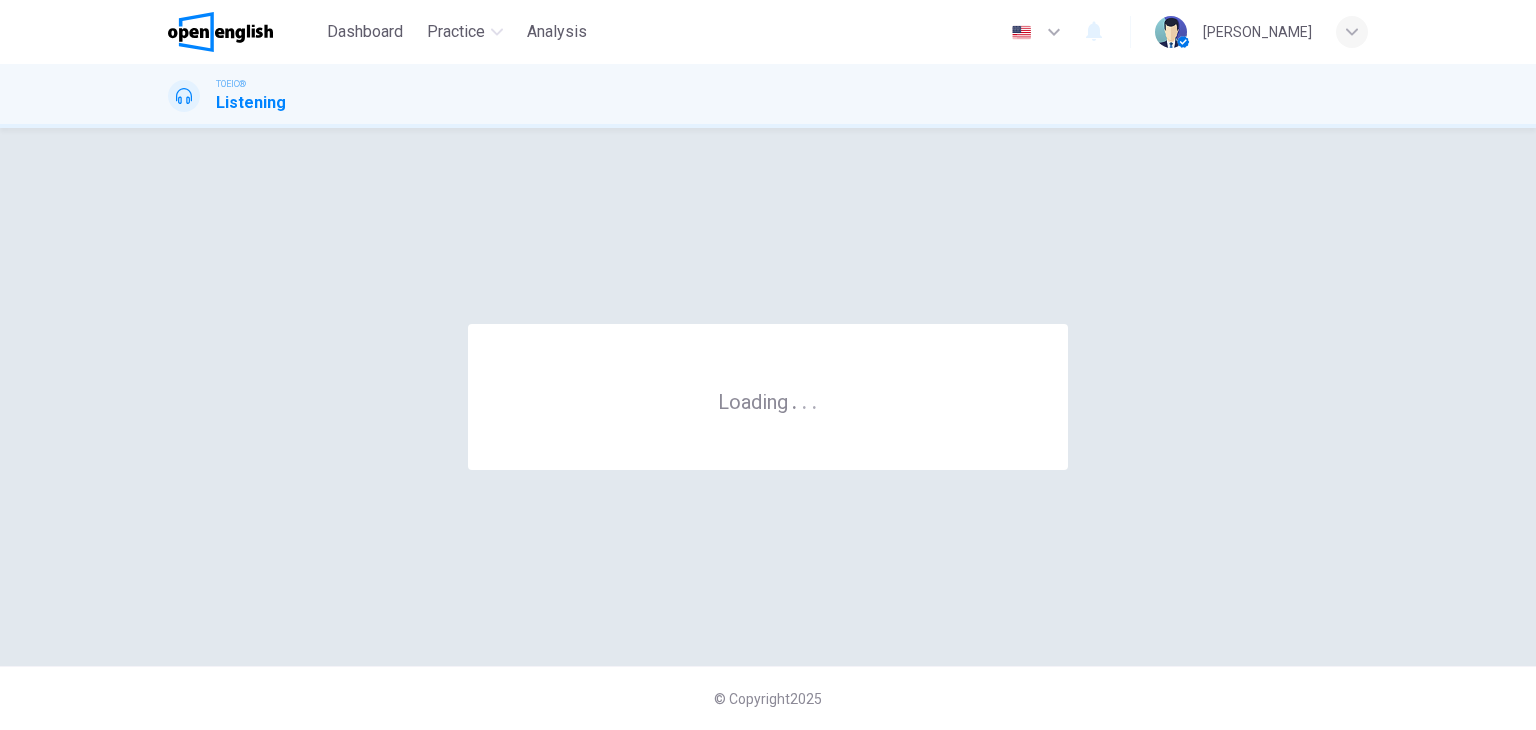 scroll, scrollTop: 0, scrollLeft: 0, axis: both 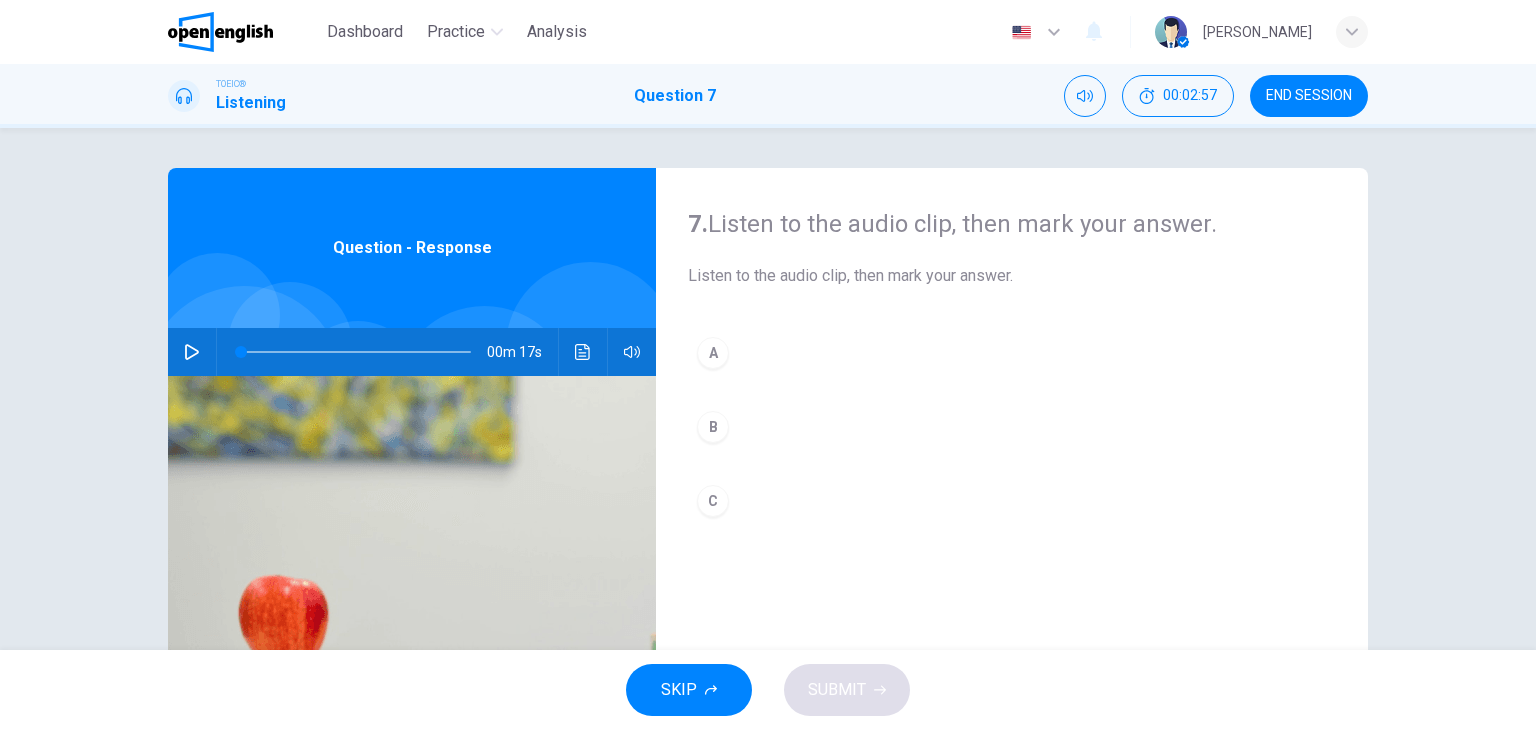 click 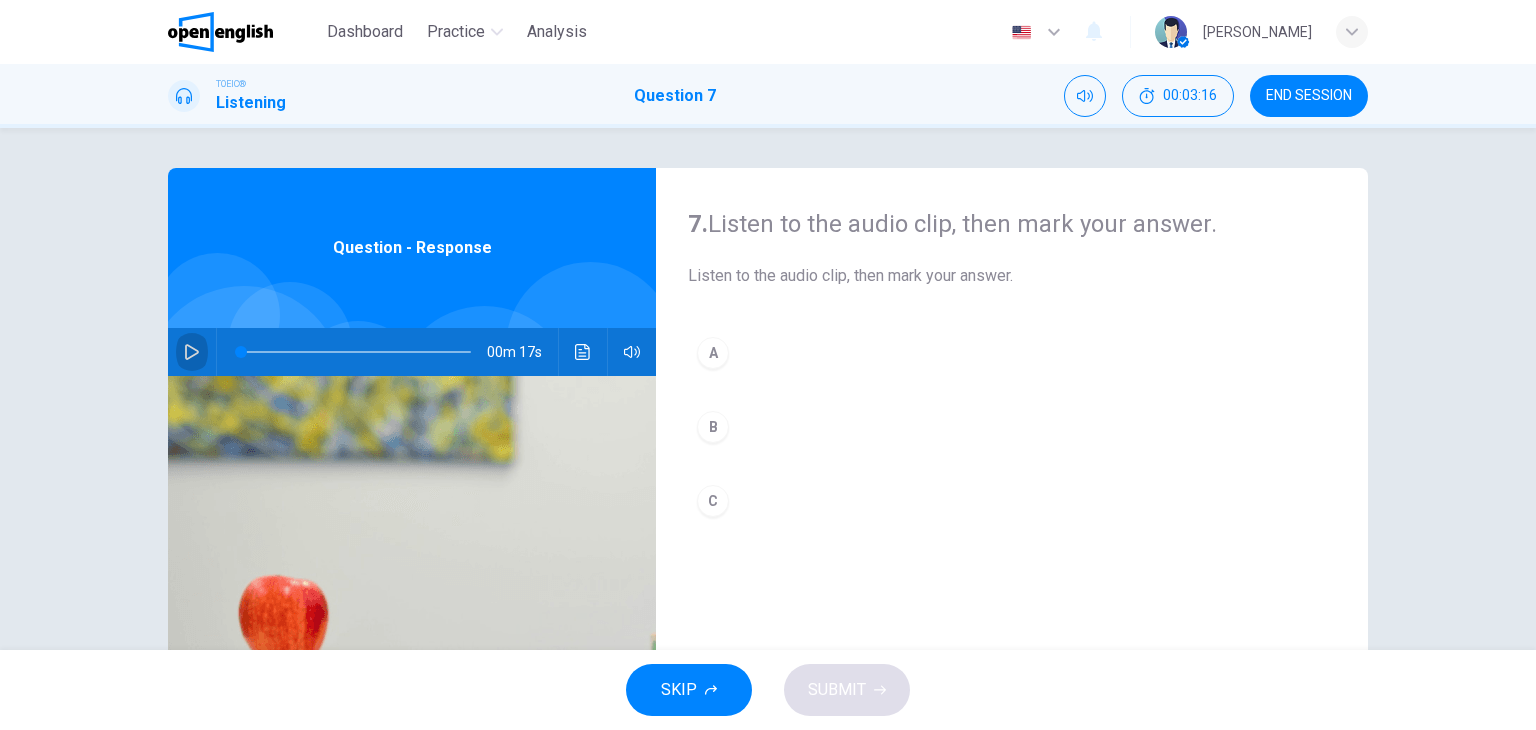 click 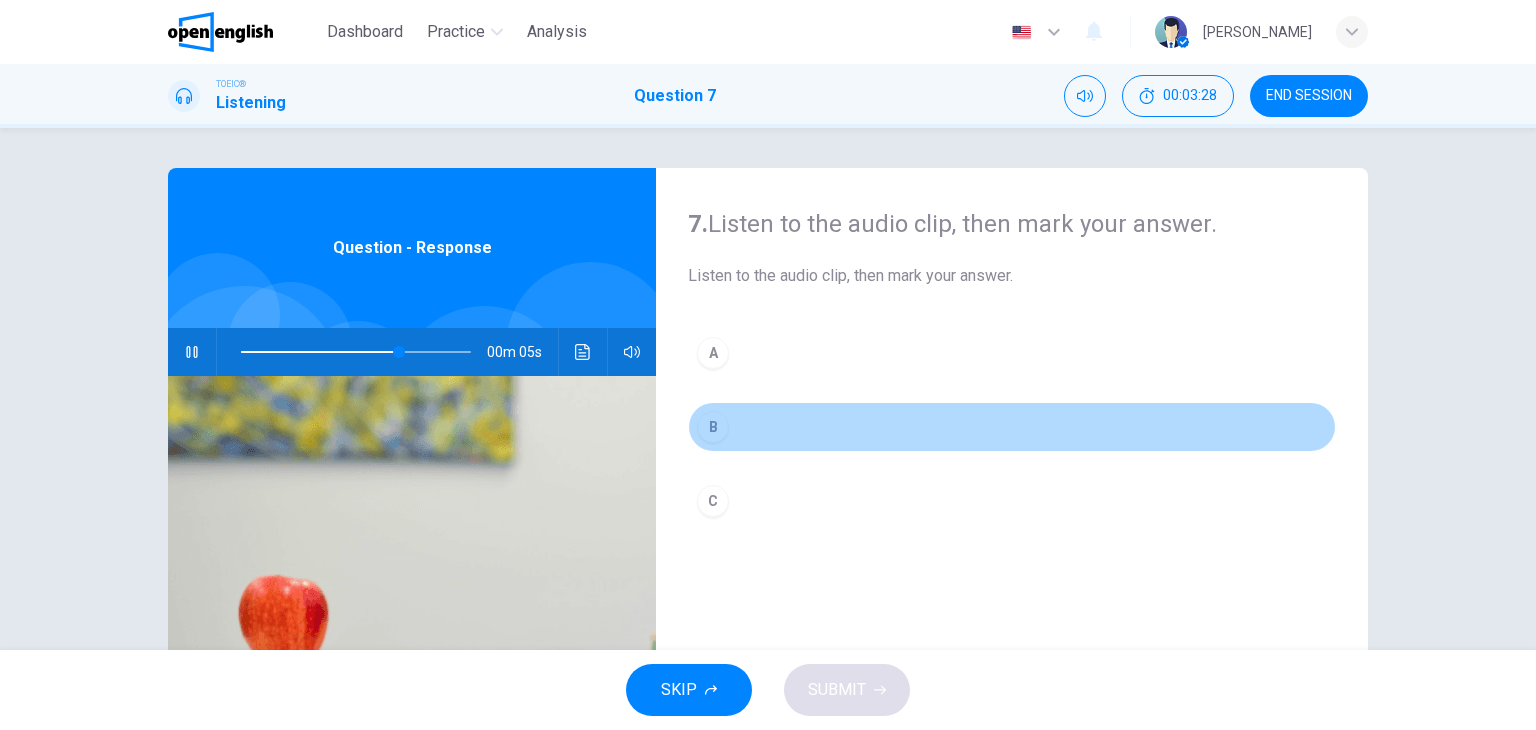 click on "B" at bounding box center (713, 427) 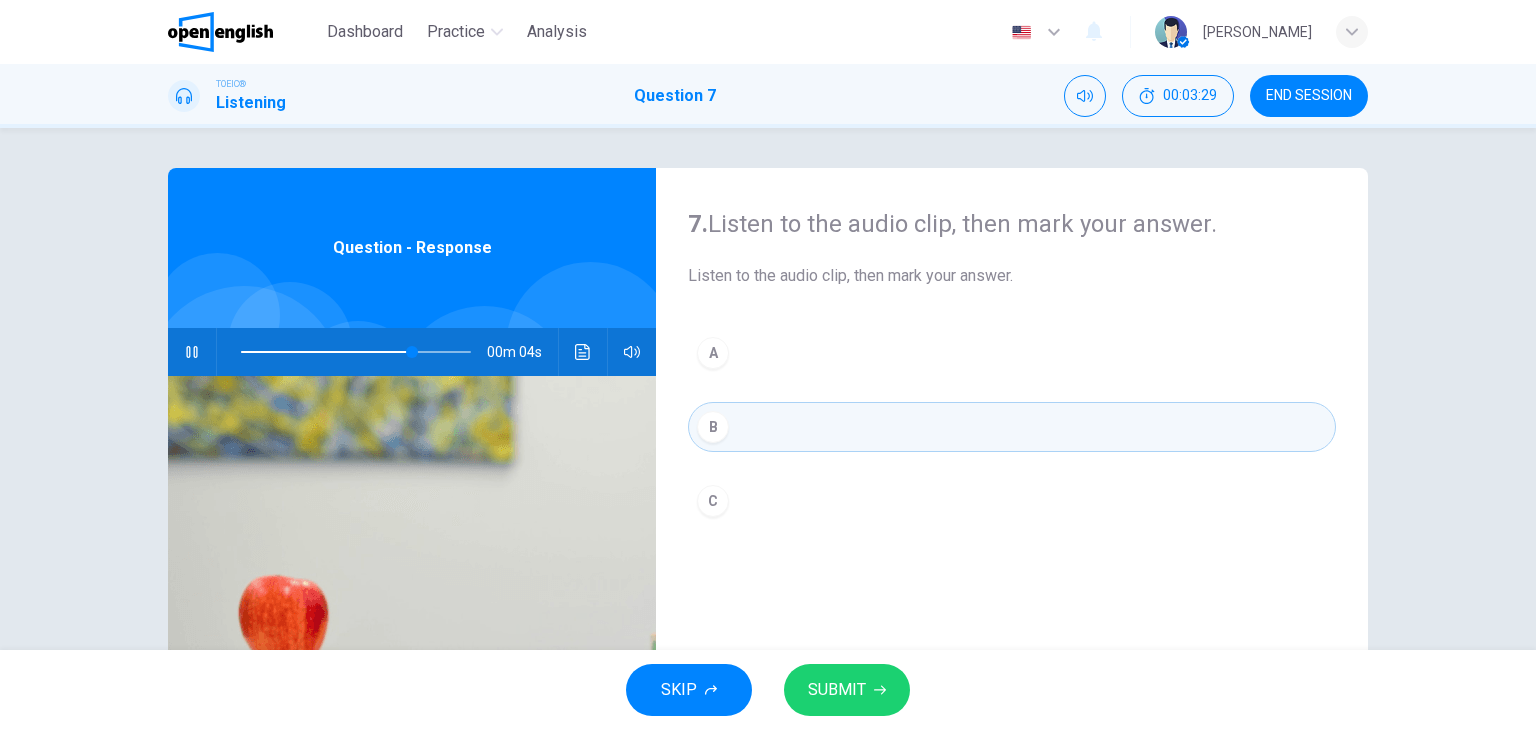 click on "SUBMIT" at bounding box center (837, 690) 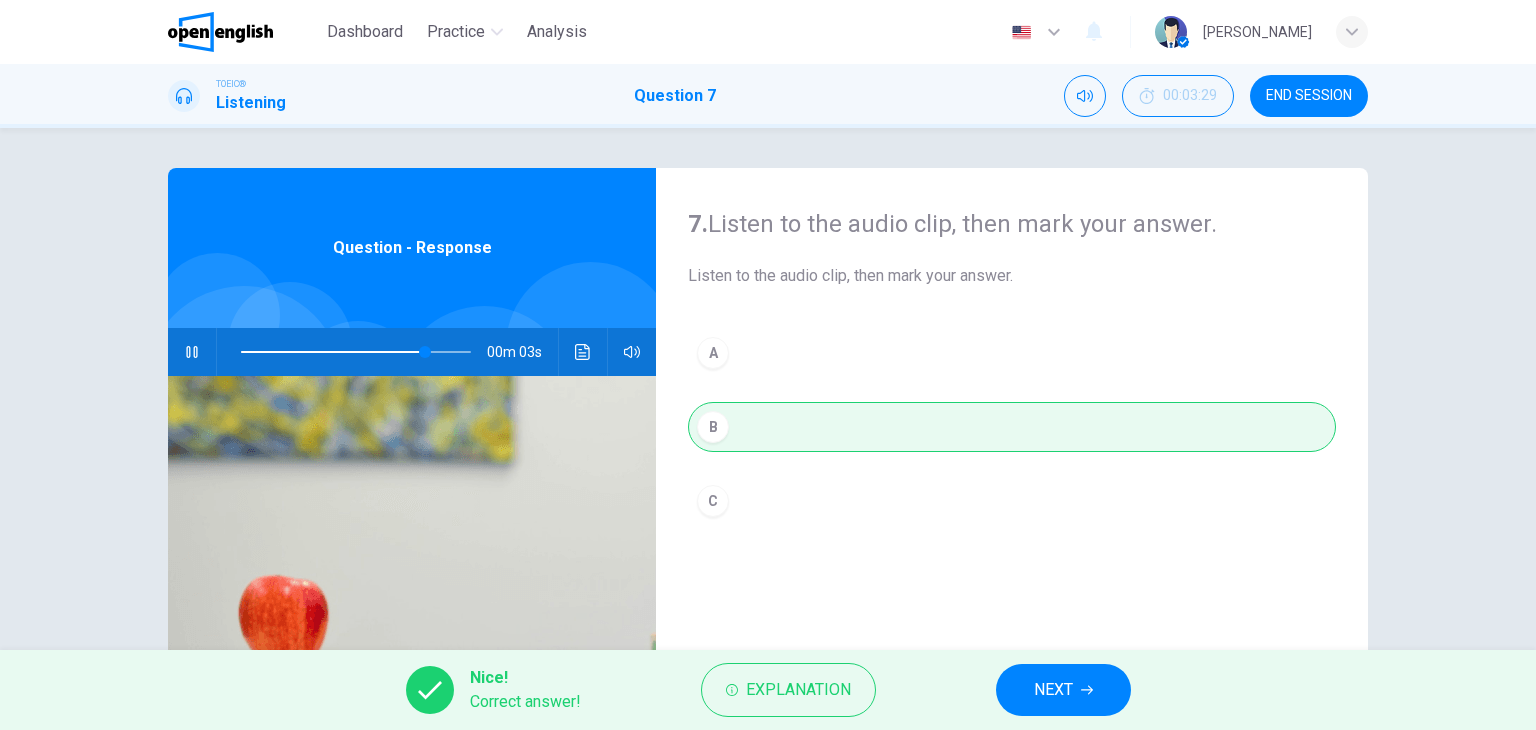 type on "**" 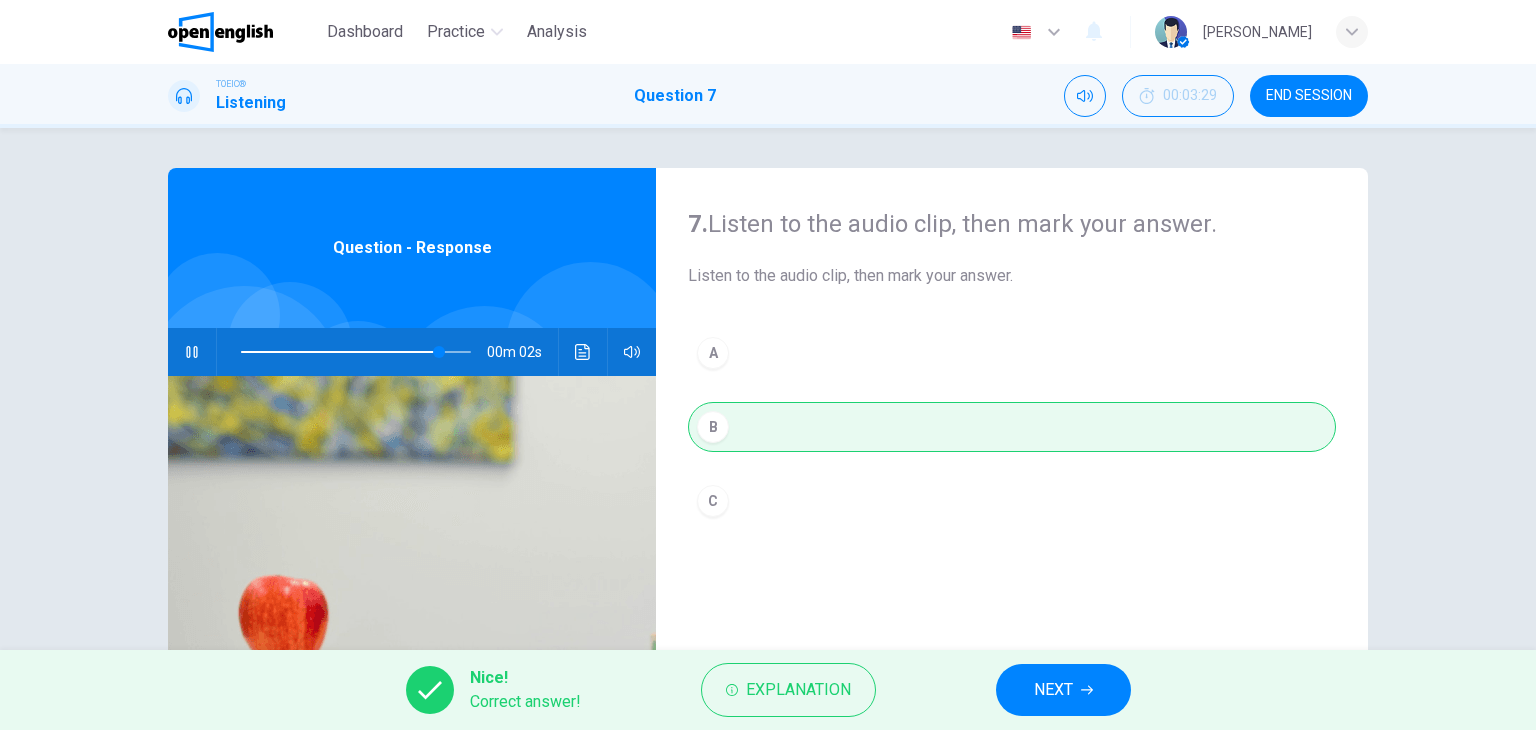 click on "NEXT" at bounding box center [1053, 690] 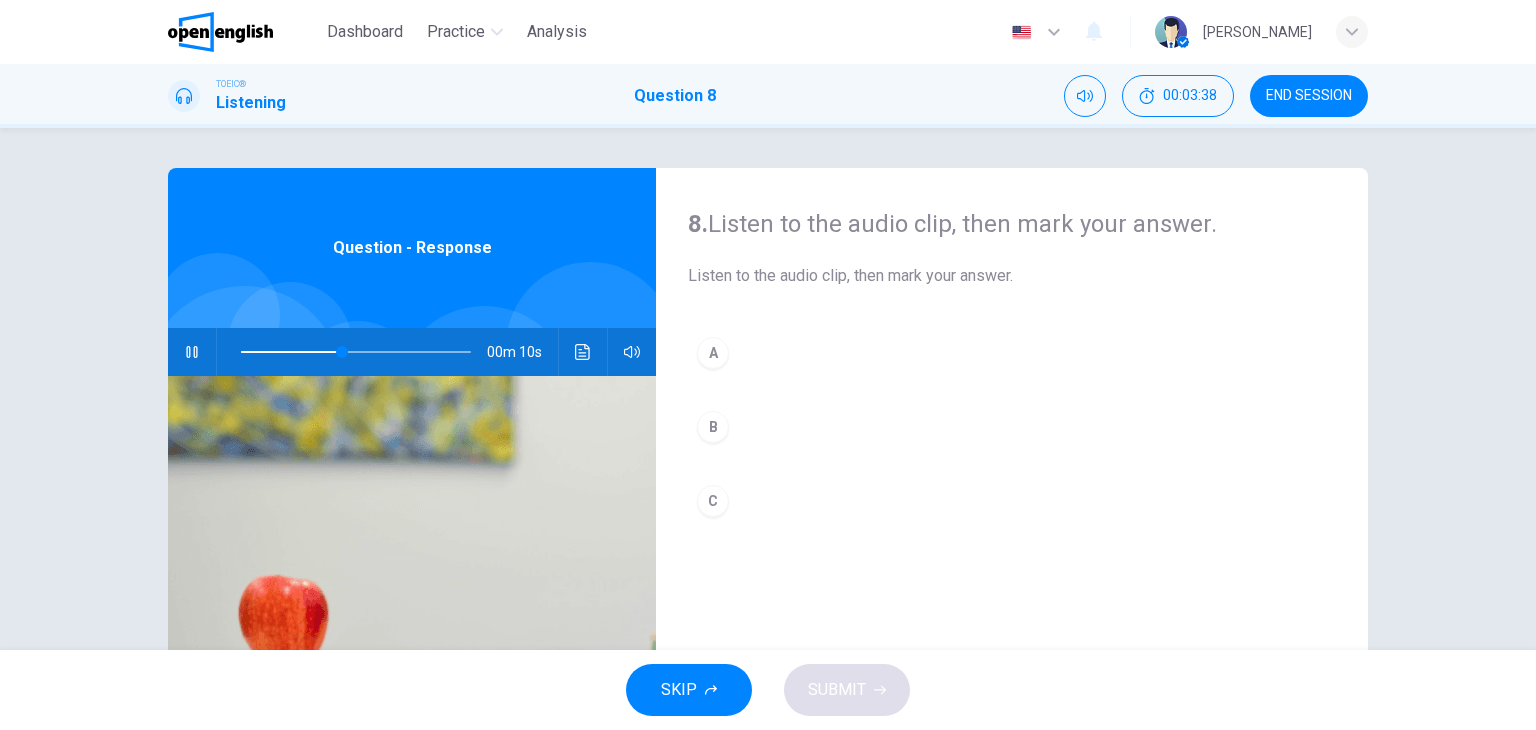 click at bounding box center [356, 352] 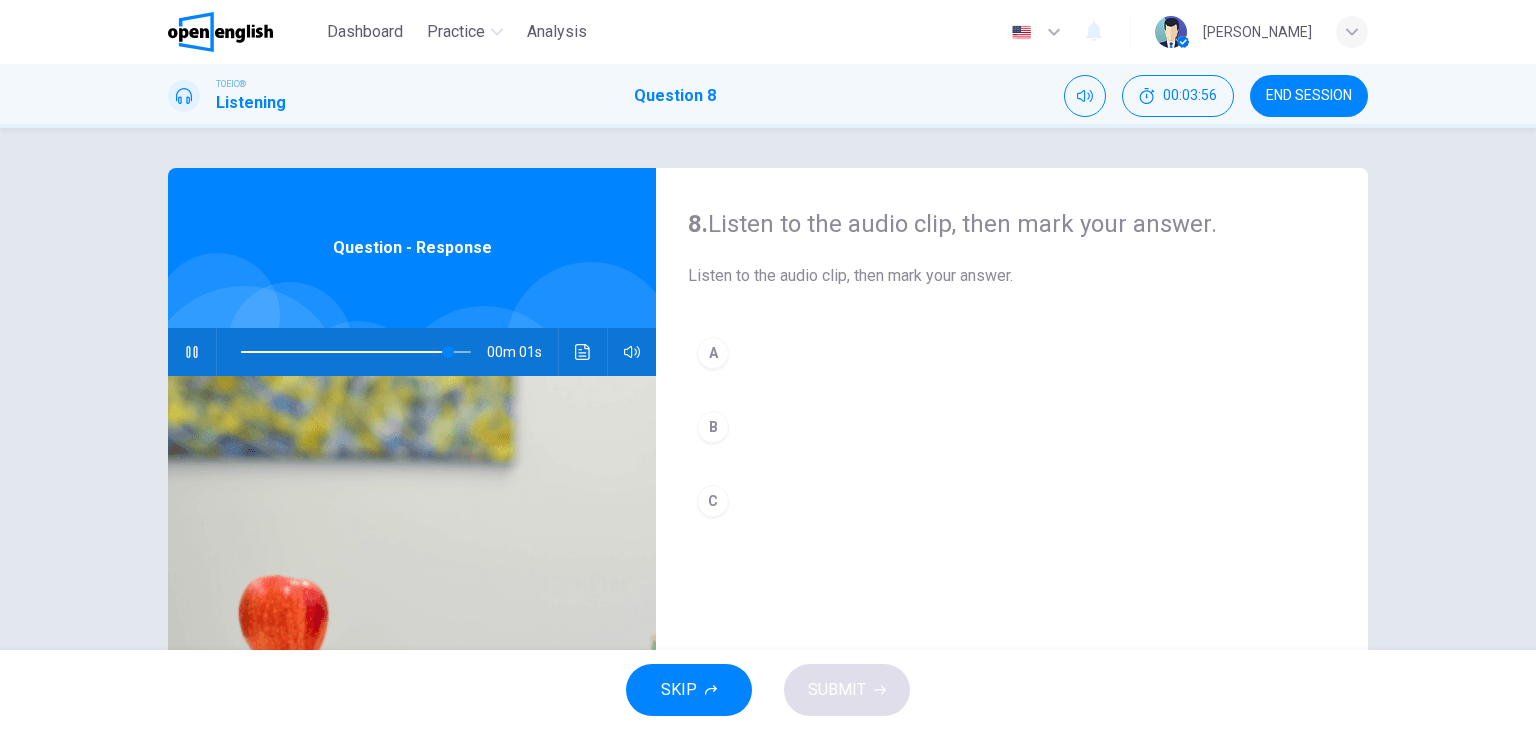 click on "B" at bounding box center [713, 427] 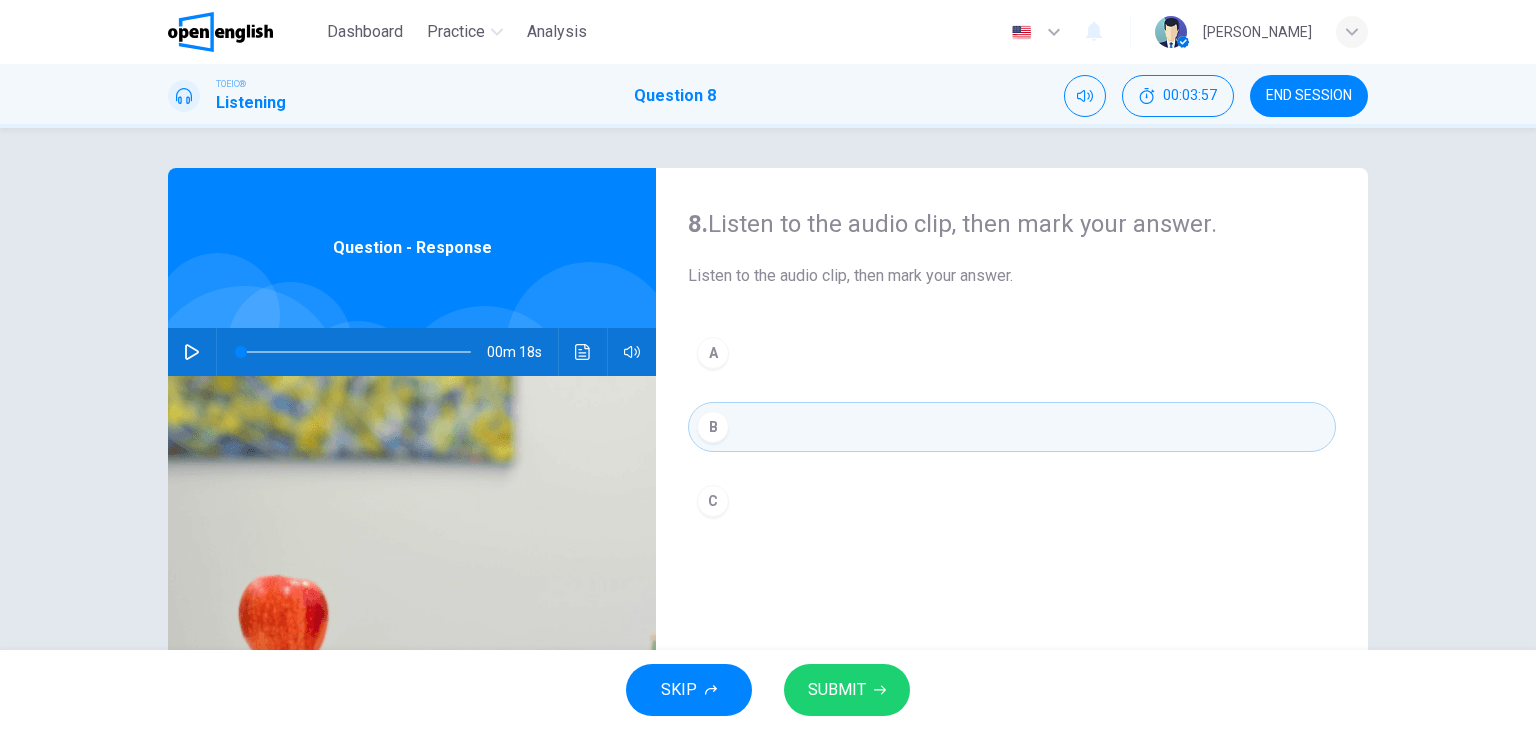 click on "SUBMIT" at bounding box center (837, 690) 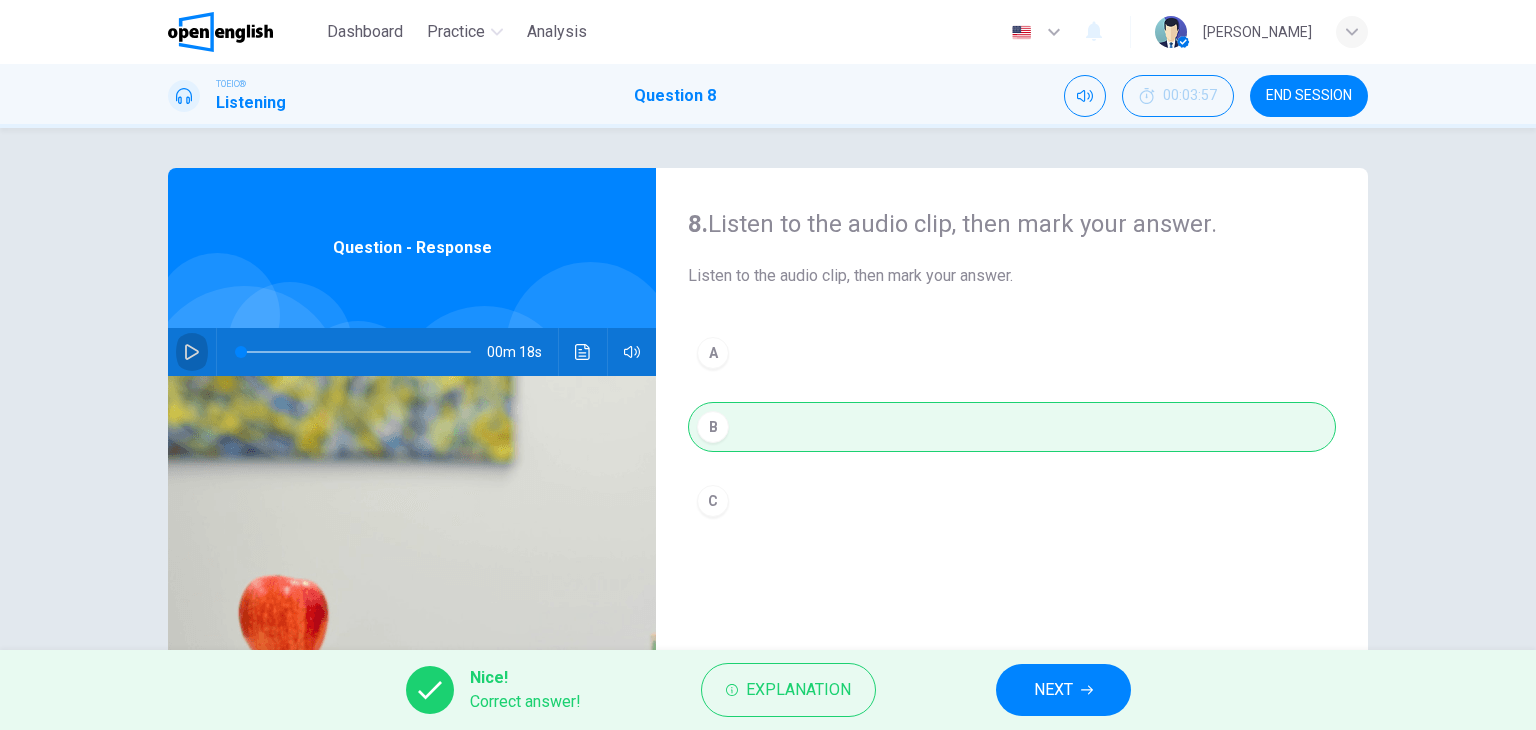 click 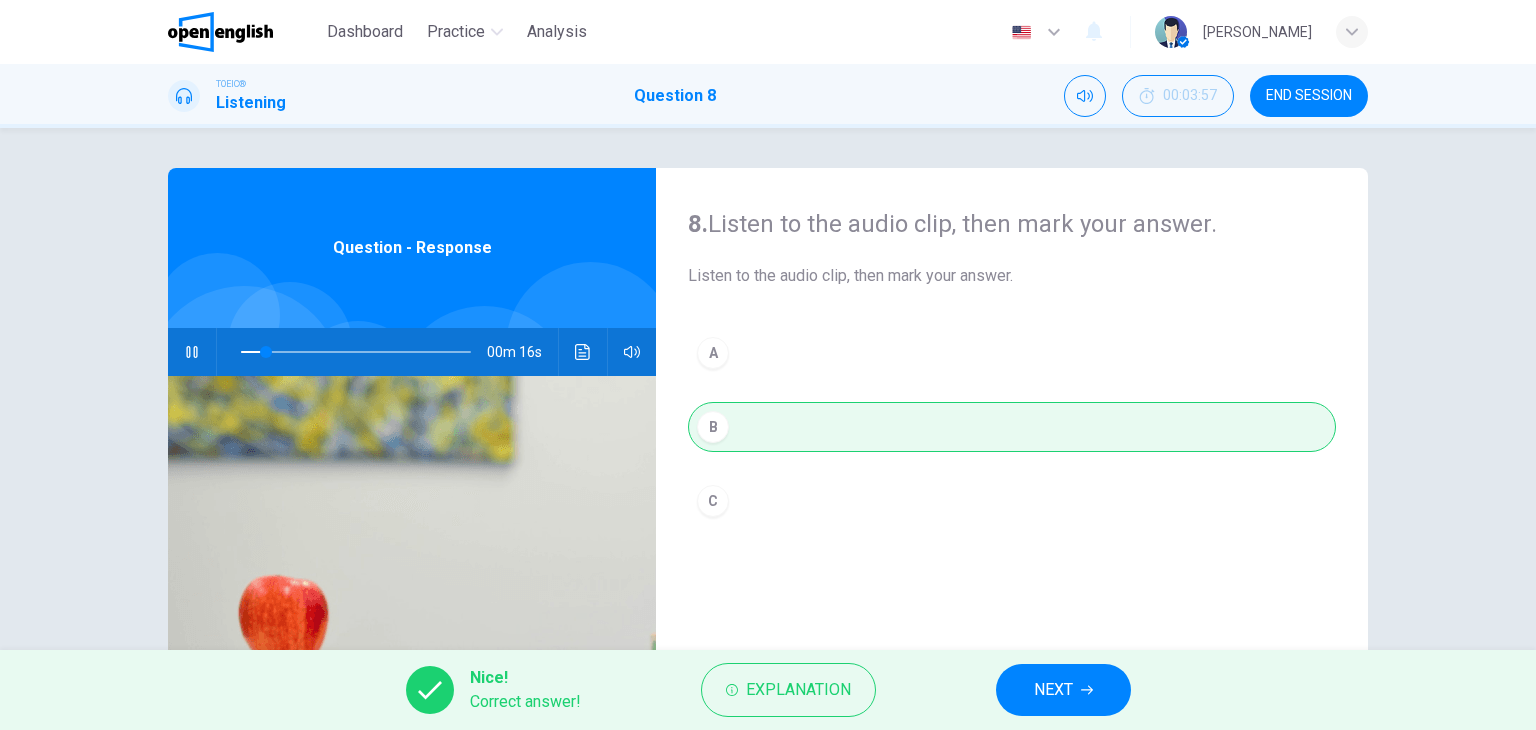 type on "**" 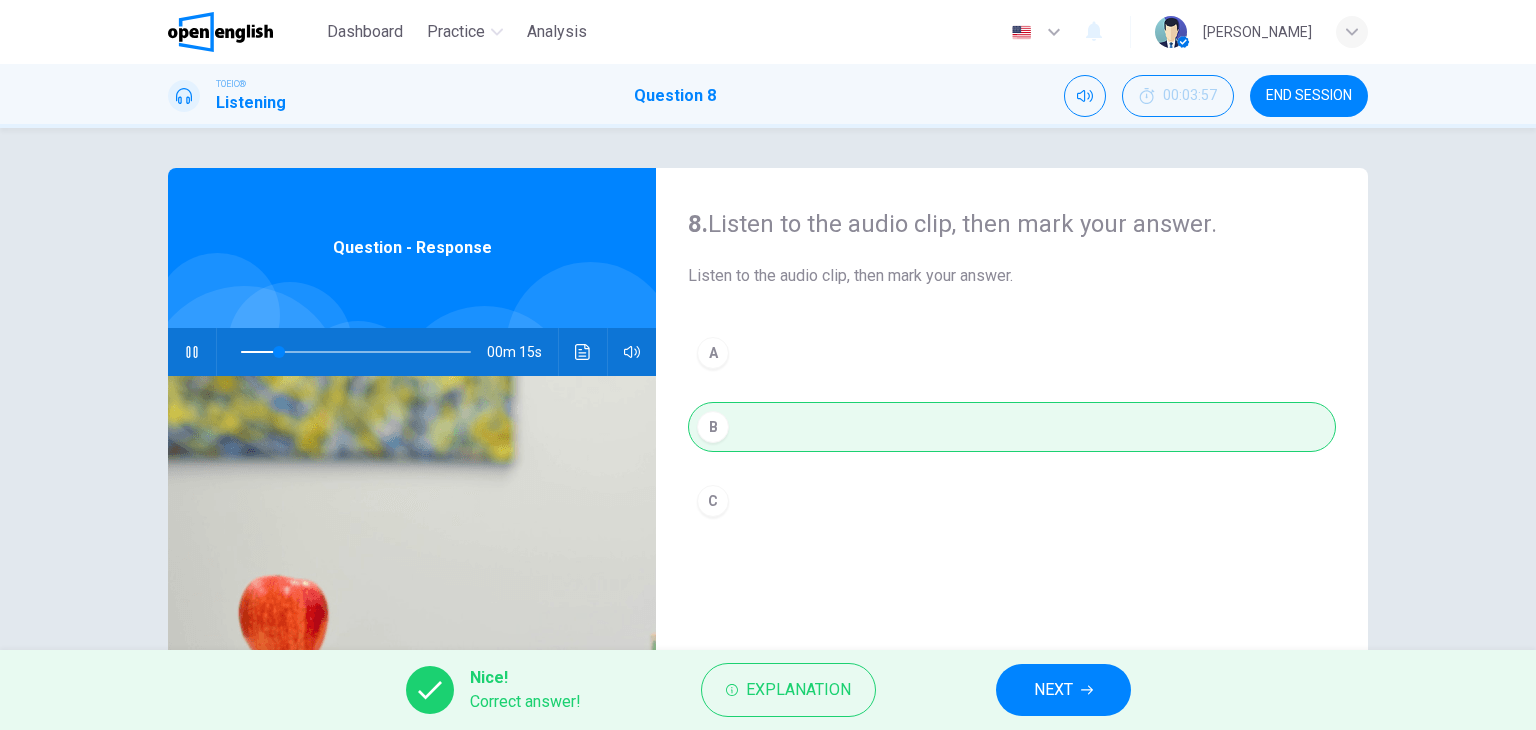 click on "NEXT" at bounding box center [1053, 690] 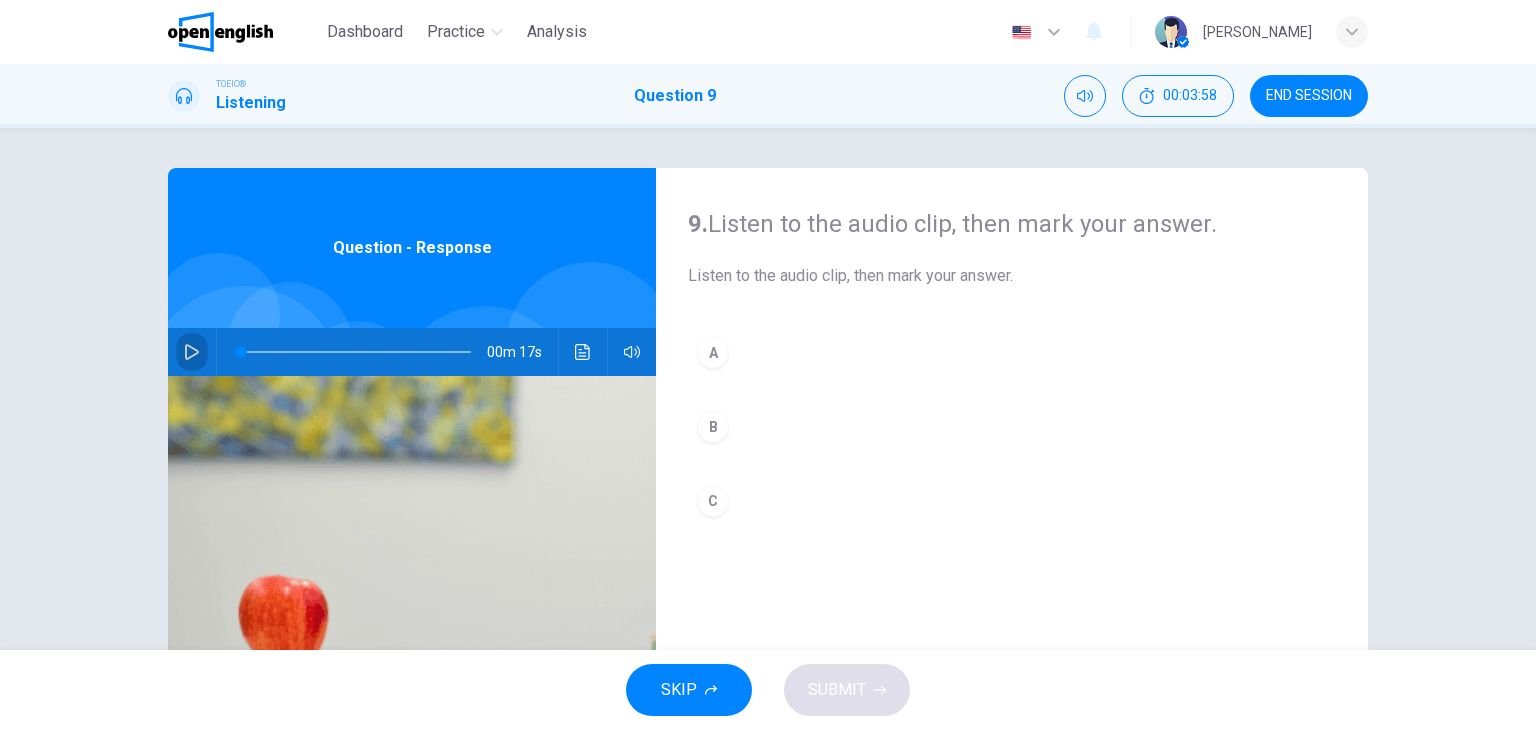 click 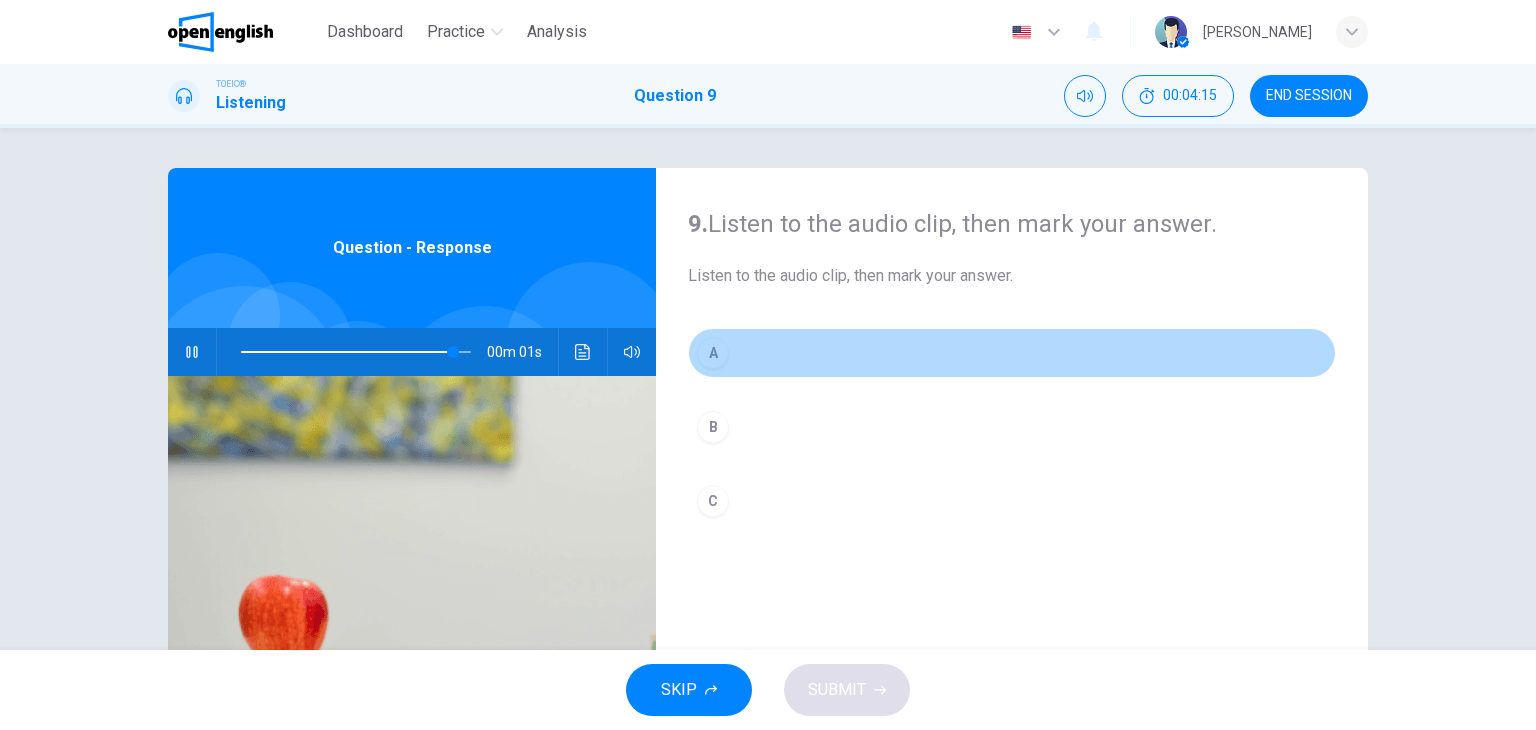 click on "A" at bounding box center (713, 353) 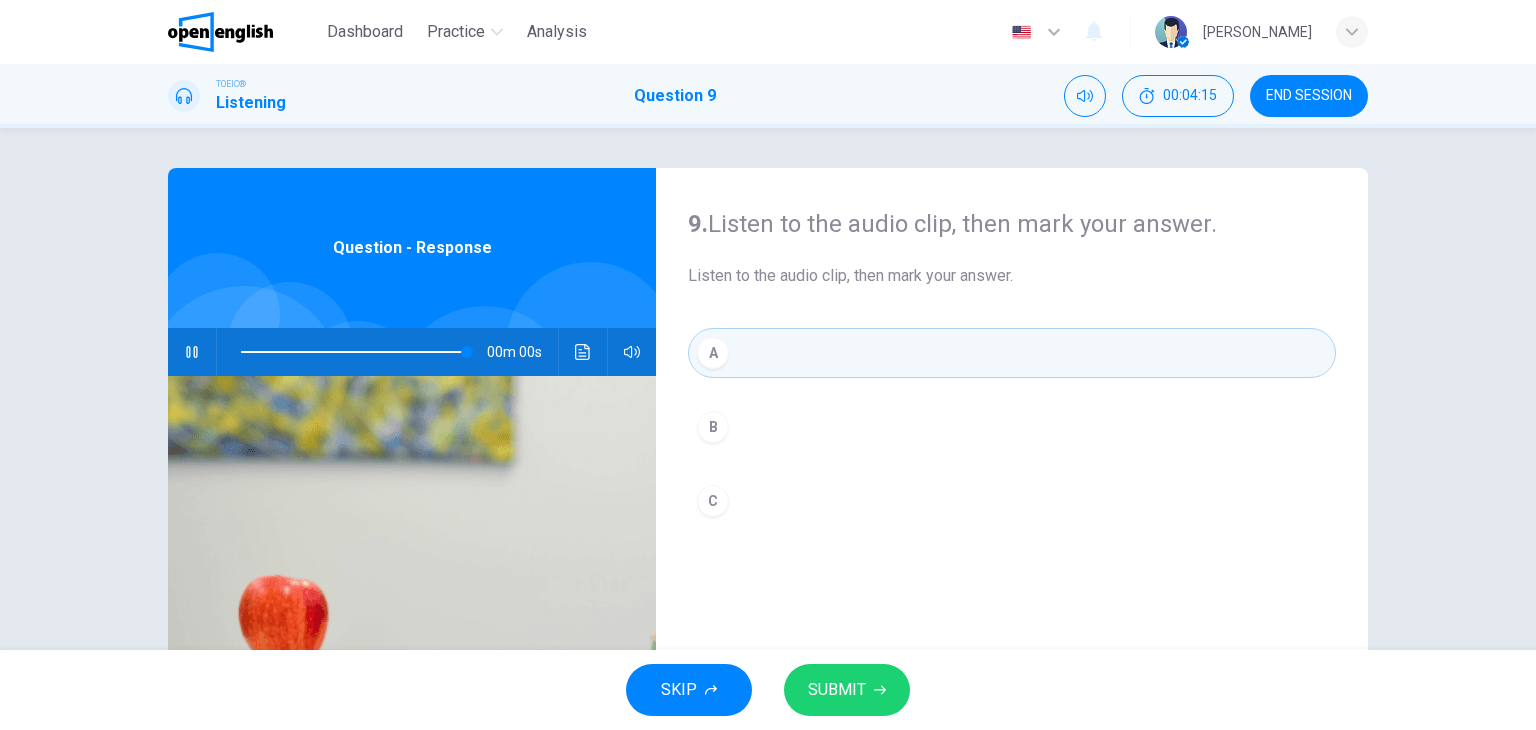 type on "*" 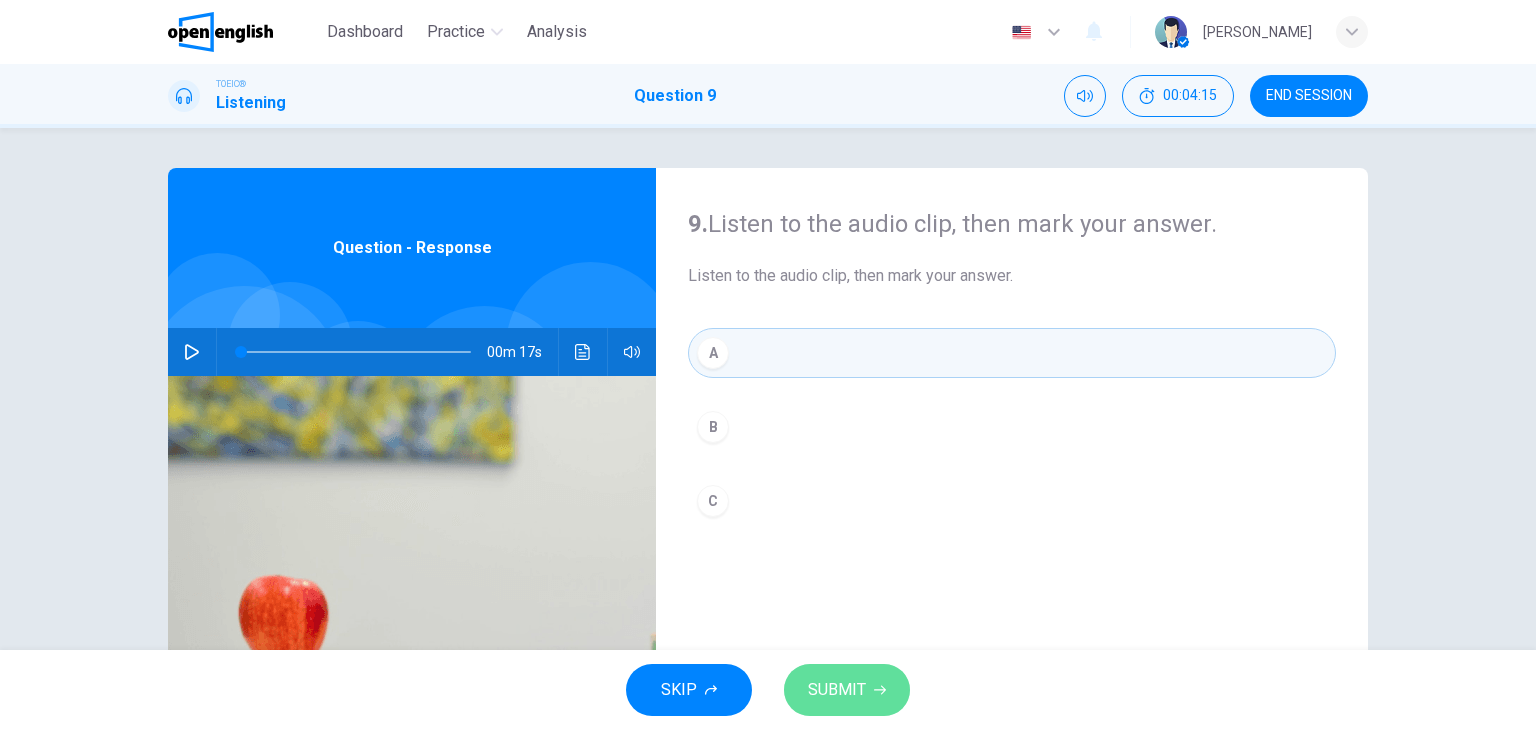 click 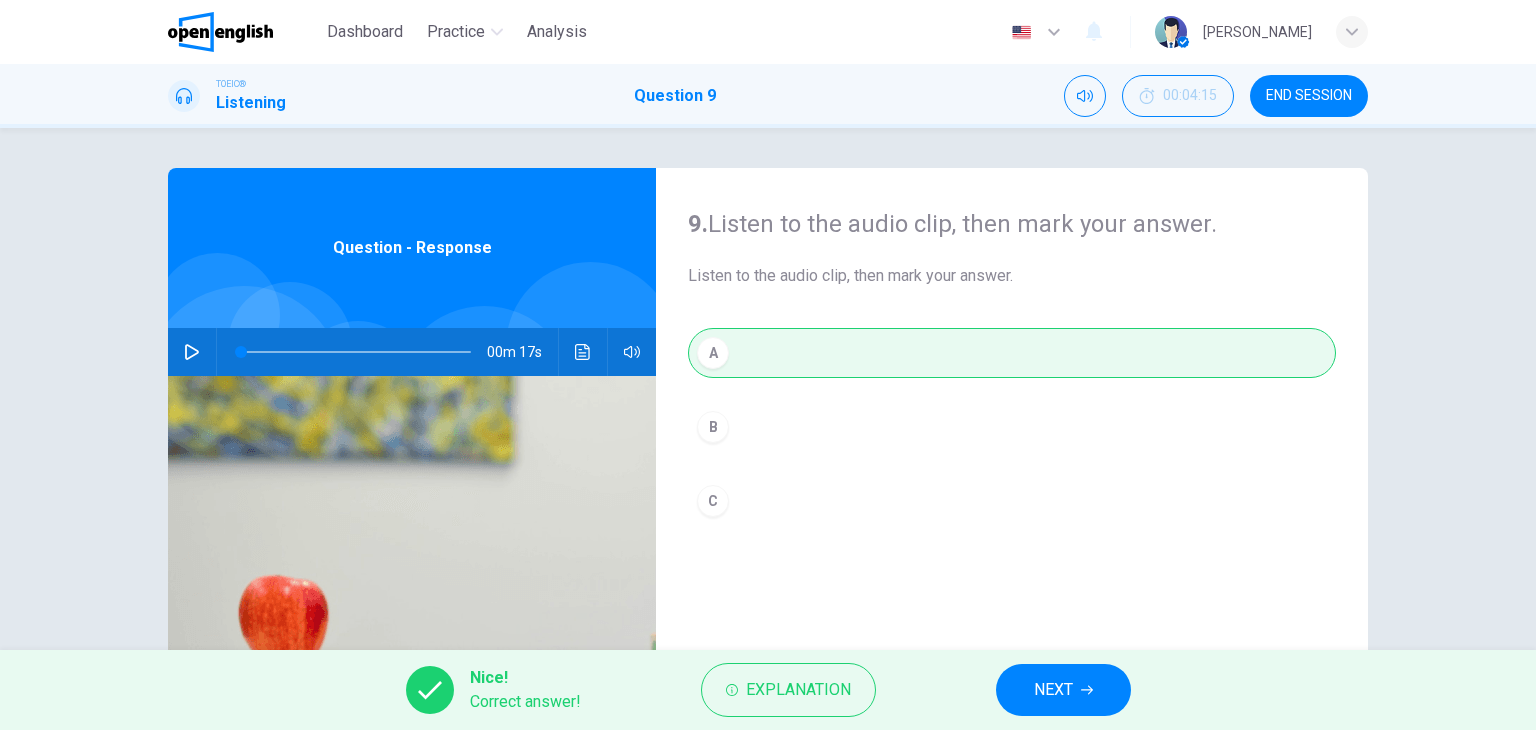 click on "NEXT" at bounding box center [1053, 690] 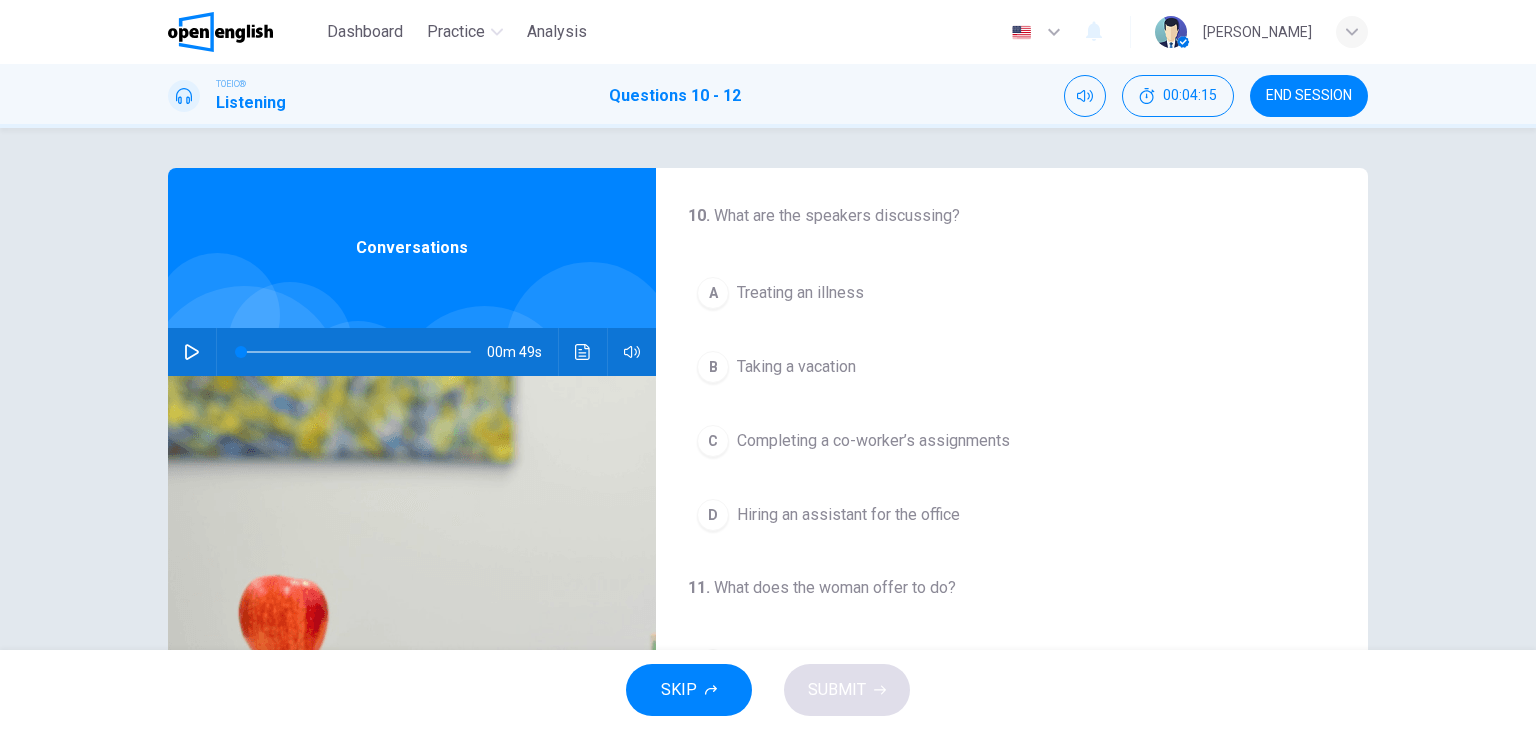 click 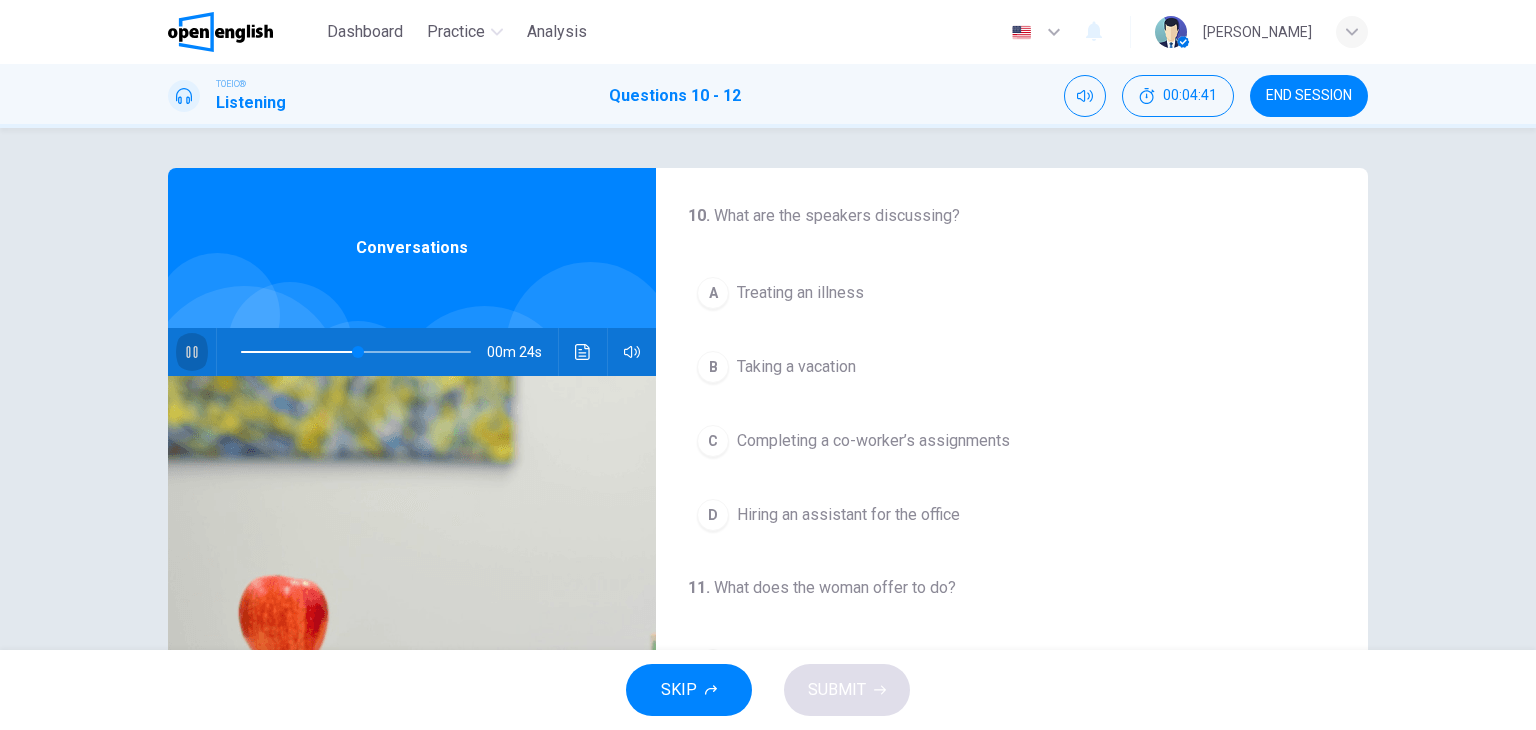 click 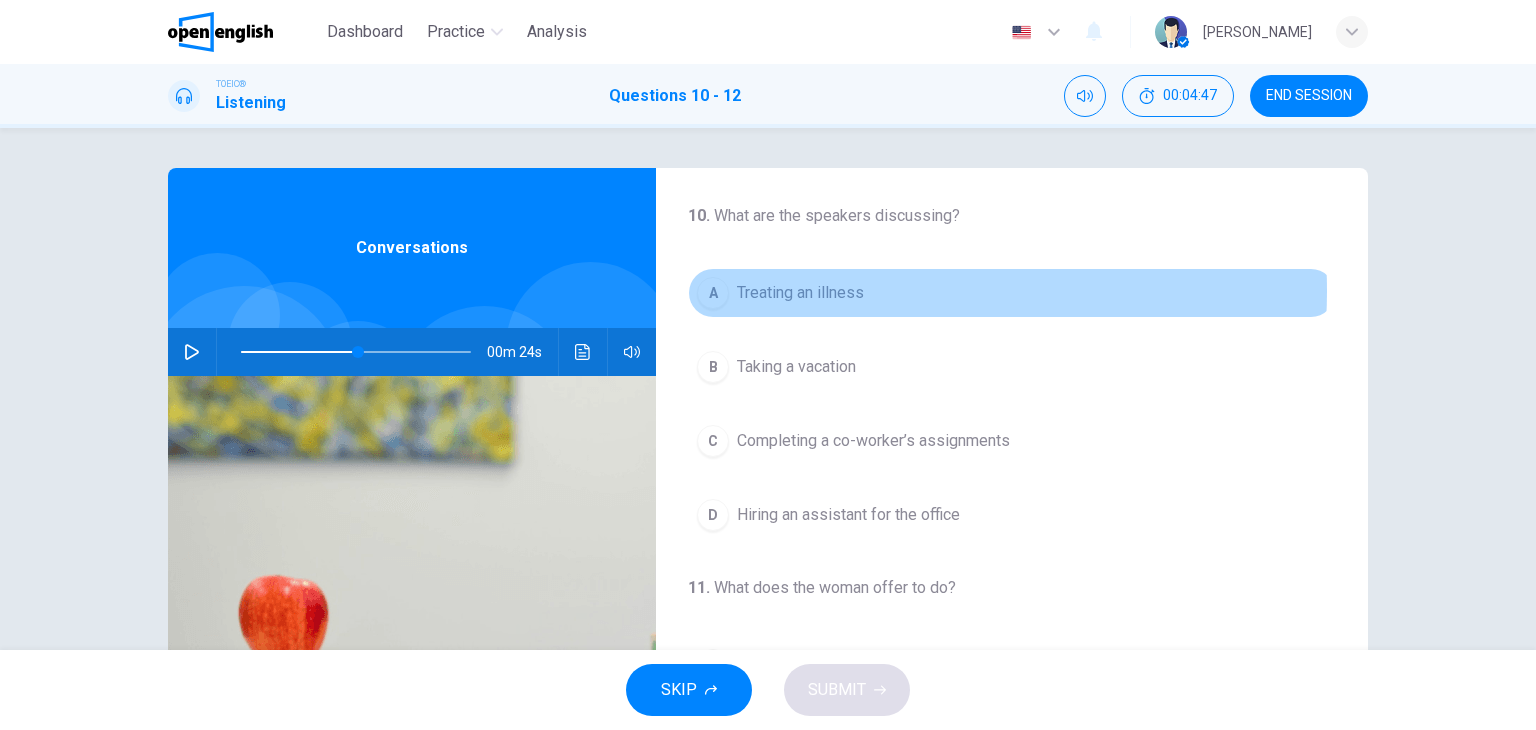 click on "Treating an illness" at bounding box center (800, 293) 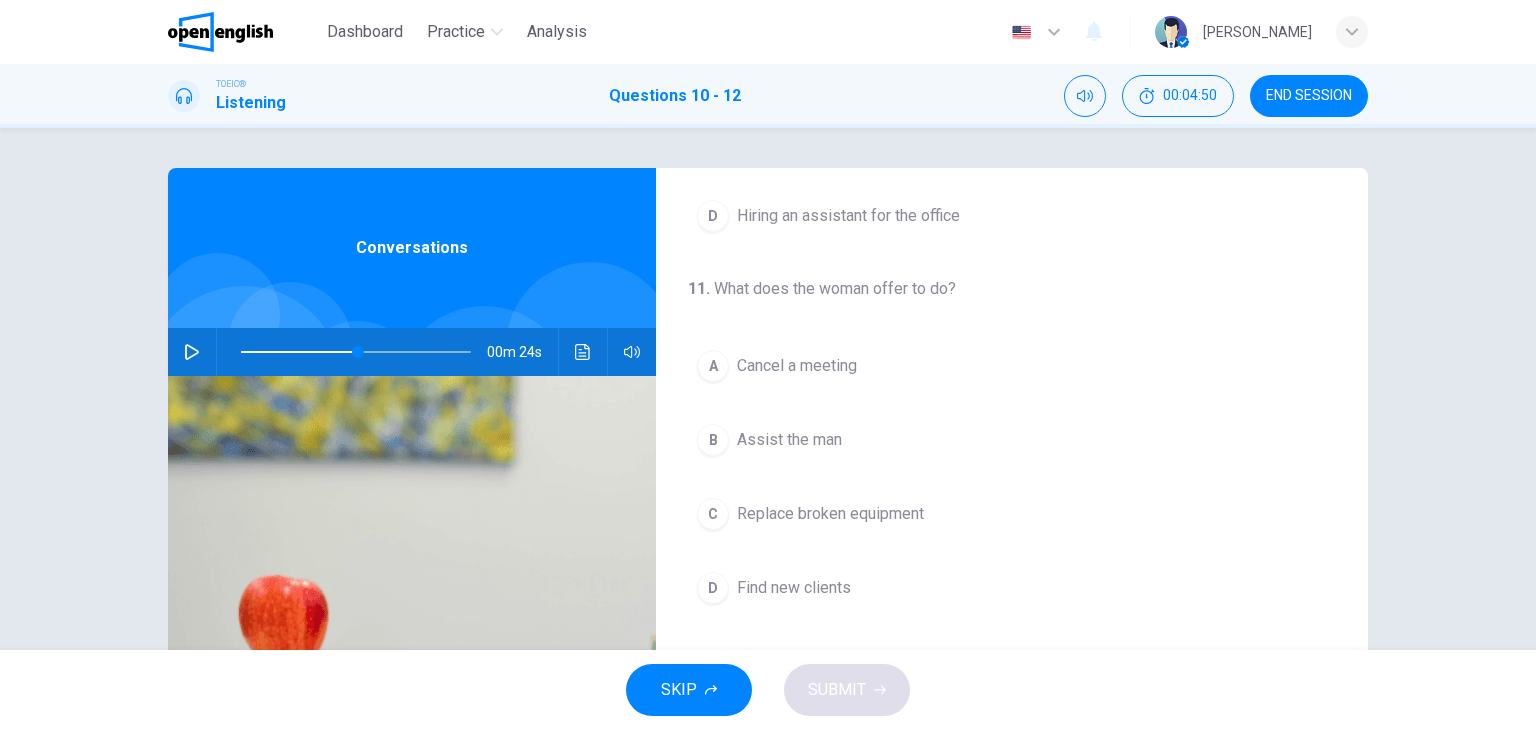 scroll, scrollTop: 300, scrollLeft: 0, axis: vertical 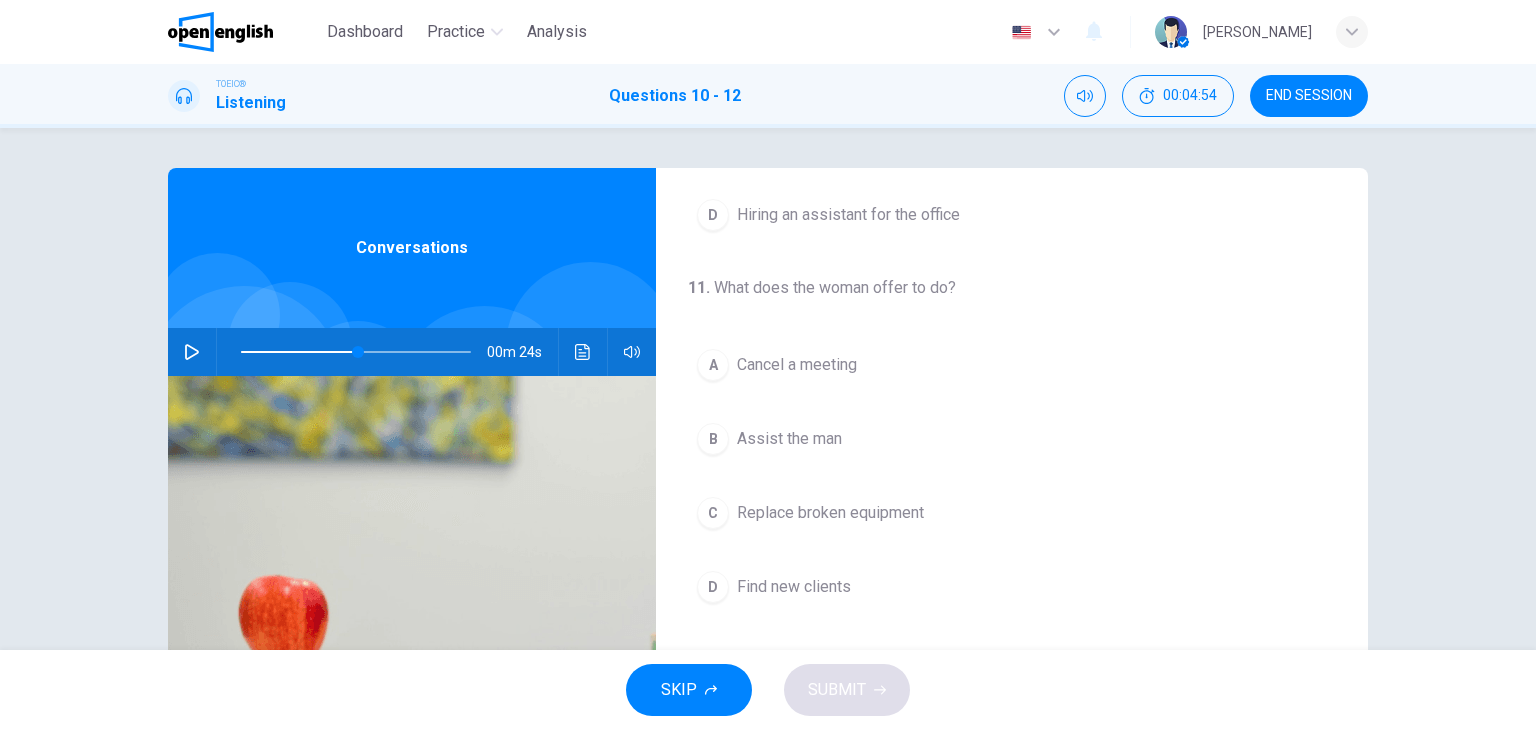 click on "Assist the man" at bounding box center [789, 439] 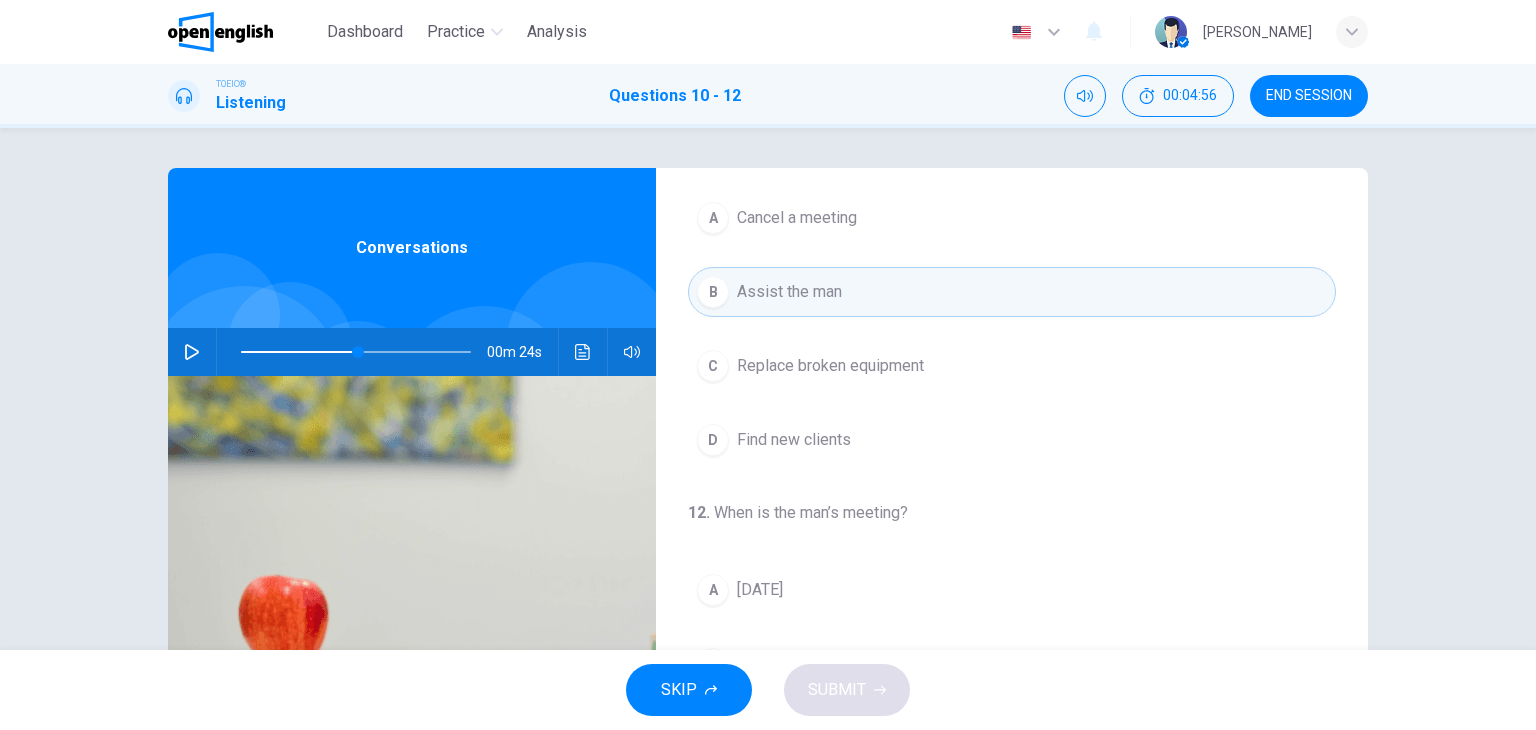 scroll, scrollTop: 452, scrollLeft: 0, axis: vertical 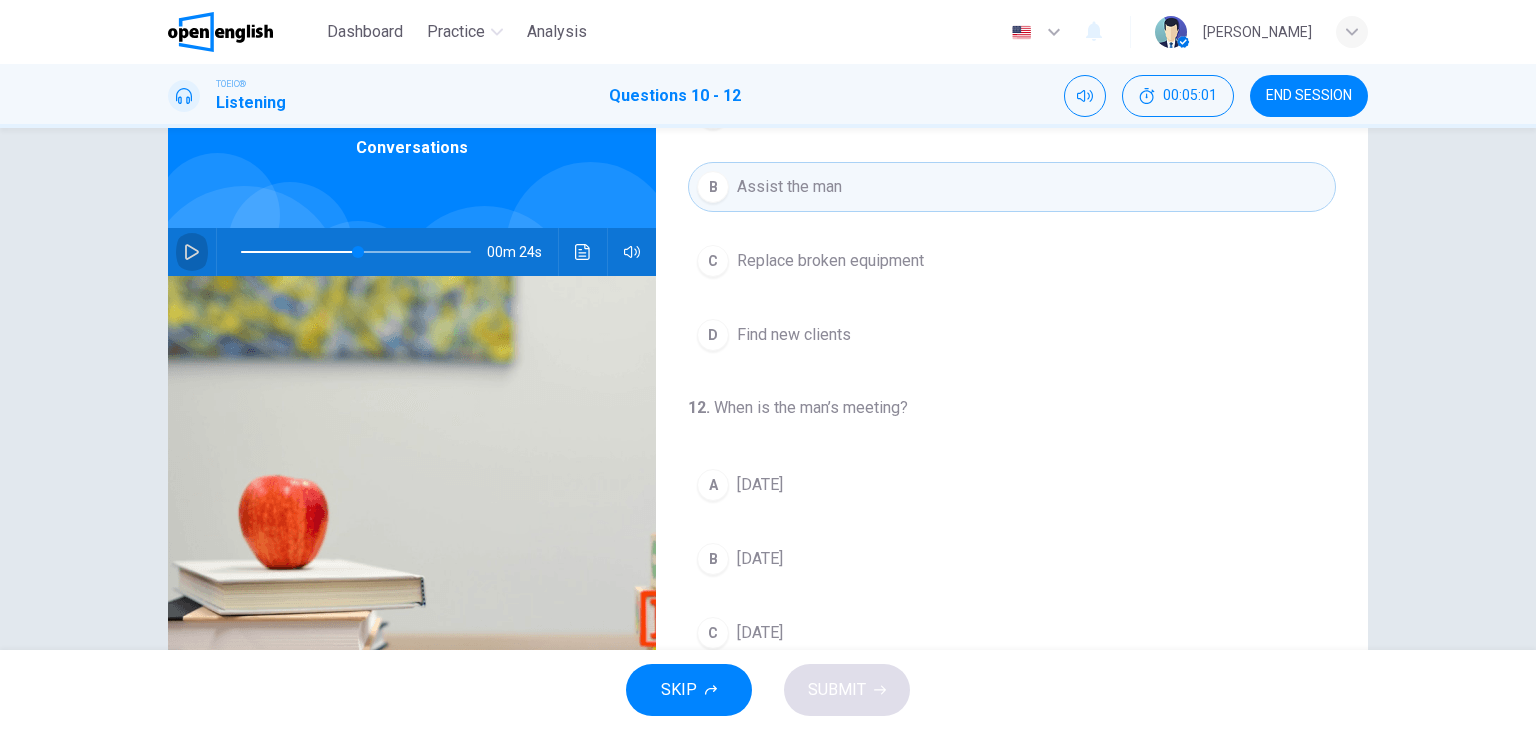 click 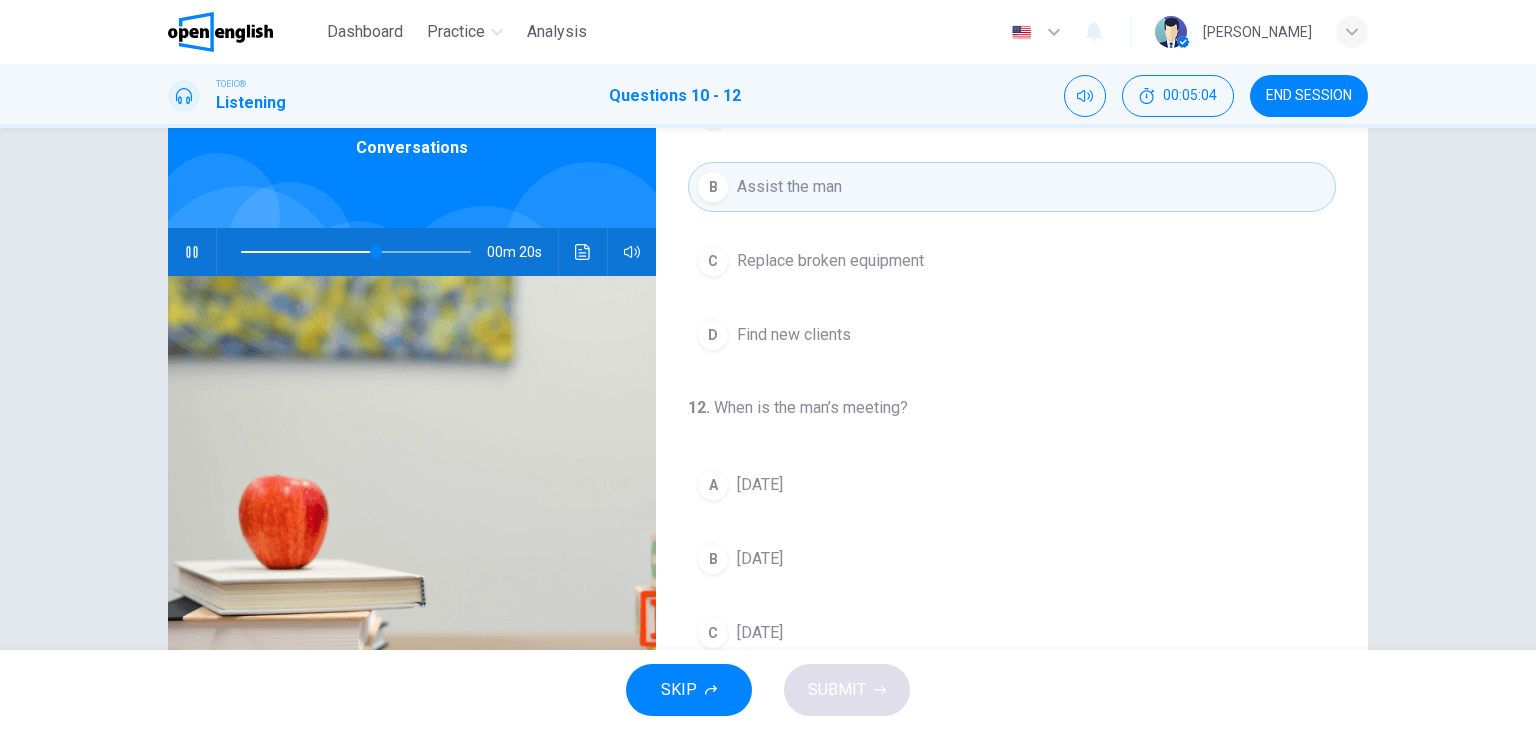 click at bounding box center (356, 252) 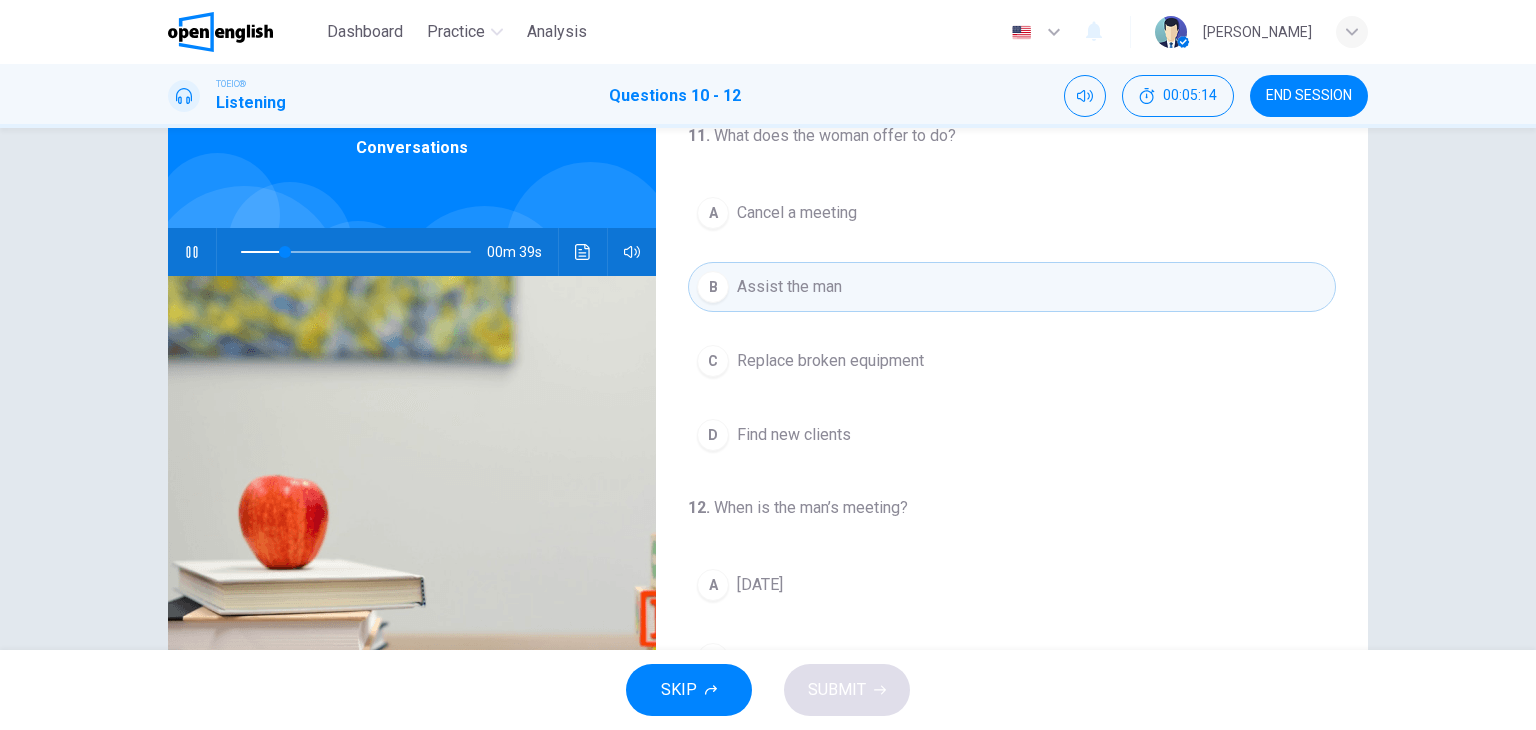 scroll, scrollTop: 452, scrollLeft: 0, axis: vertical 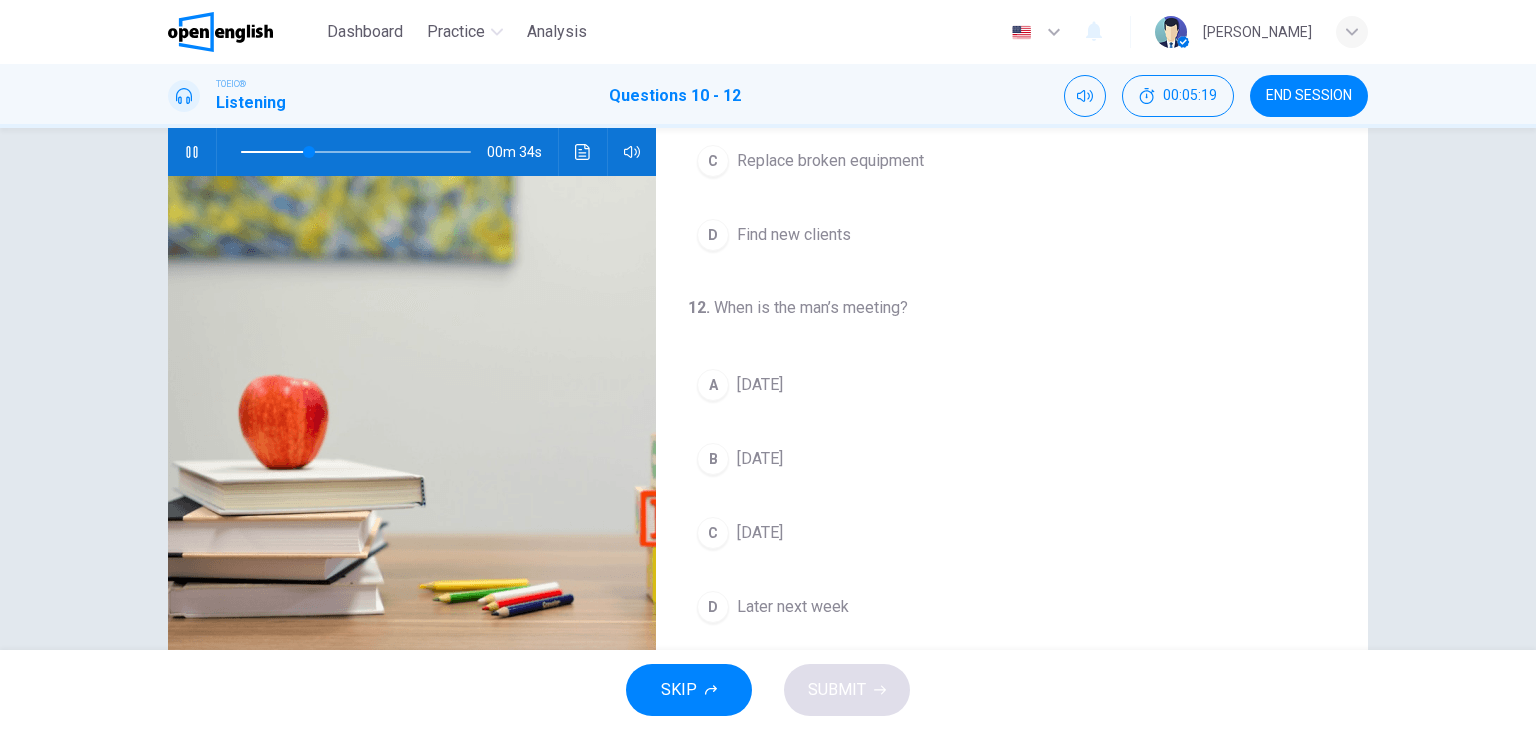 click on "[DATE]" at bounding box center (760, 459) 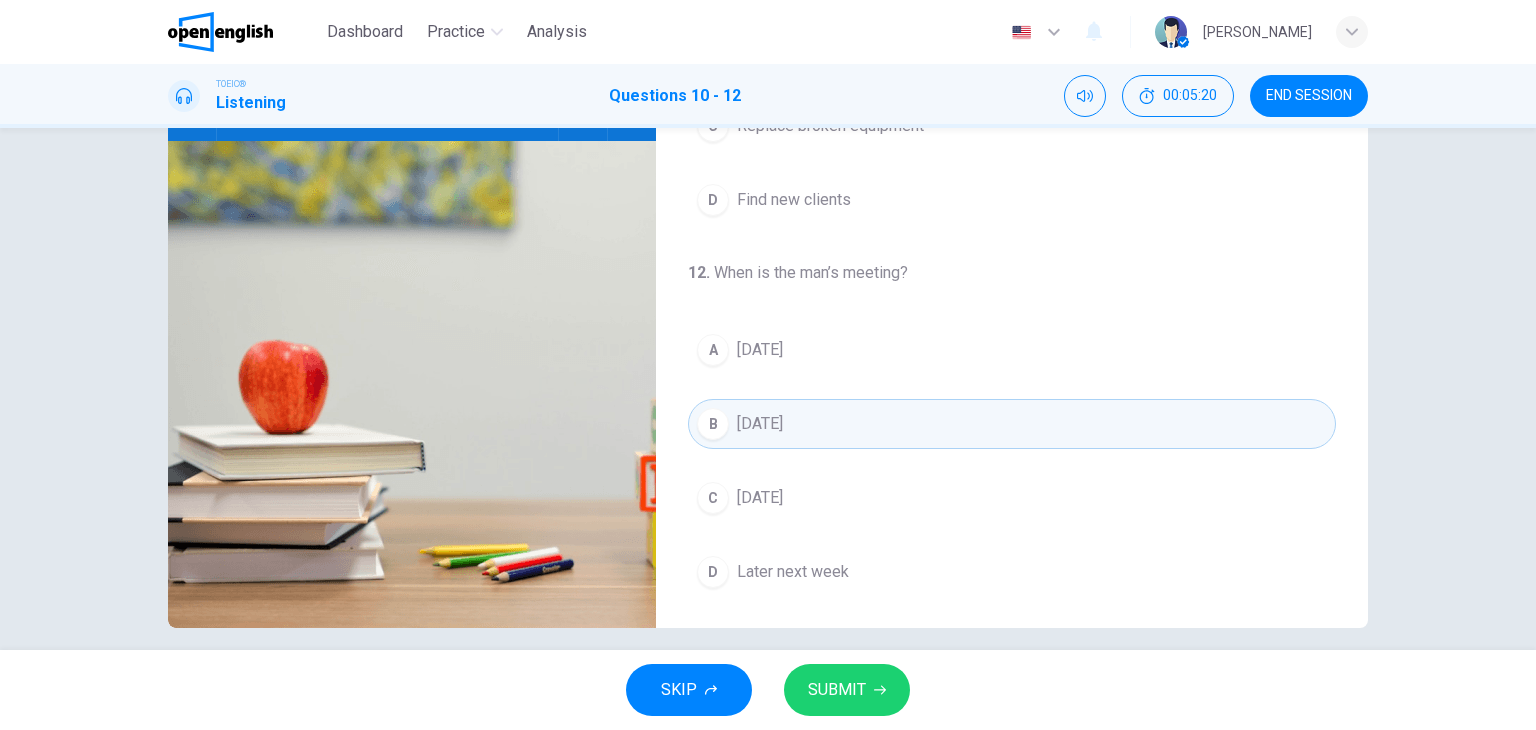scroll, scrollTop: 253, scrollLeft: 0, axis: vertical 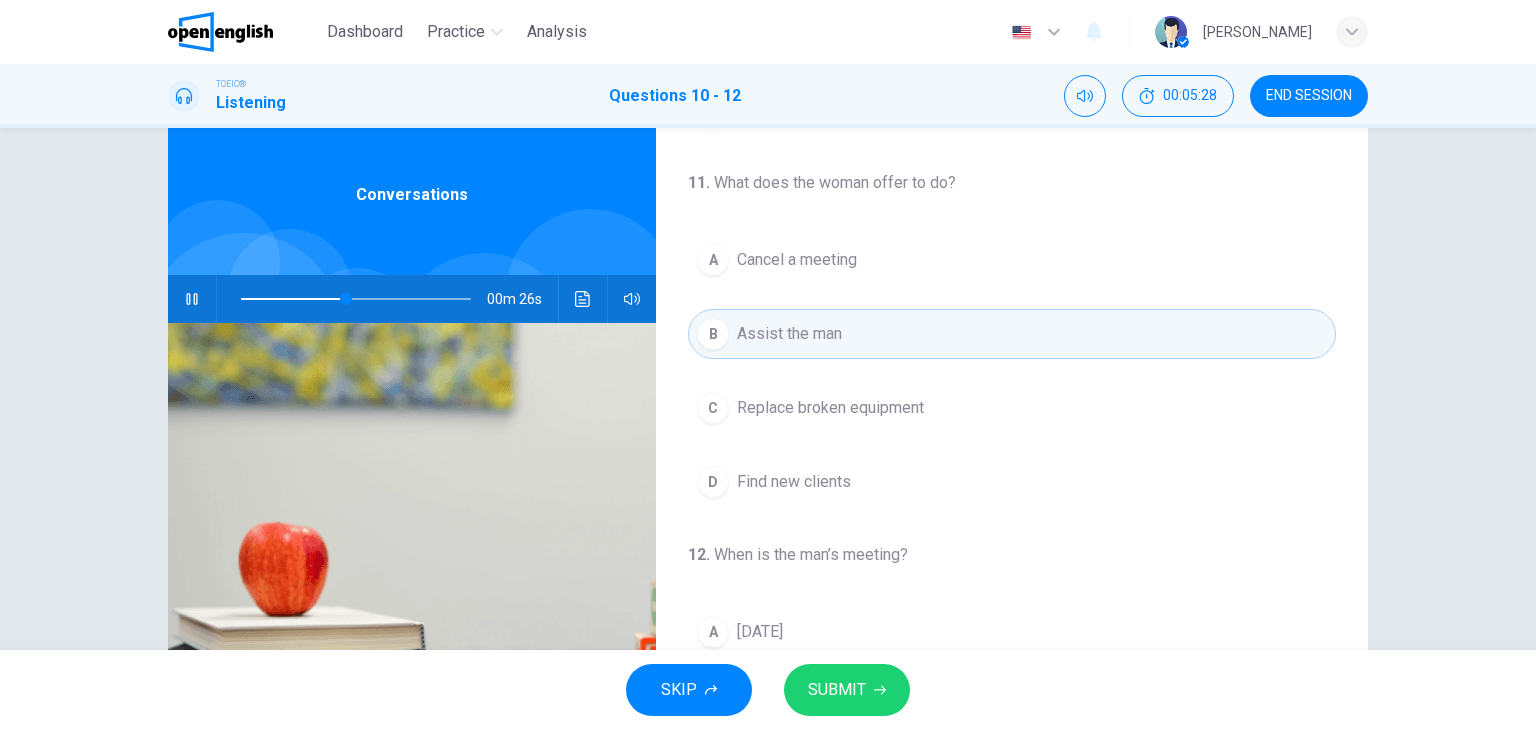 click on "SUBMIT" at bounding box center [847, 690] 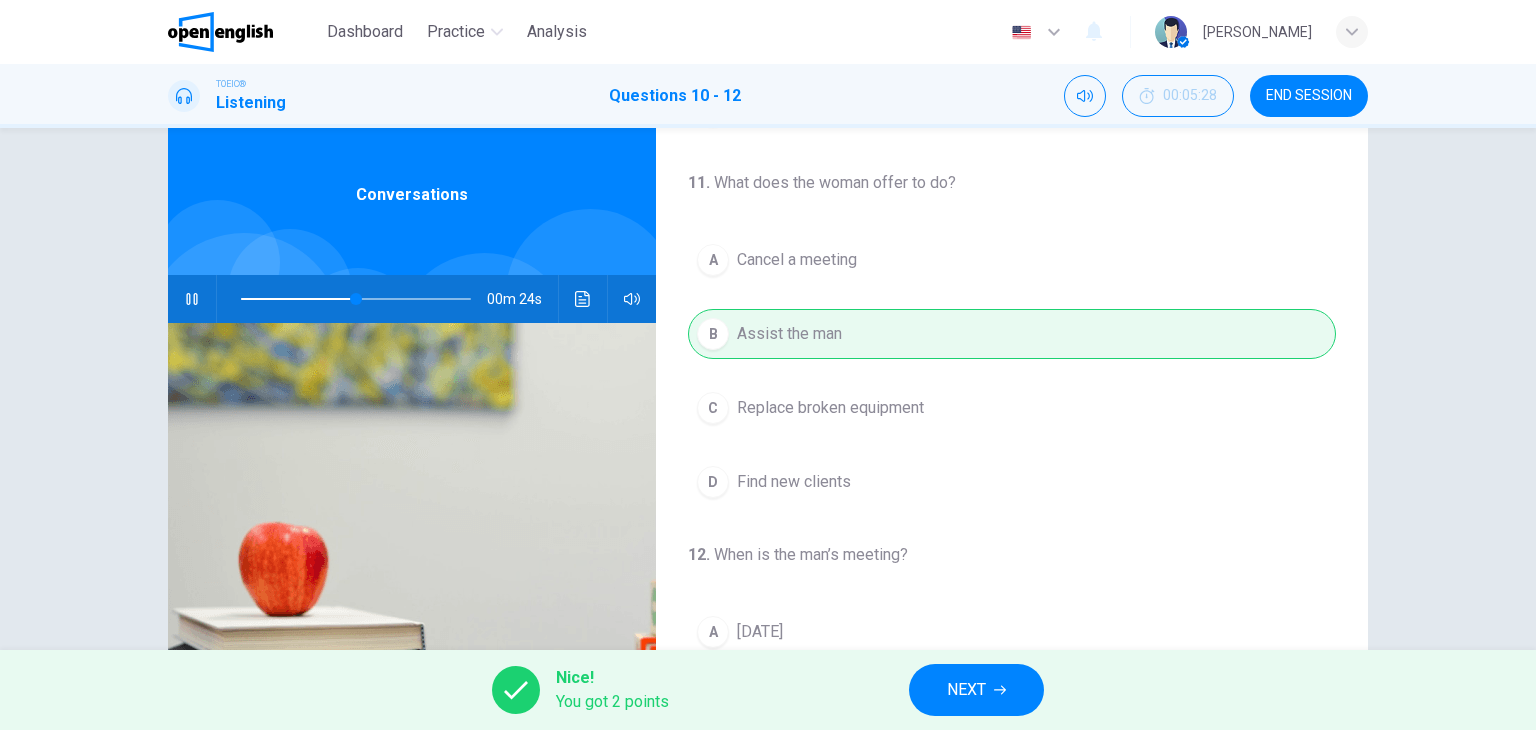 type on "**" 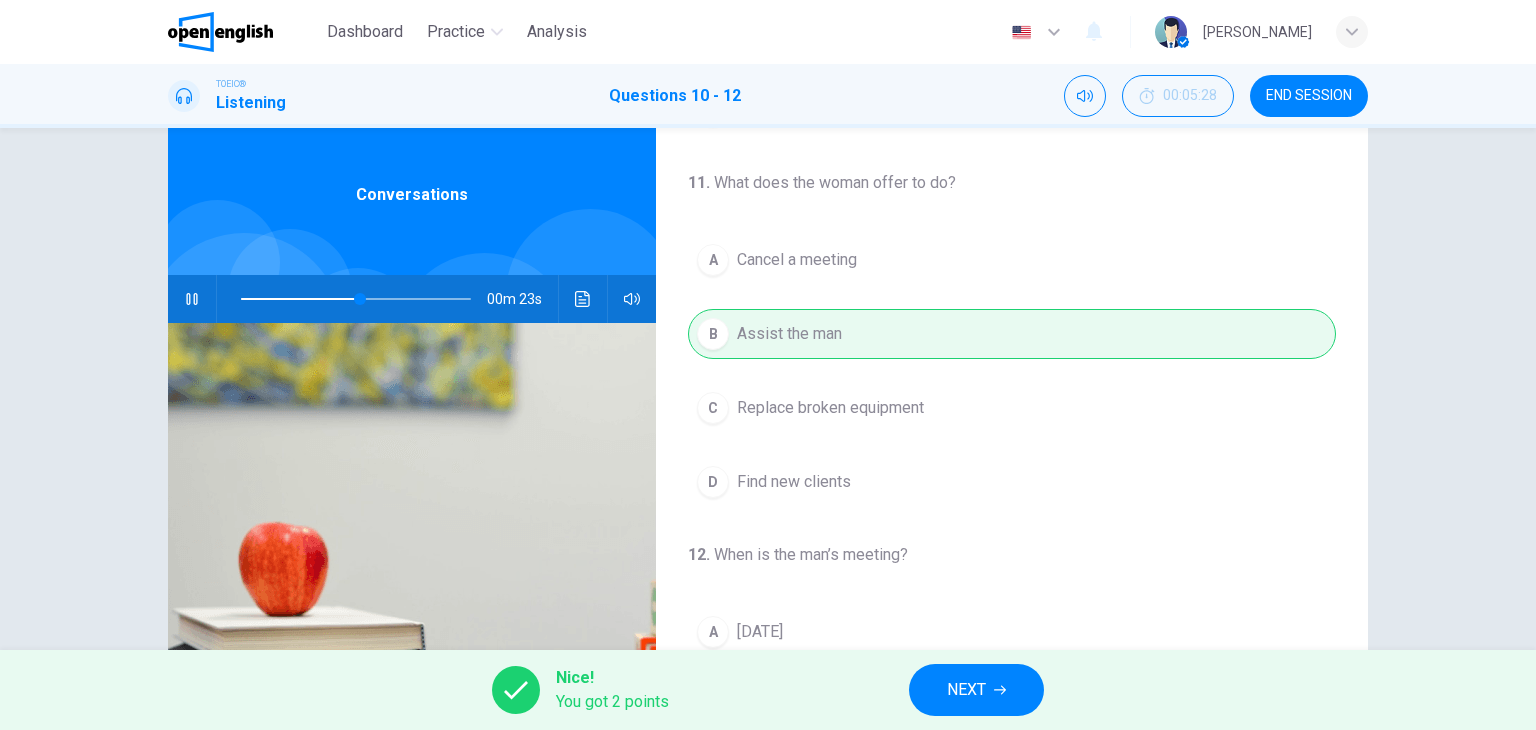 click on "NEXT" at bounding box center [966, 690] 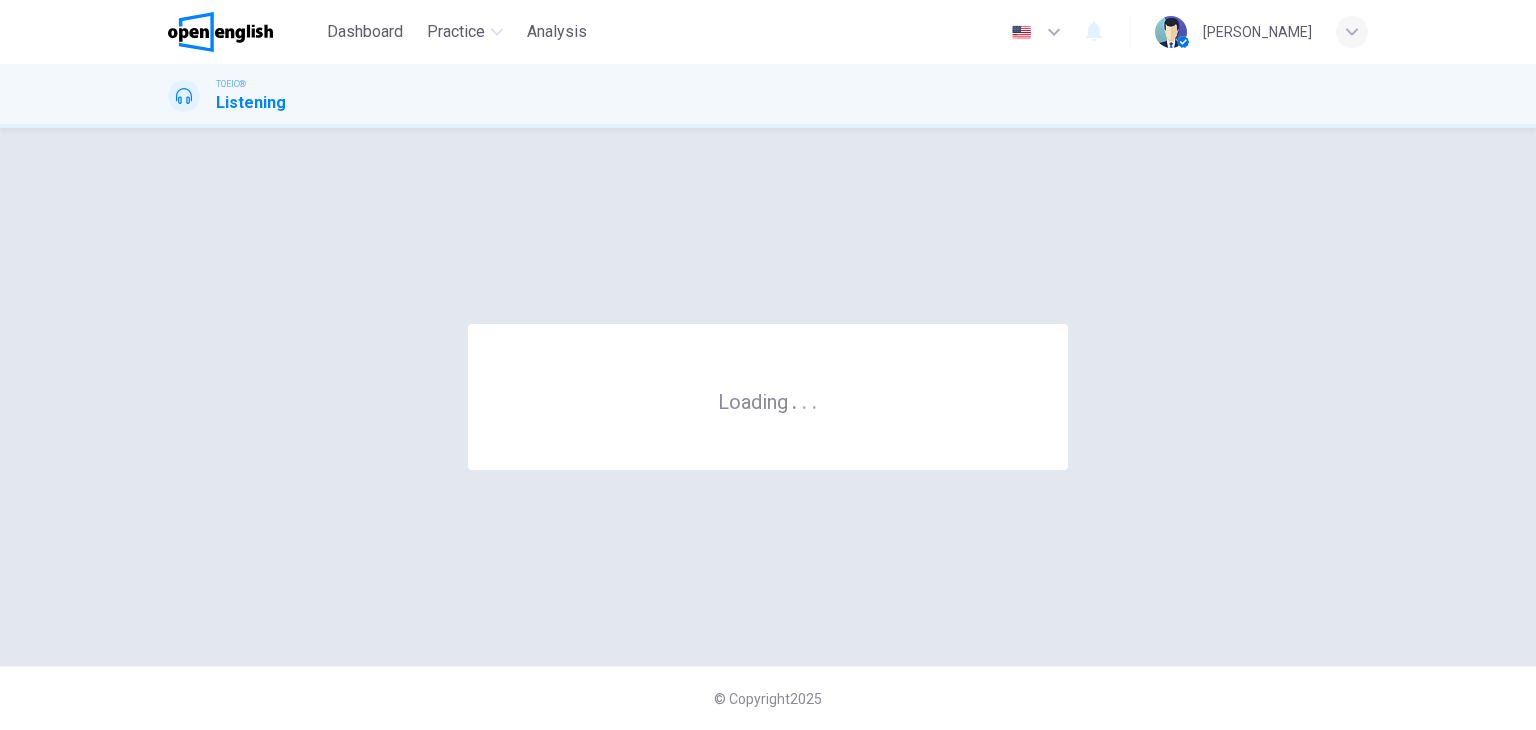 scroll, scrollTop: 0, scrollLeft: 0, axis: both 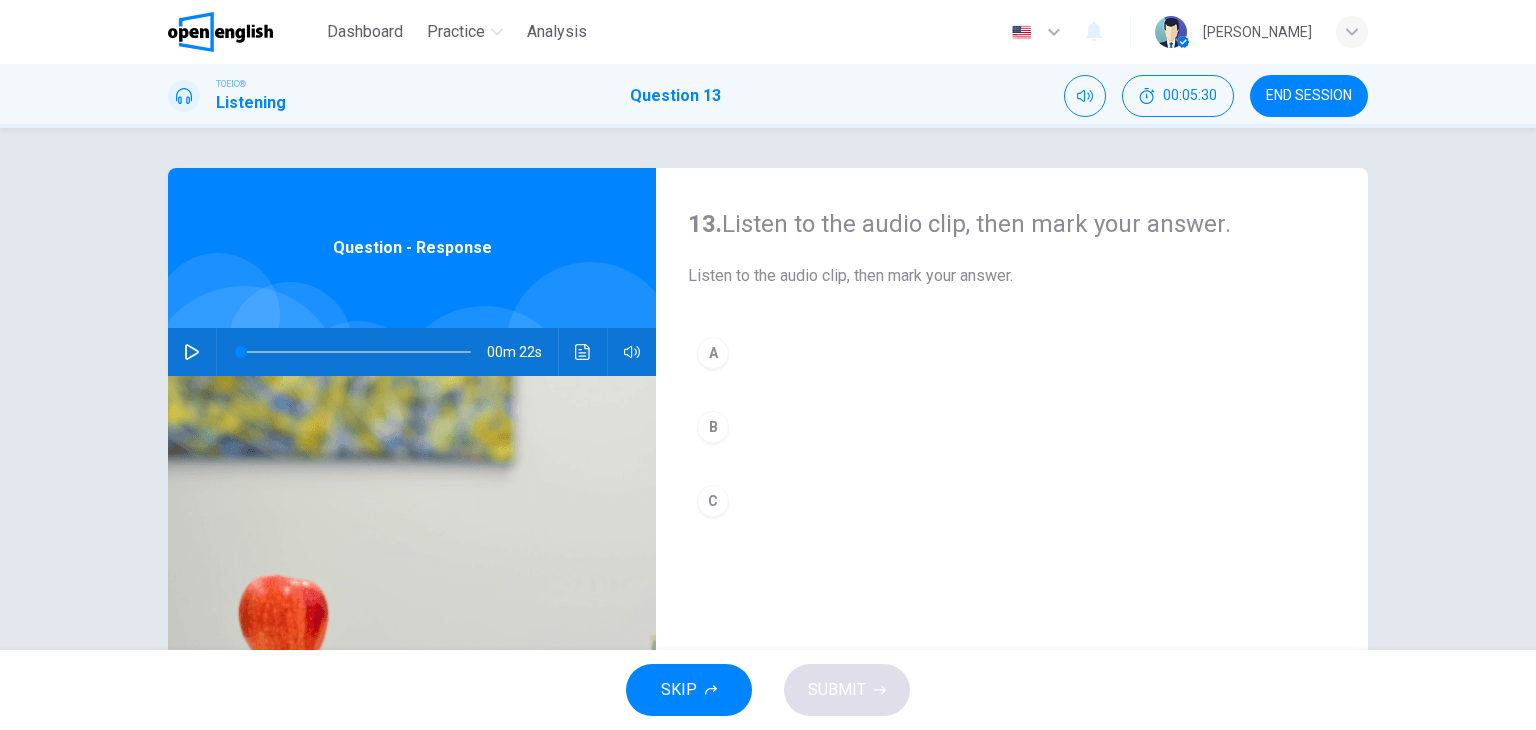 click 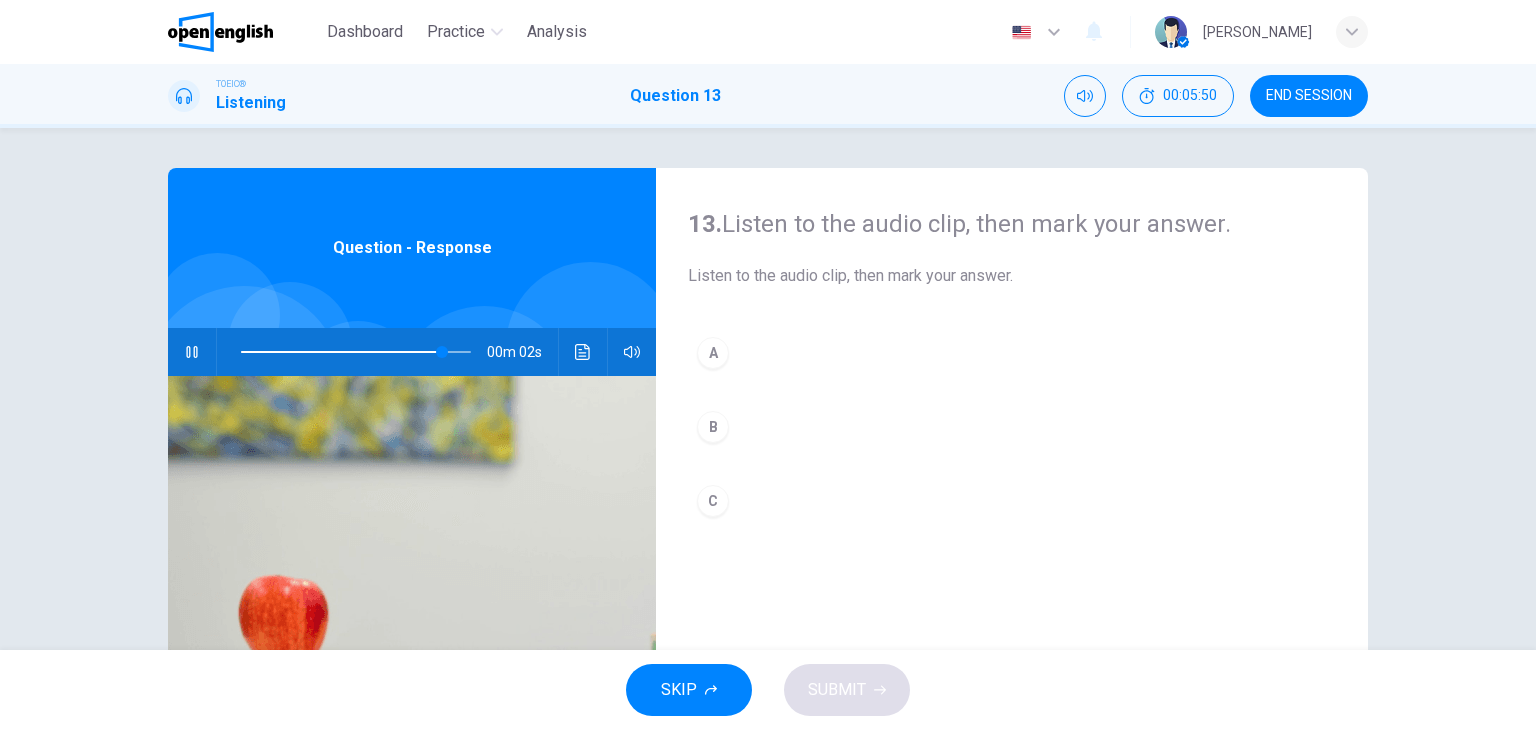 click at bounding box center (356, 352) 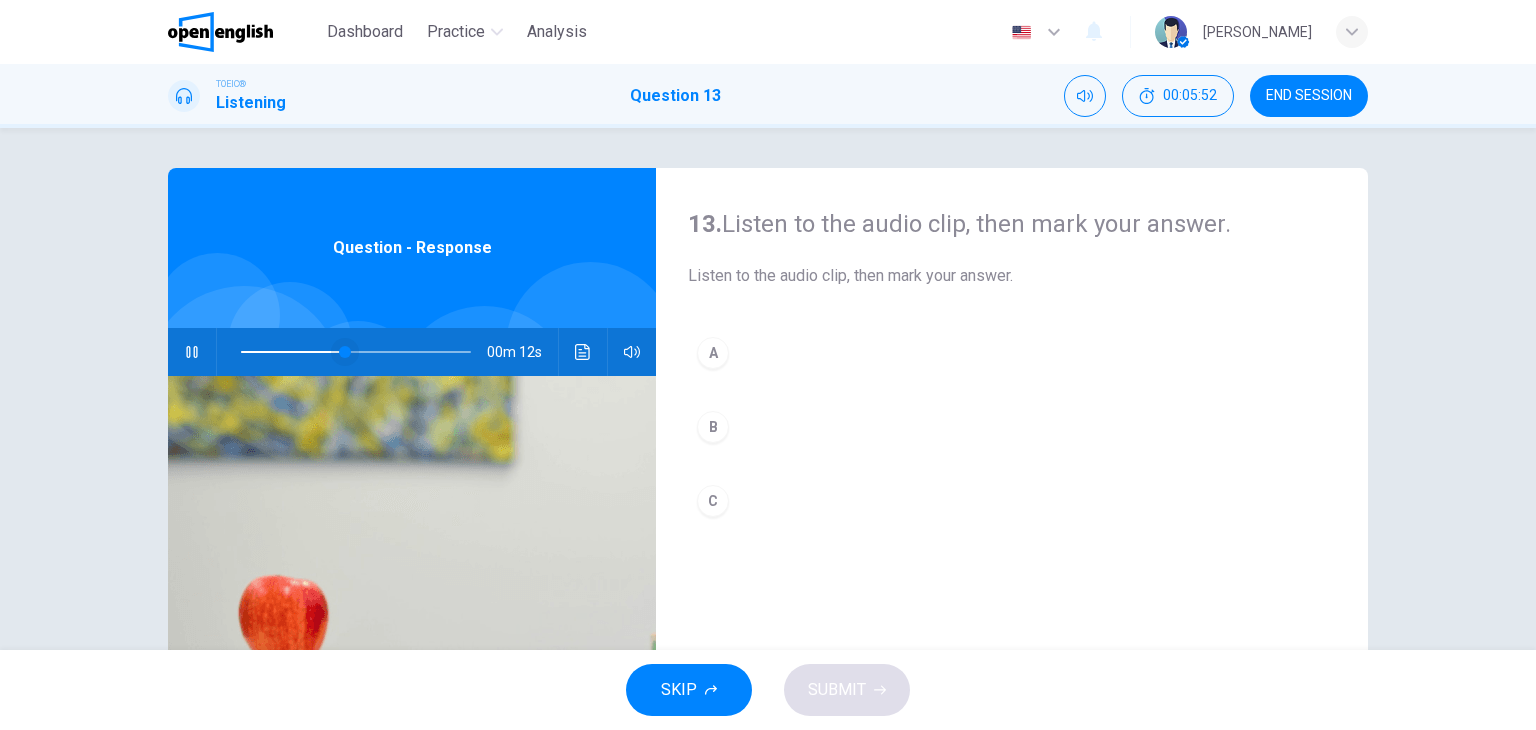 click at bounding box center (356, 352) 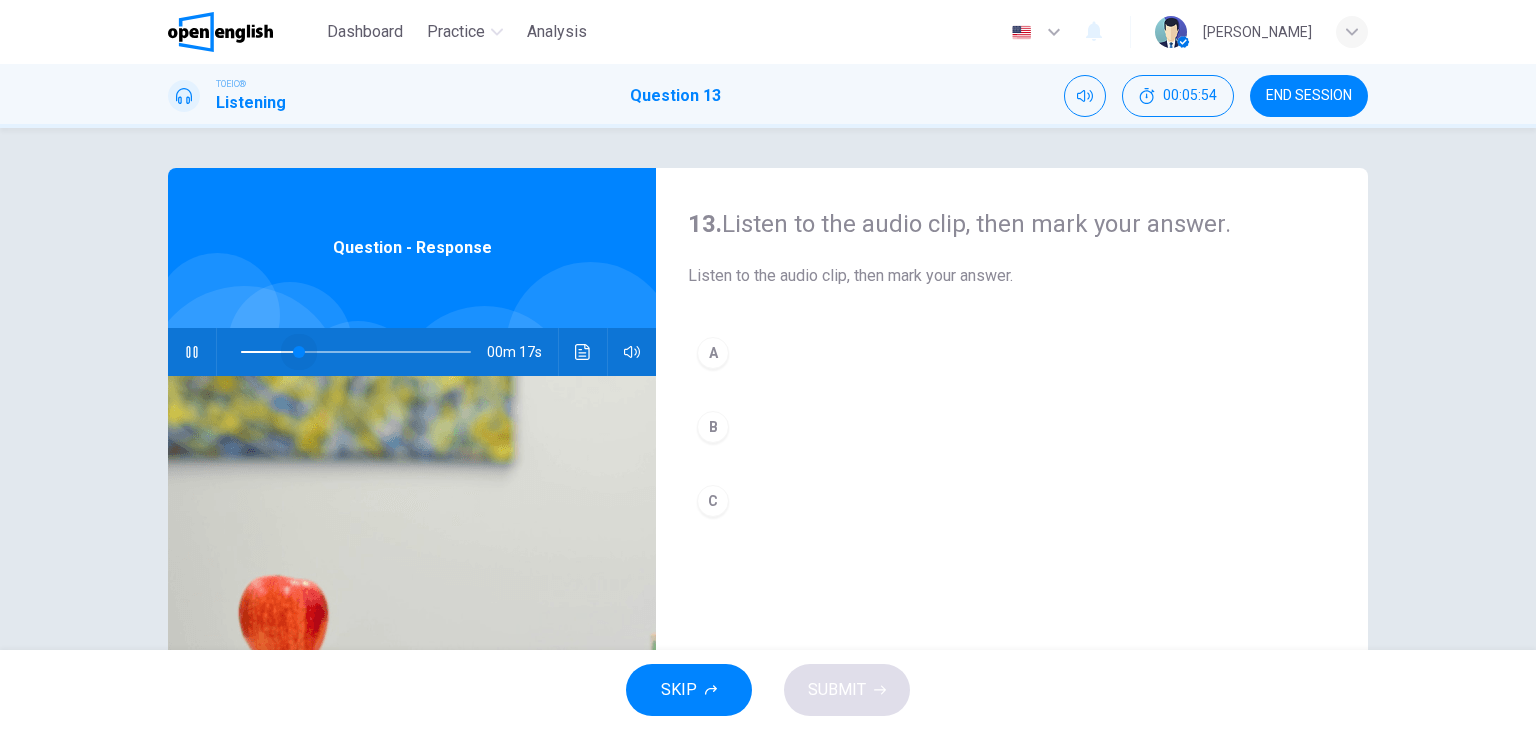 click at bounding box center [356, 352] 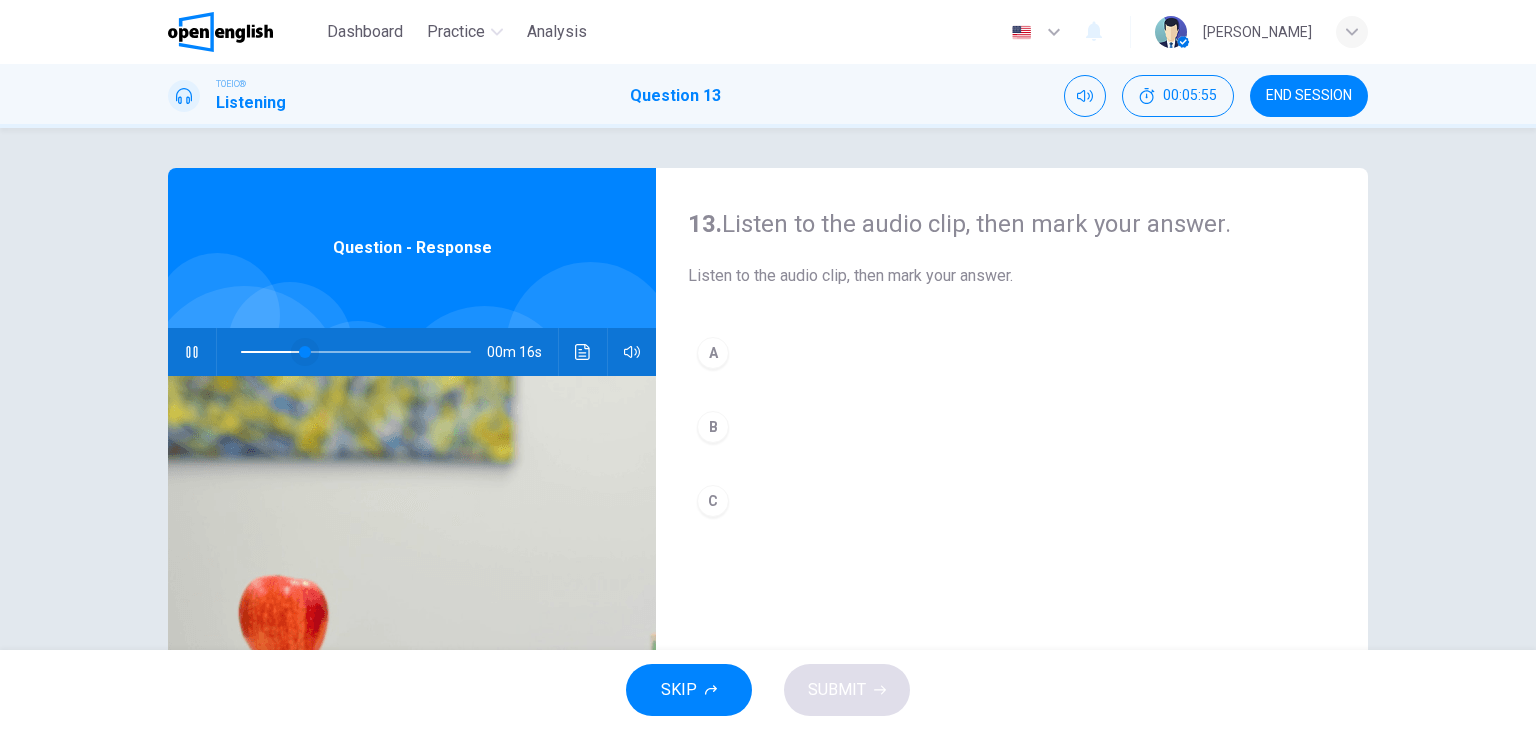 click at bounding box center [356, 352] 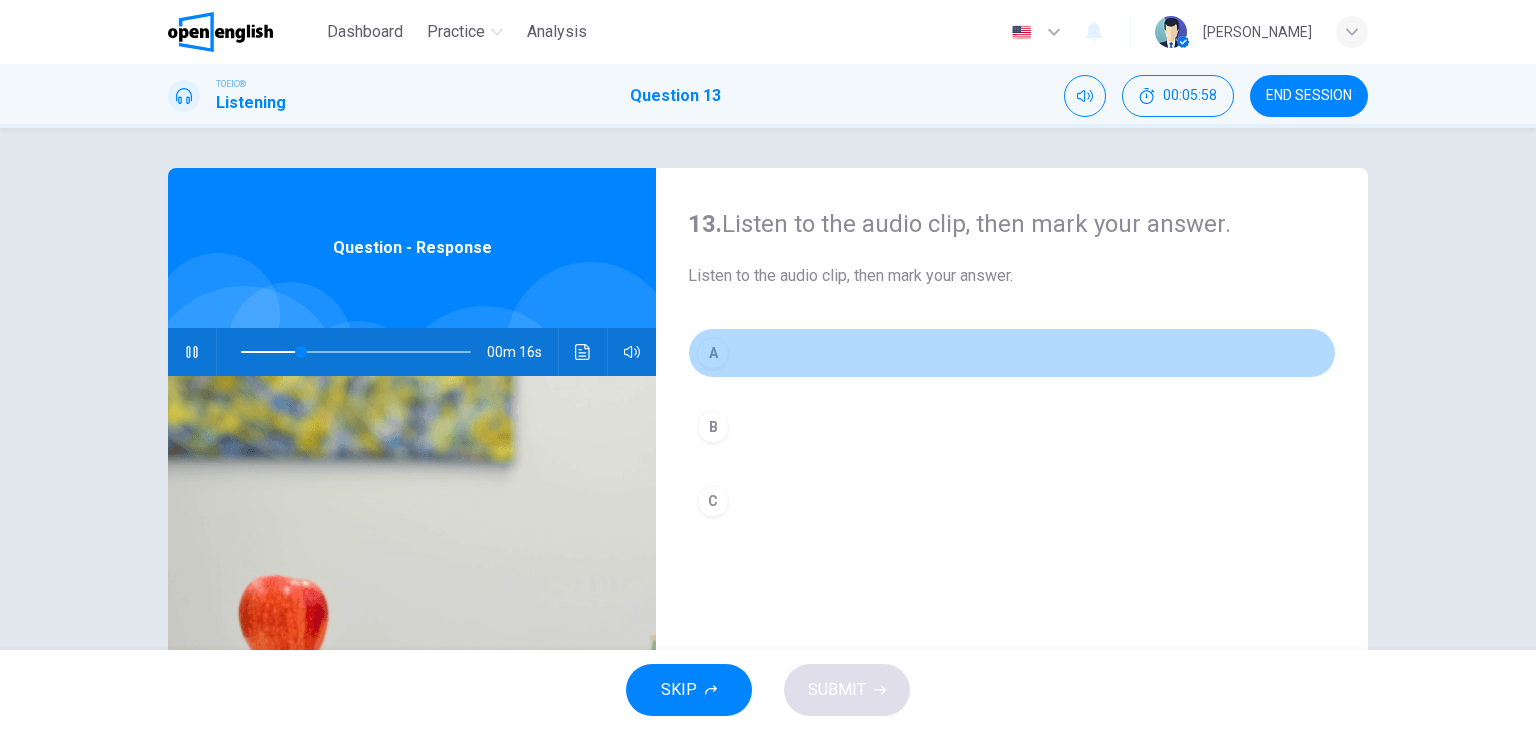 click on "A" at bounding box center [713, 353] 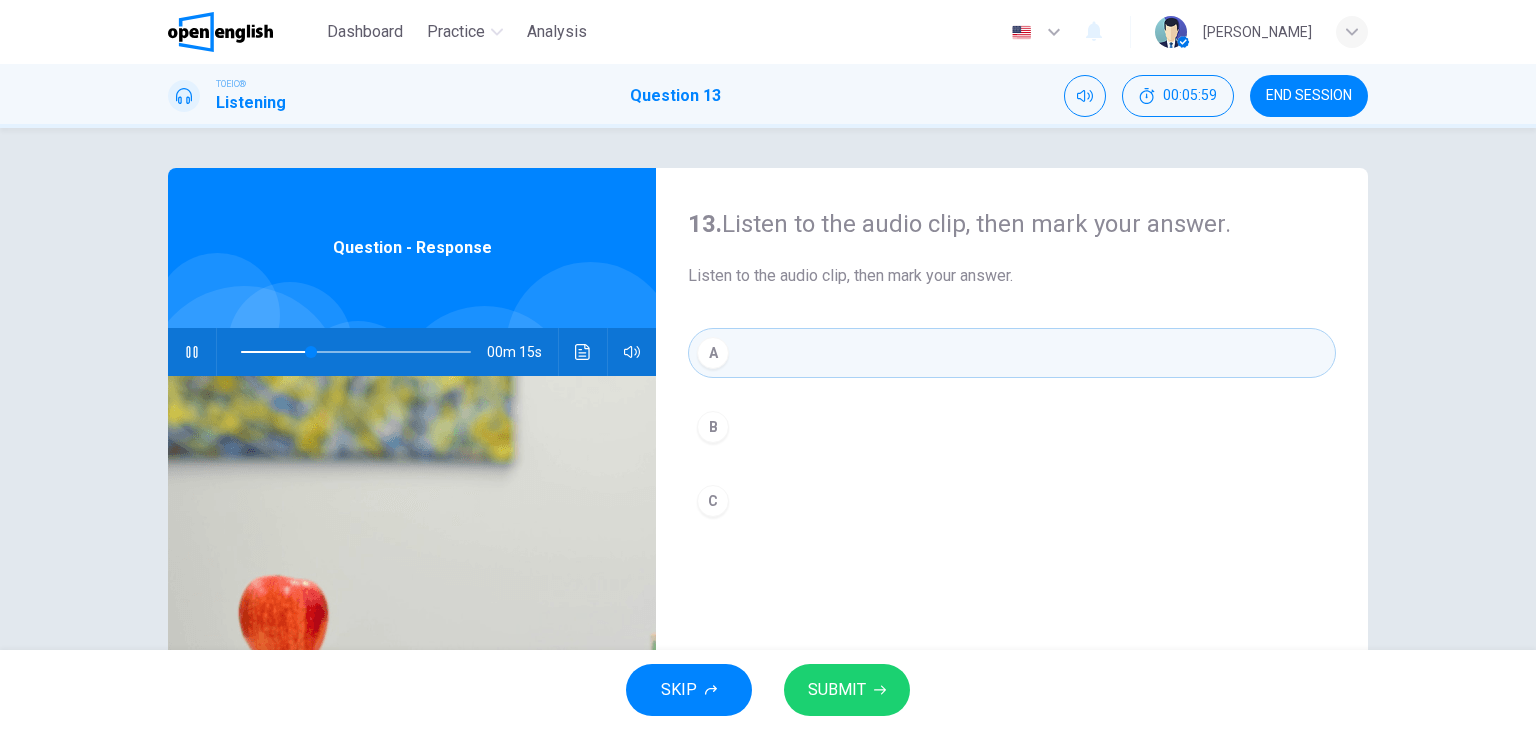 click on "SUBMIT" at bounding box center [837, 690] 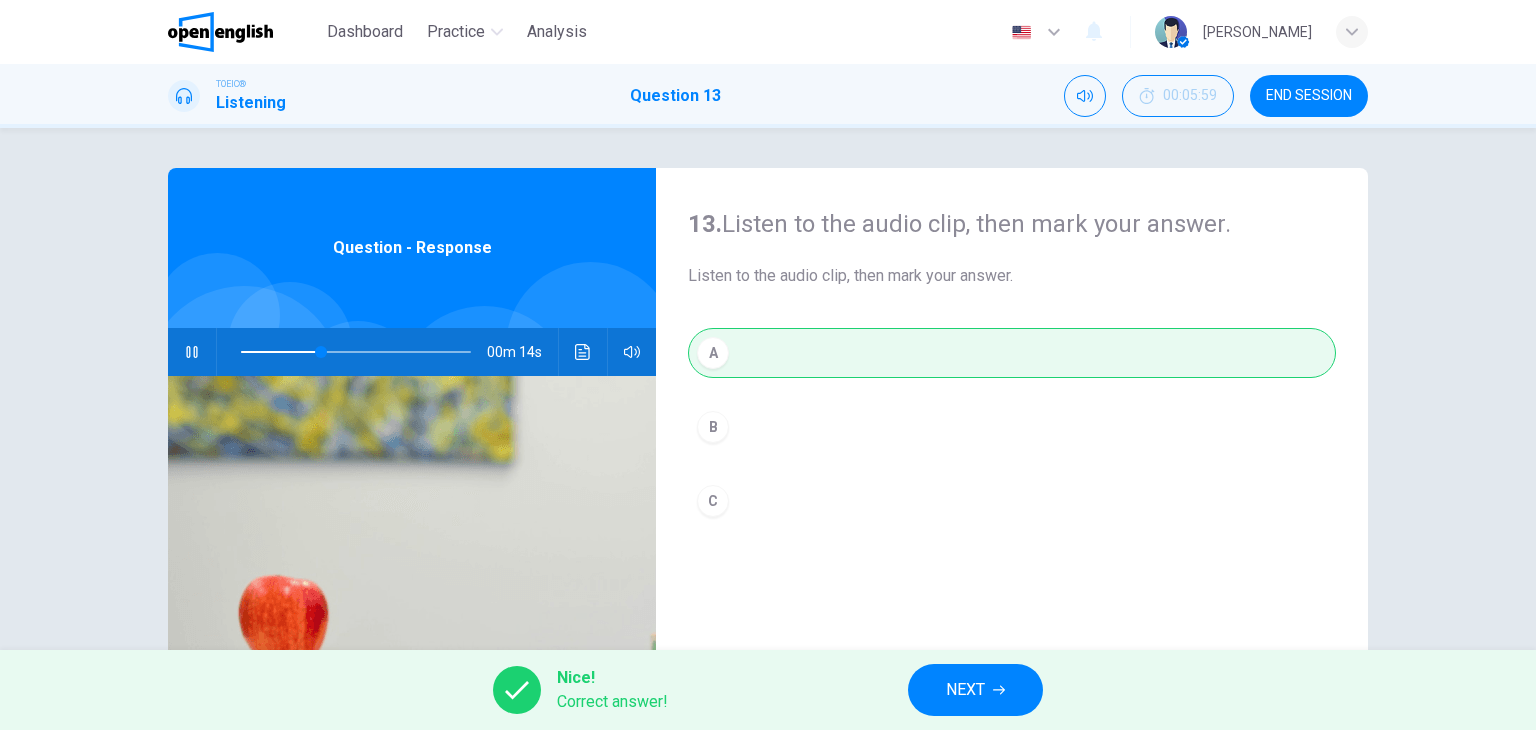 type on "**" 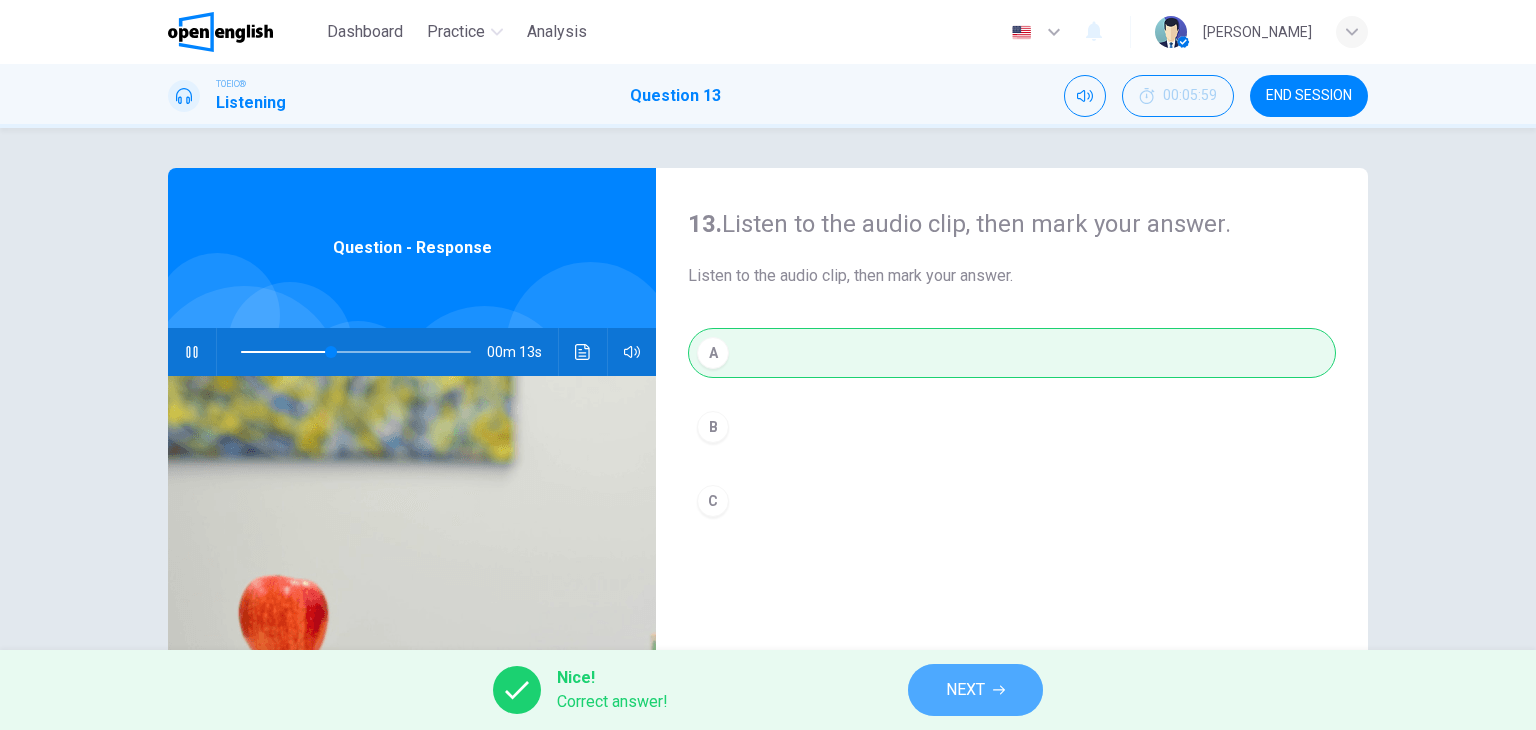 click 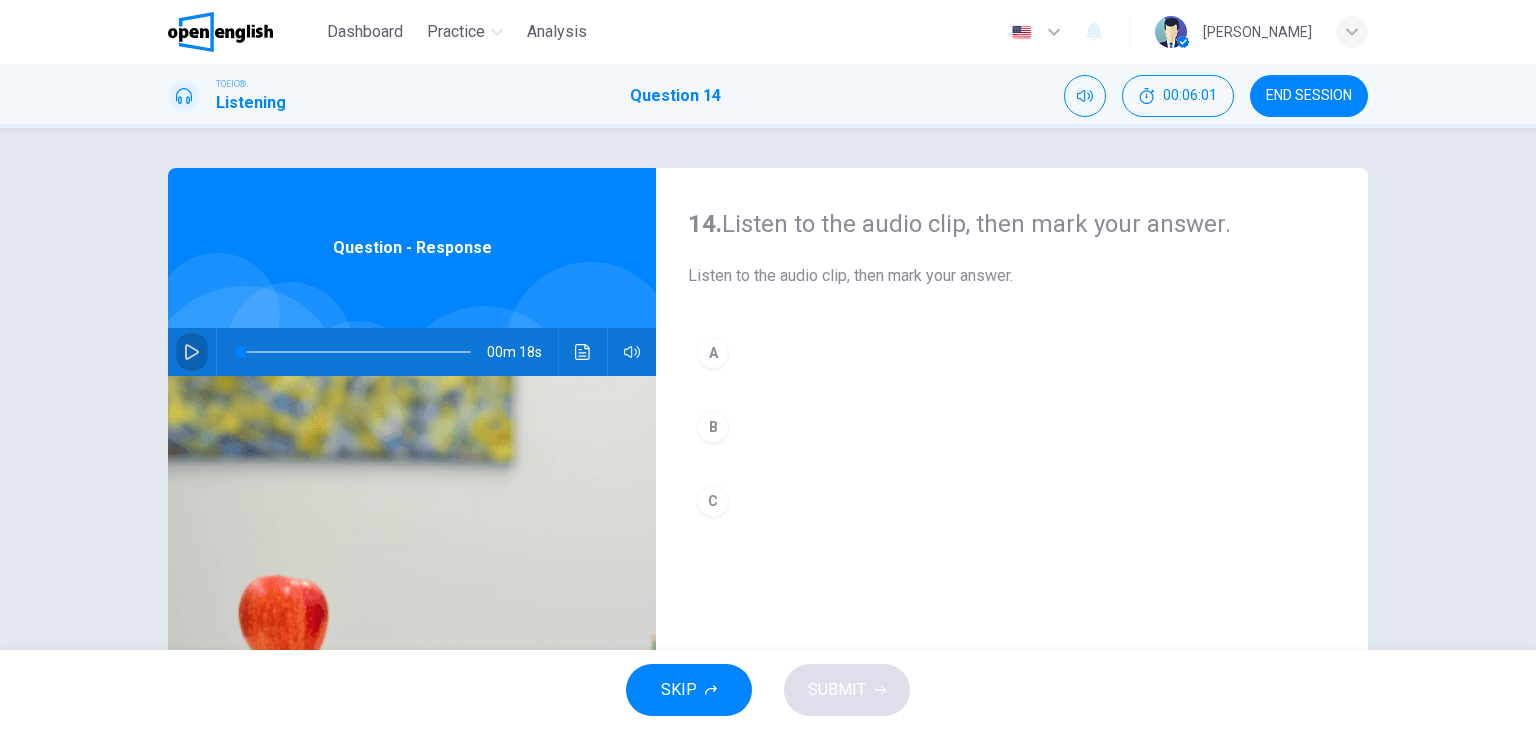 click 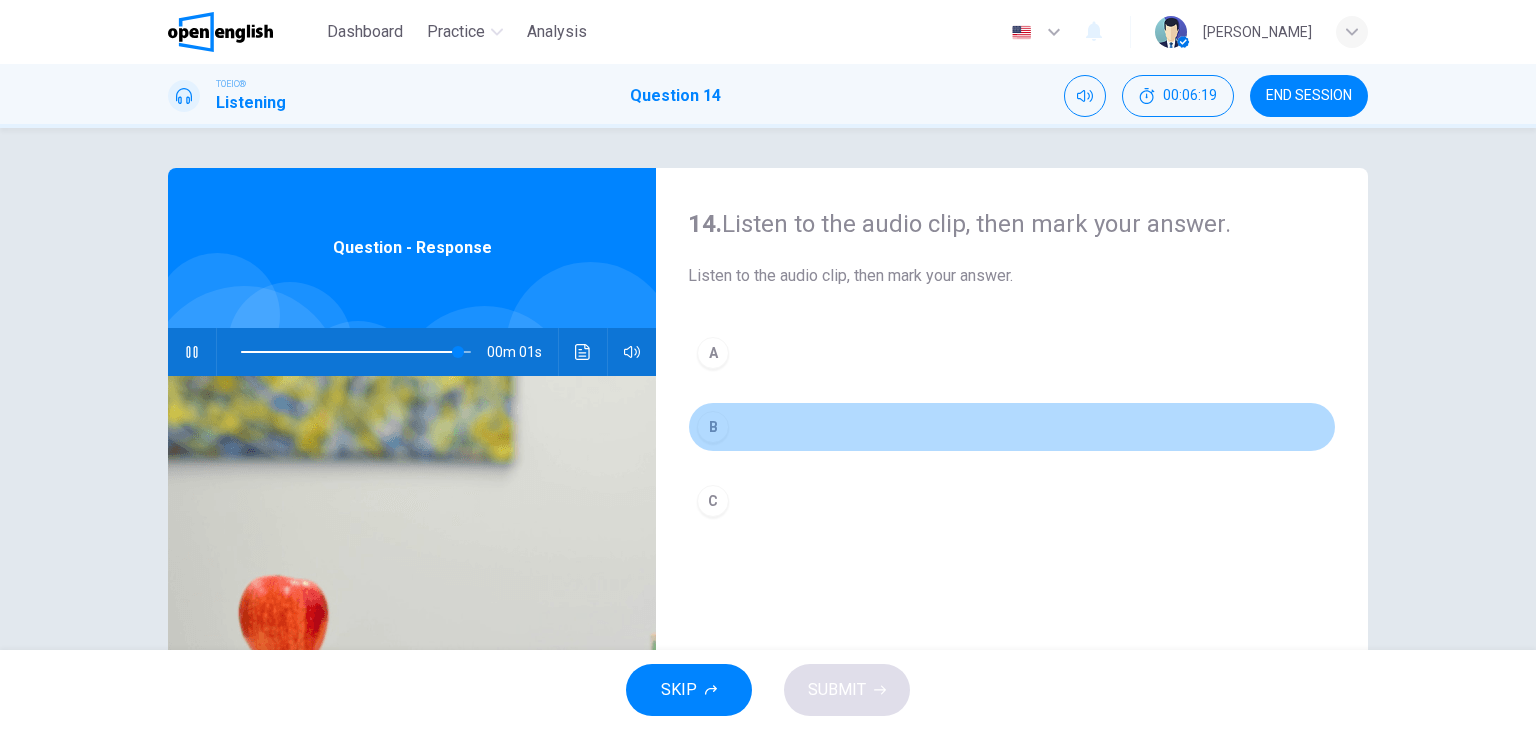 click on "B" at bounding box center (713, 427) 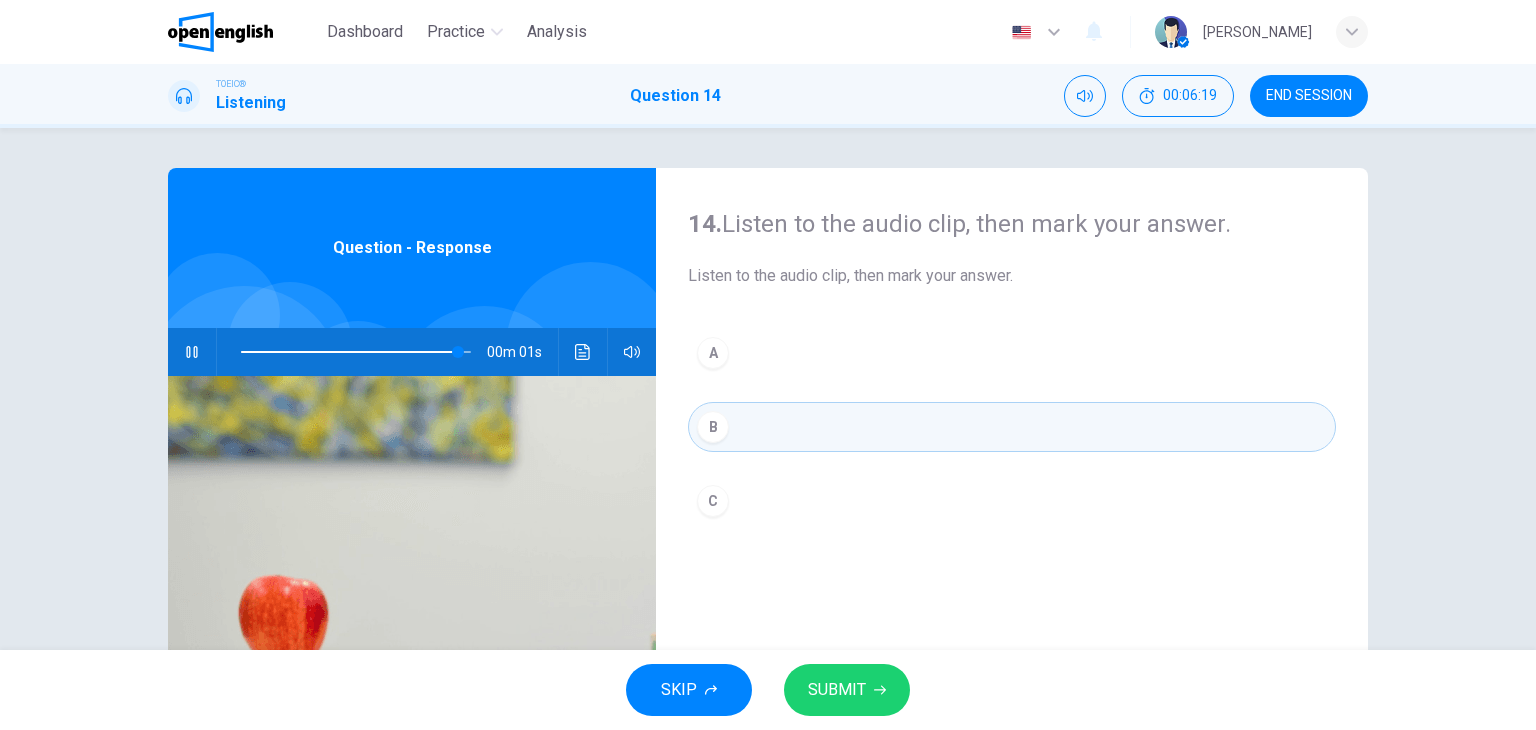 type on "*" 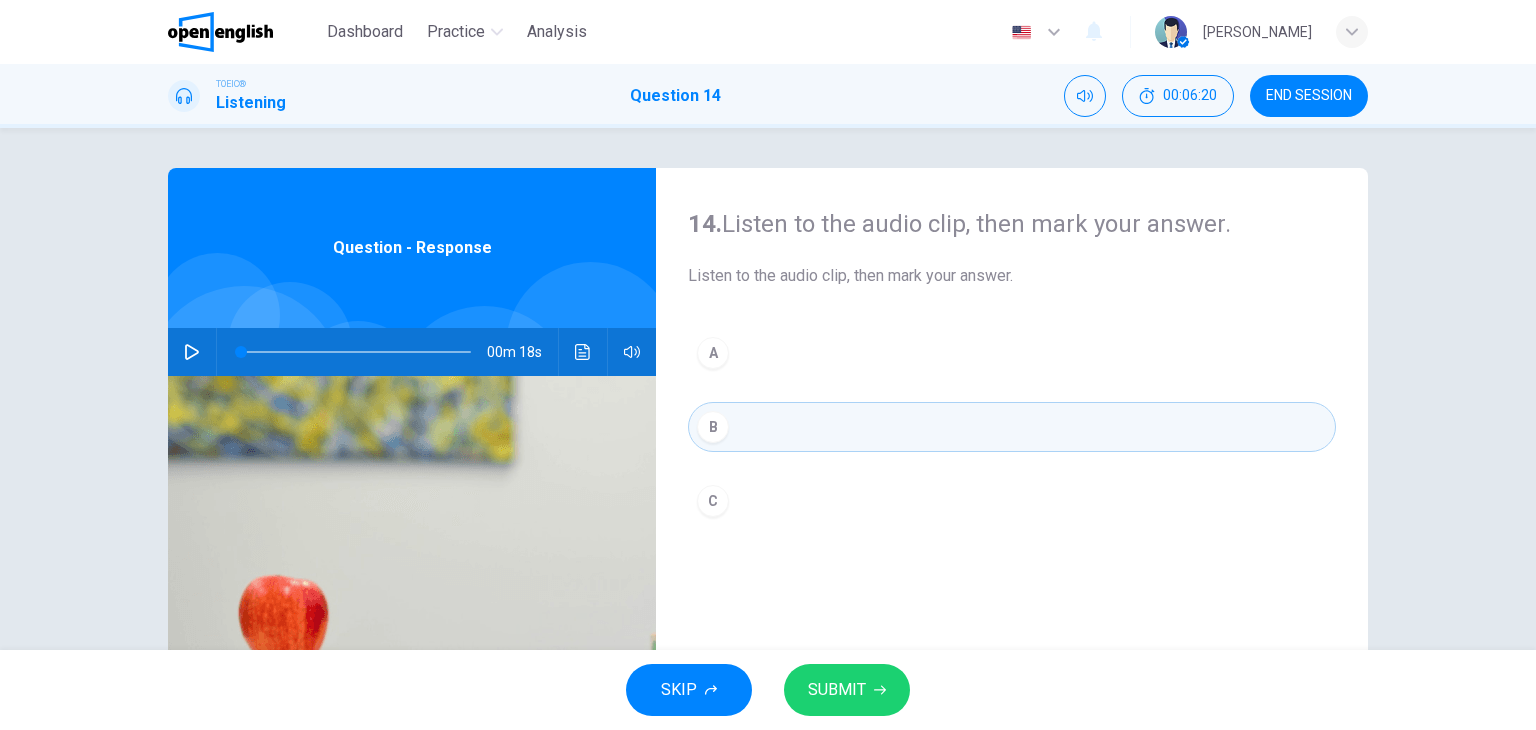 click on "SUBMIT" at bounding box center [837, 690] 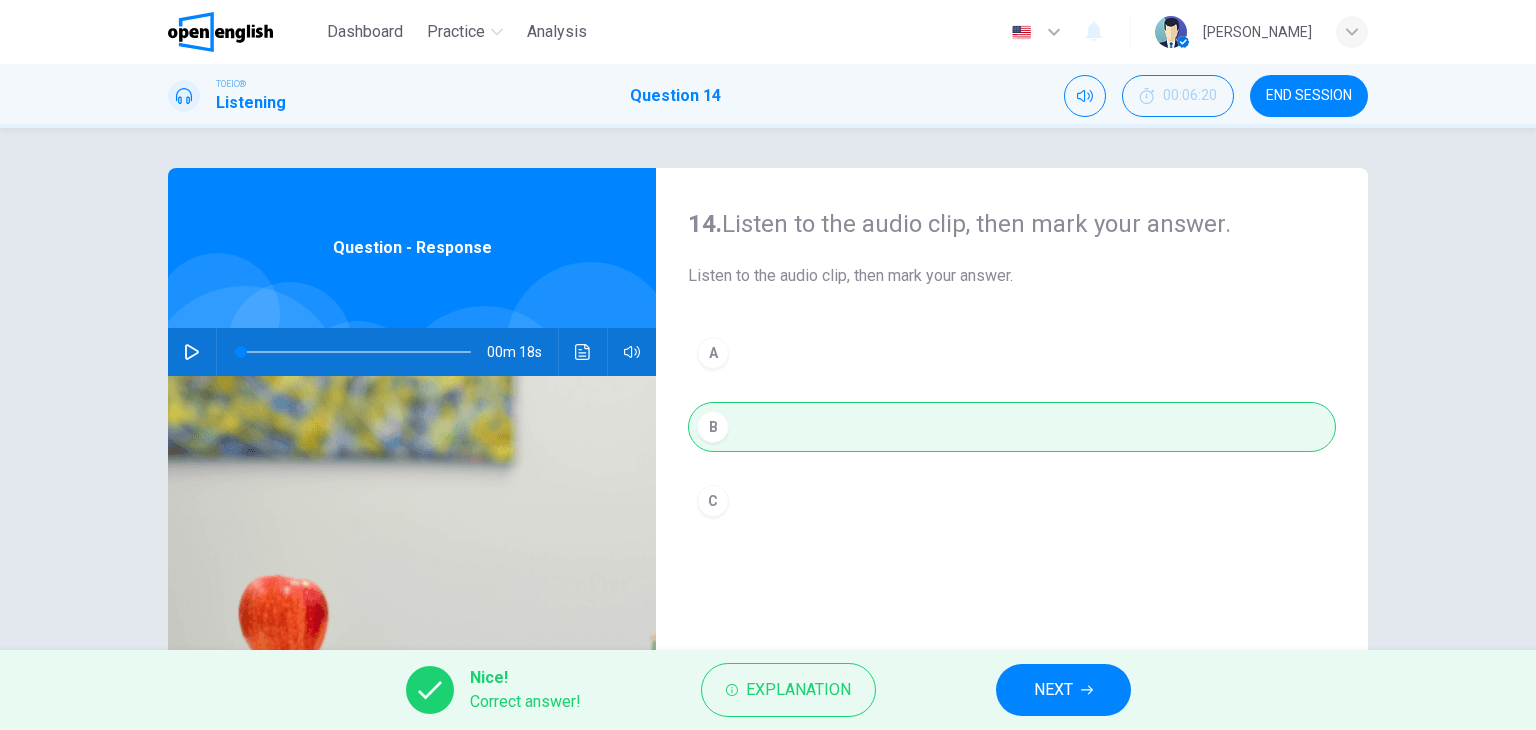 click on "NEXT" at bounding box center (1063, 690) 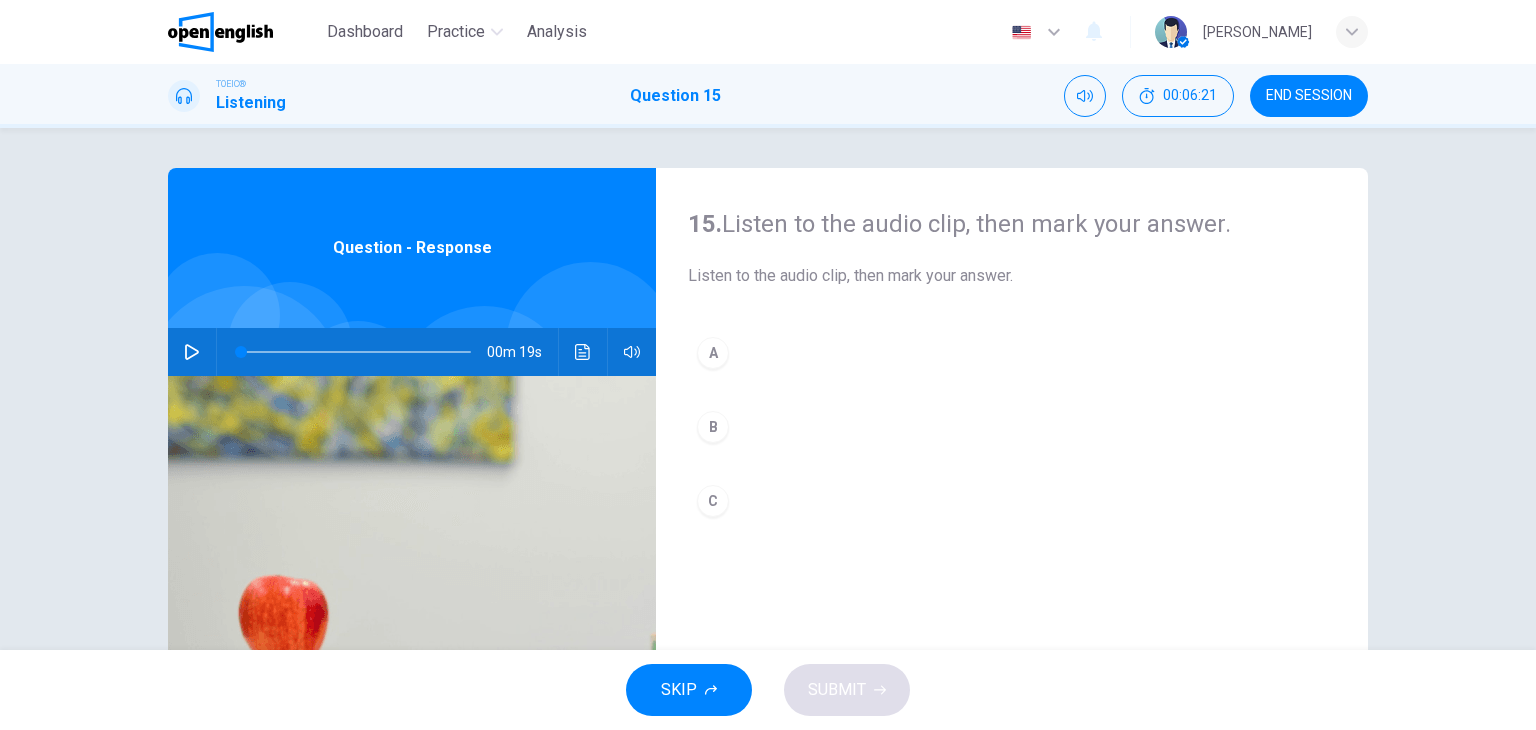 click 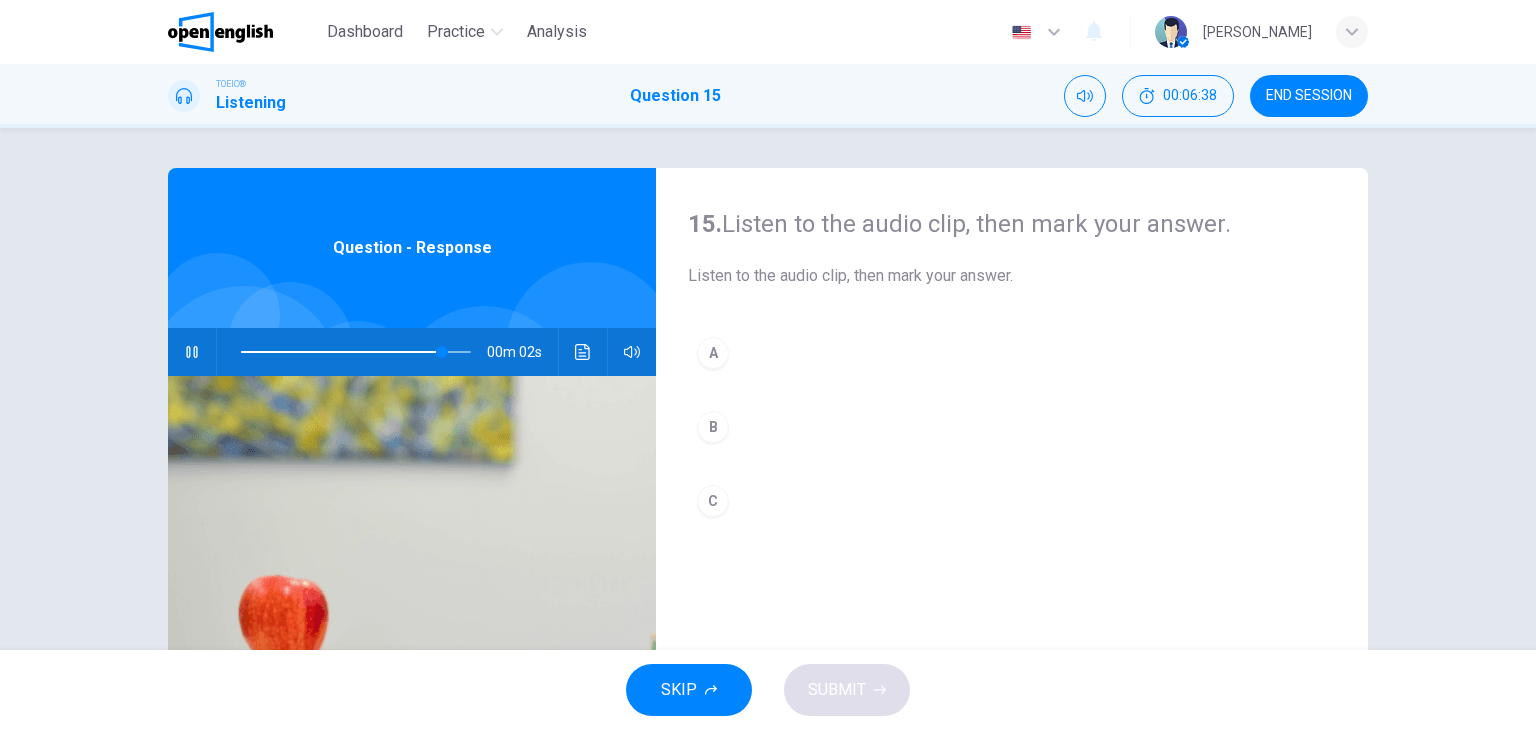 click on "B" at bounding box center [713, 427] 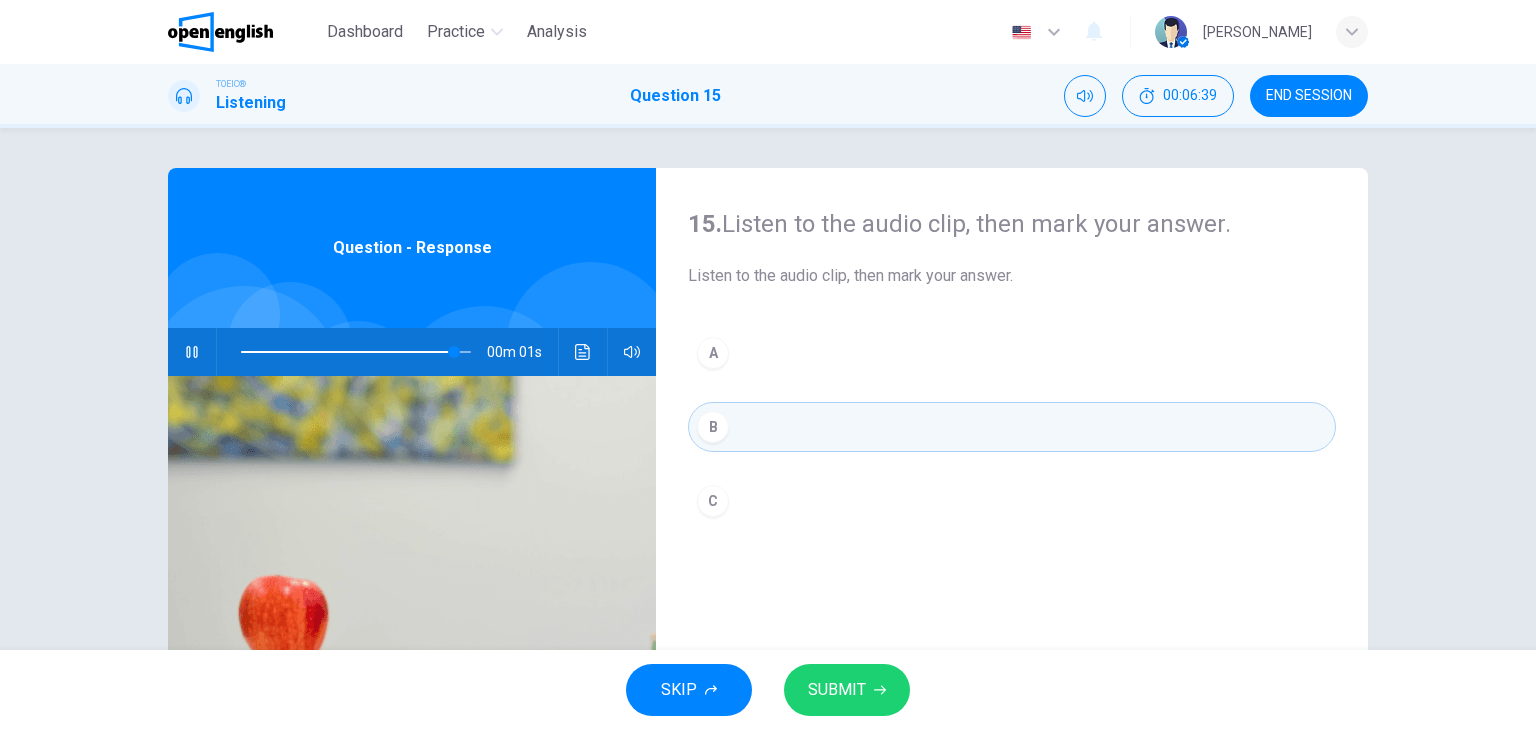 click on "SUBMIT" at bounding box center [837, 690] 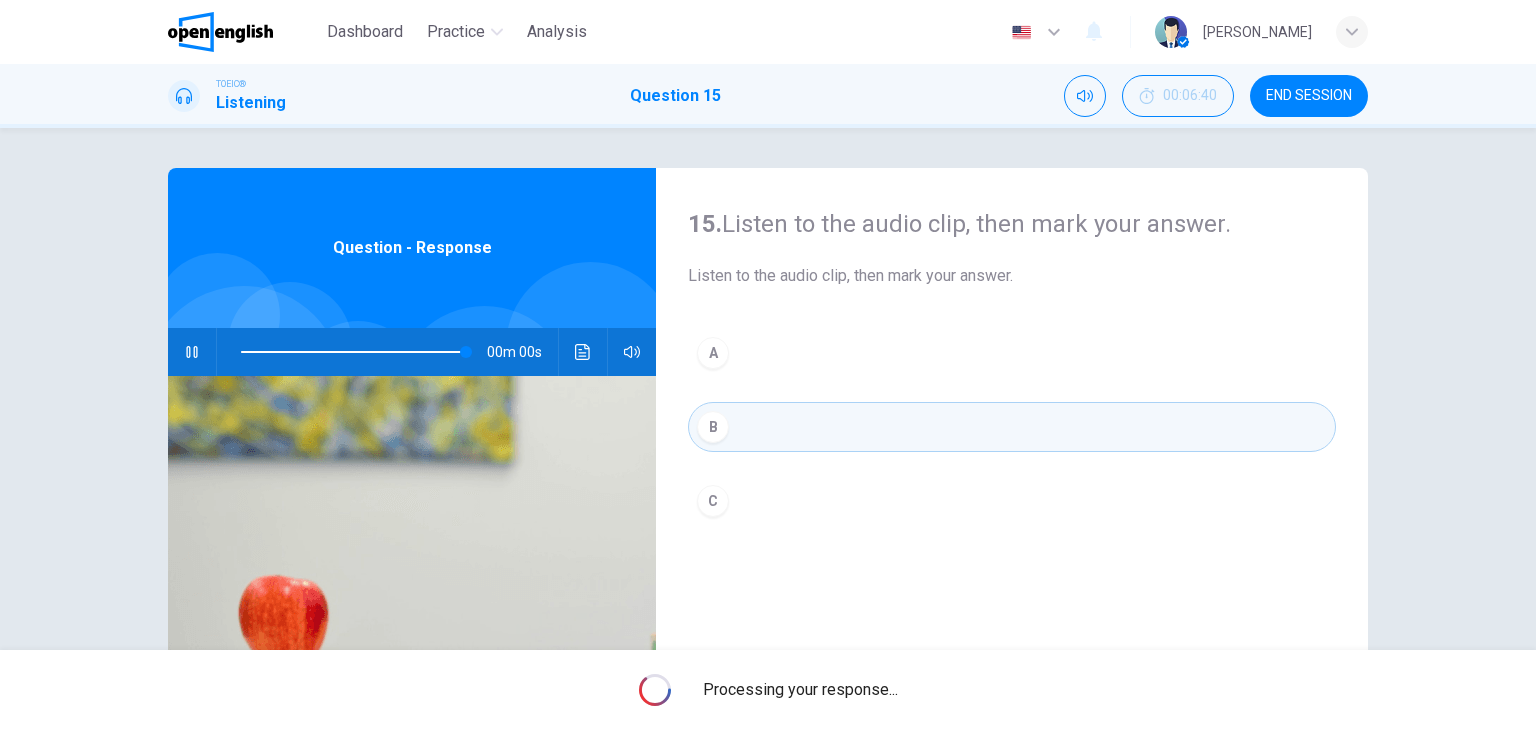 type on "*" 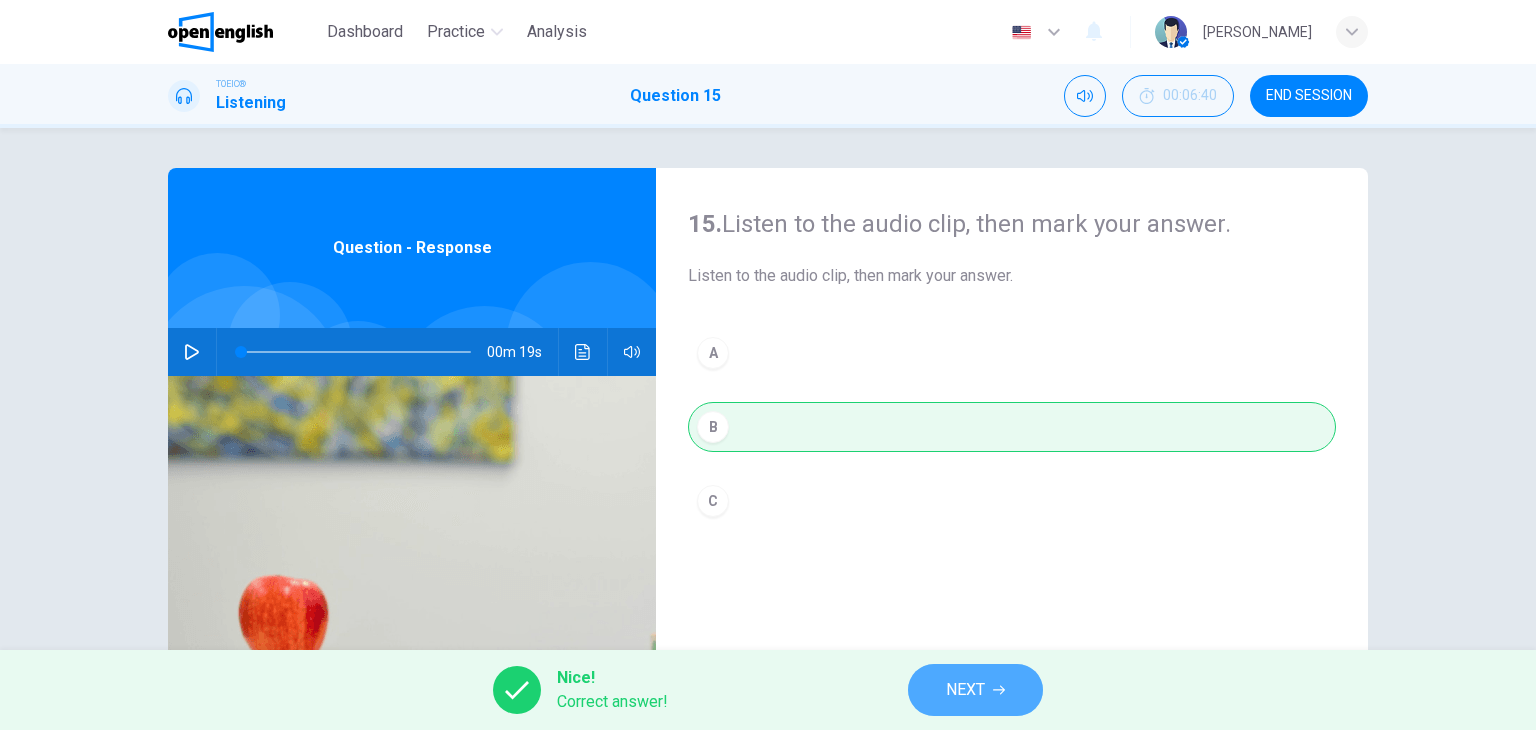click 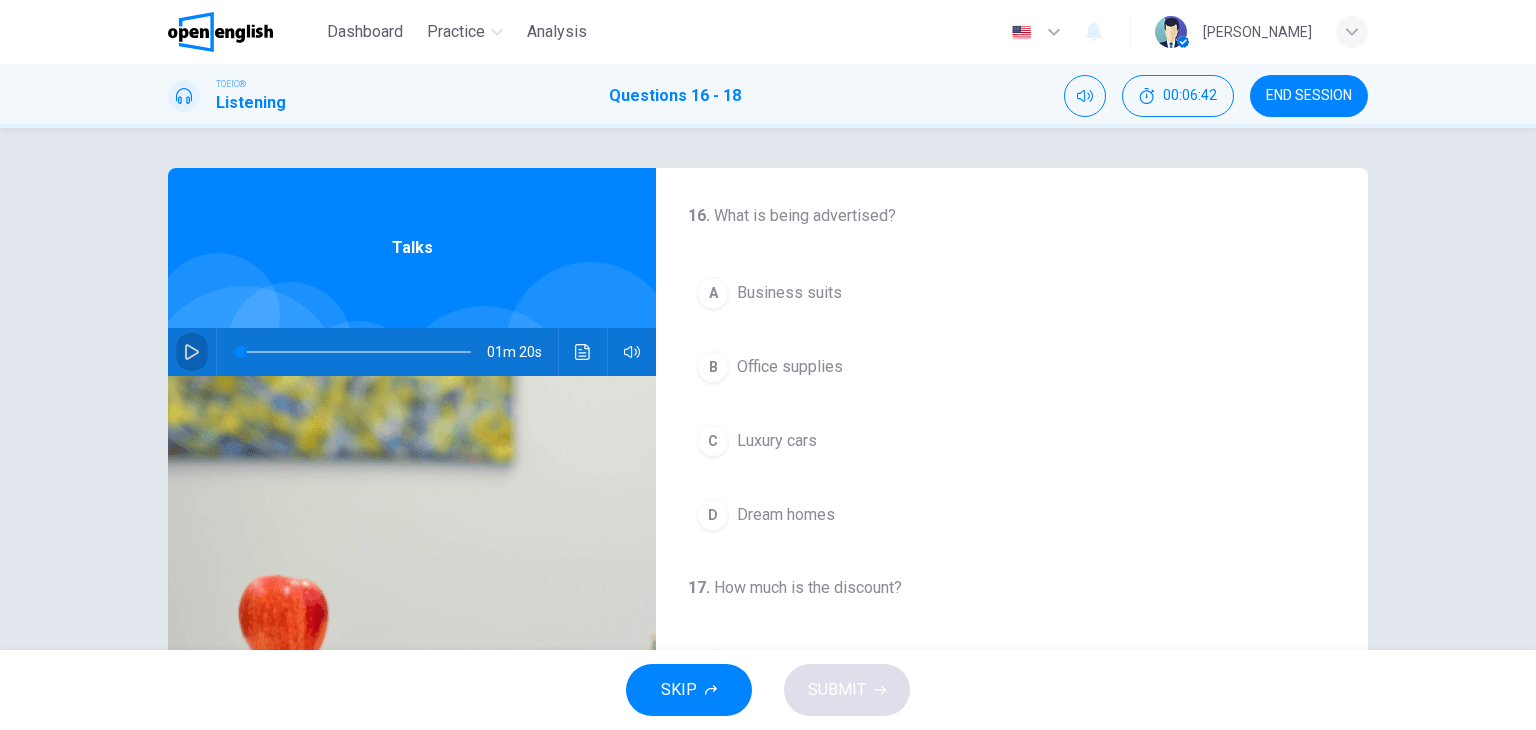 click 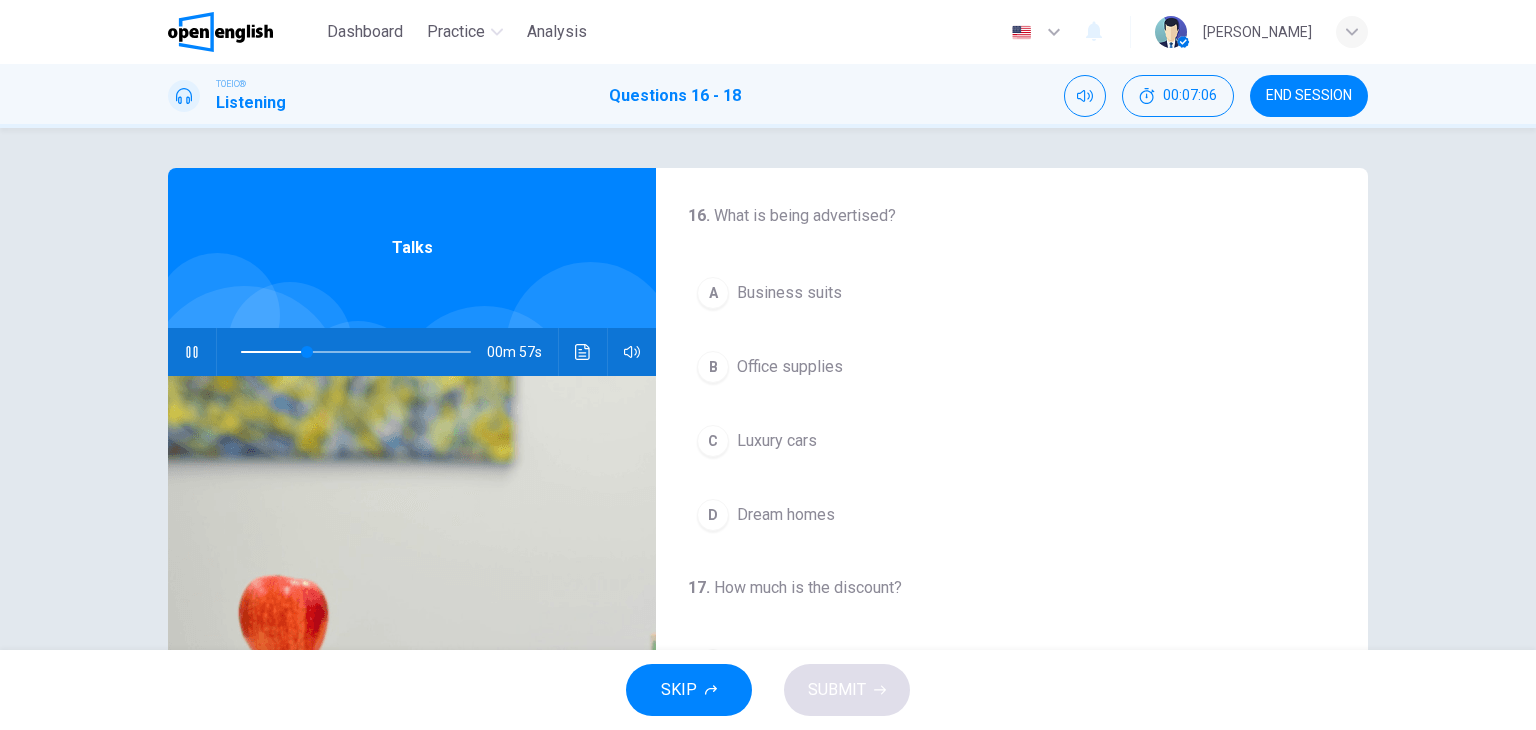 click on "C Luxury cars" at bounding box center (1012, 441) 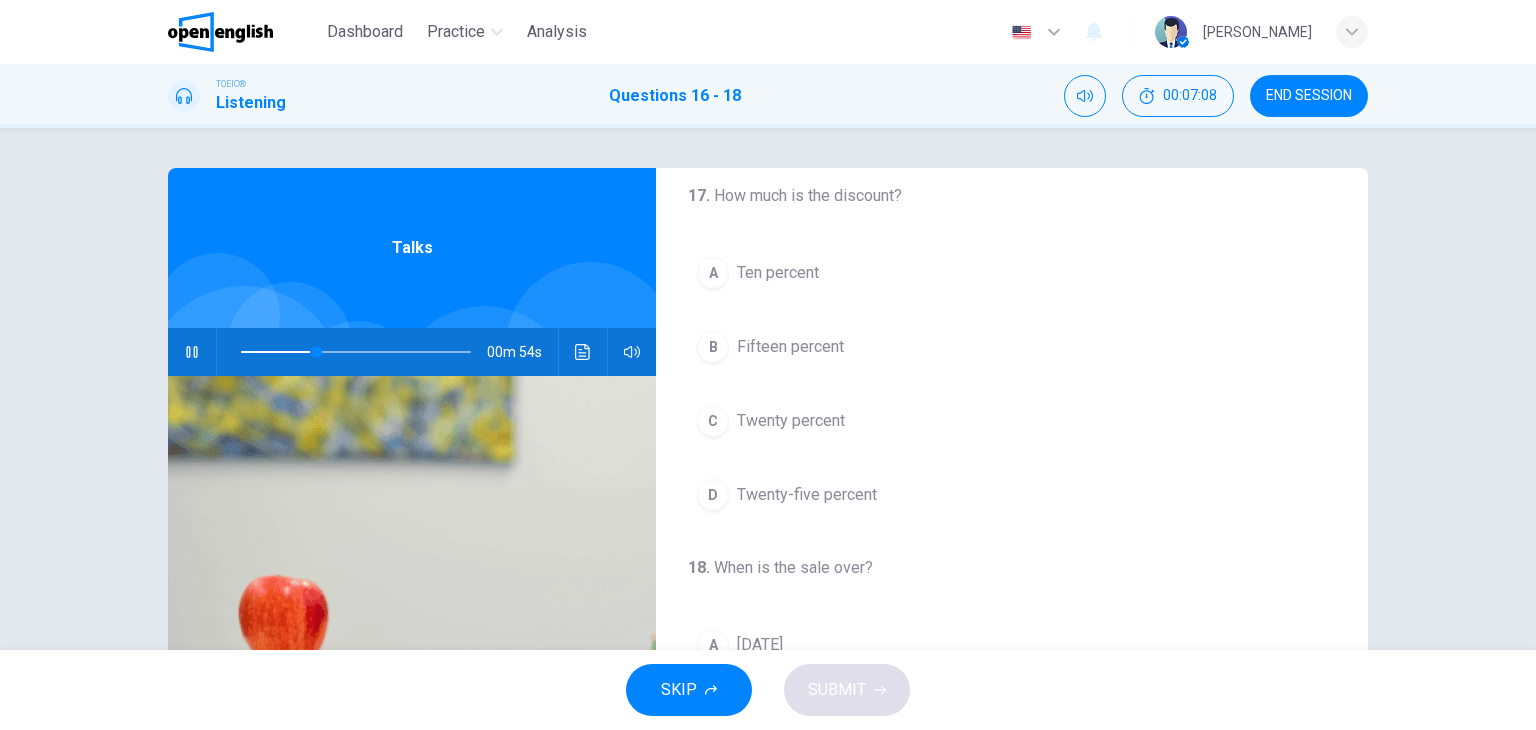 scroll, scrollTop: 400, scrollLeft: 0, axis: vertical 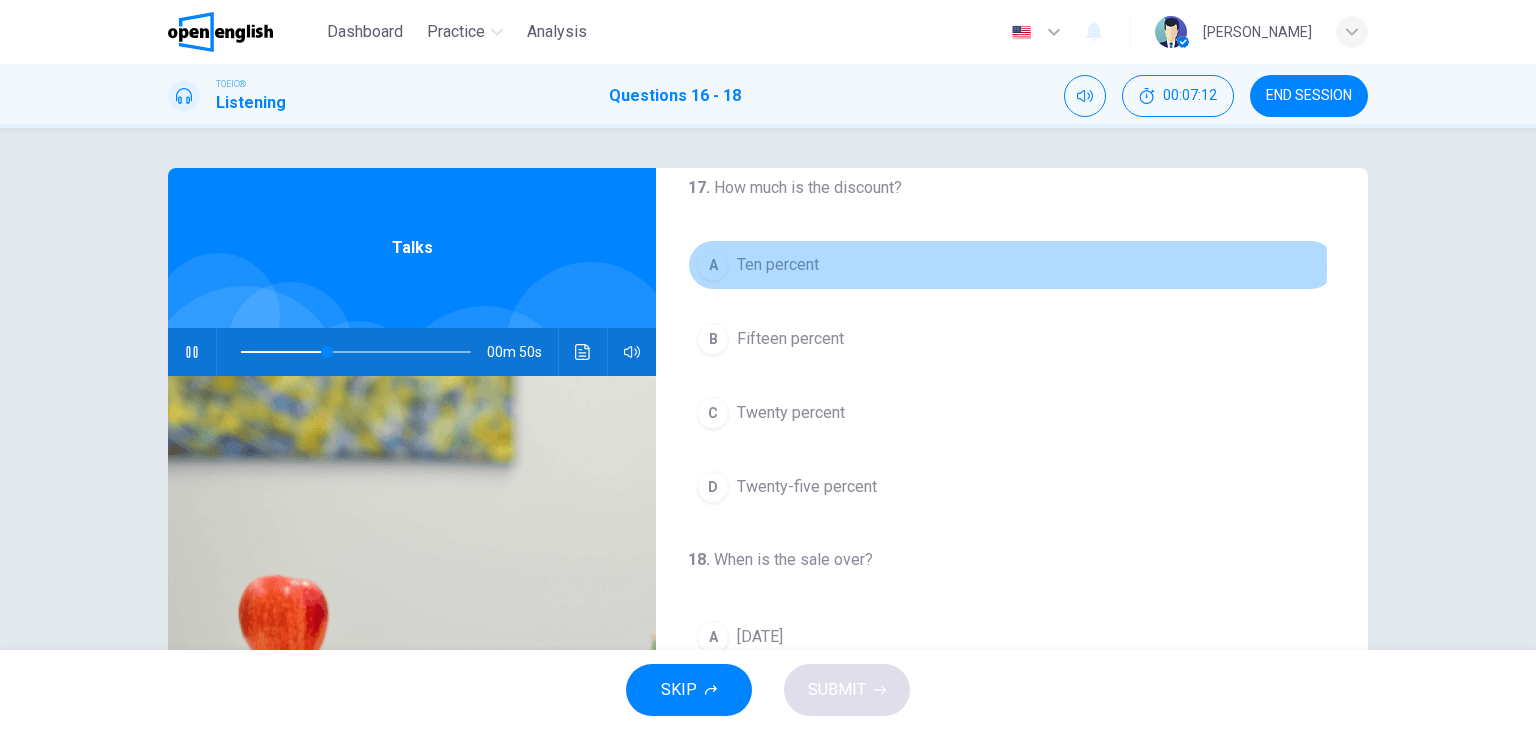 click on "Ten percent" at bounding box center (778, 265) 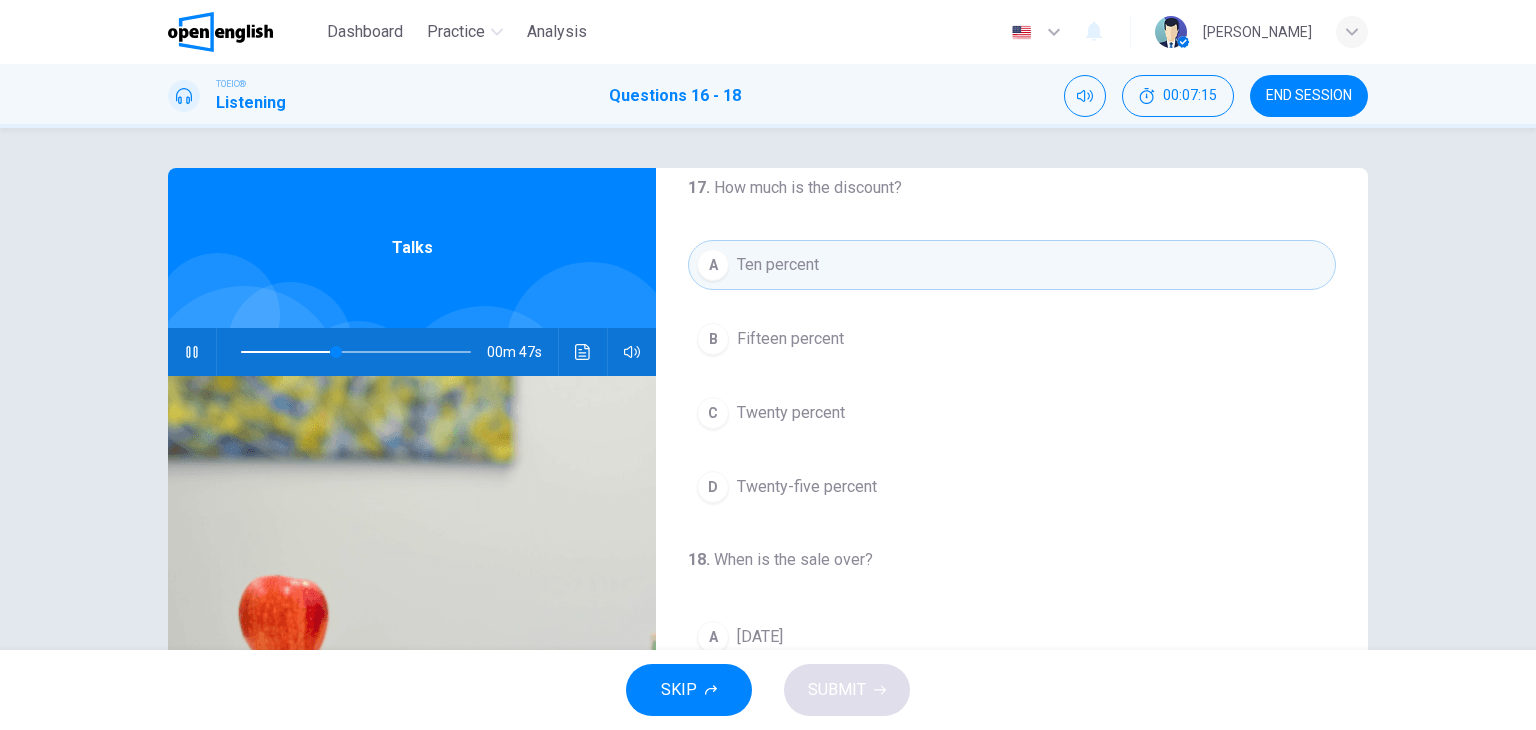 click on "Twenty percent" at bounding box center (791, 413) 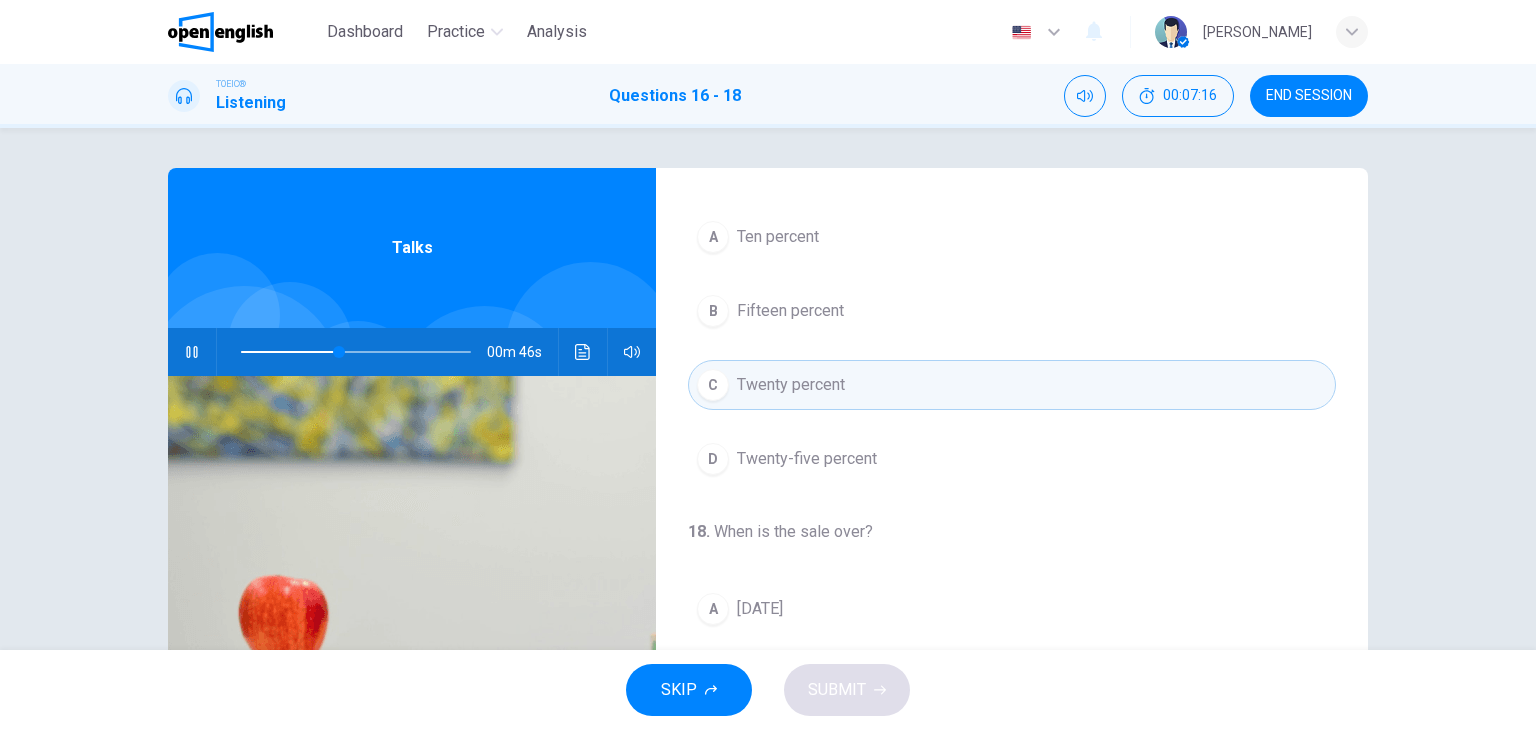scroll, scrollTop: 452, scrollLeft: 0, axis: vertical 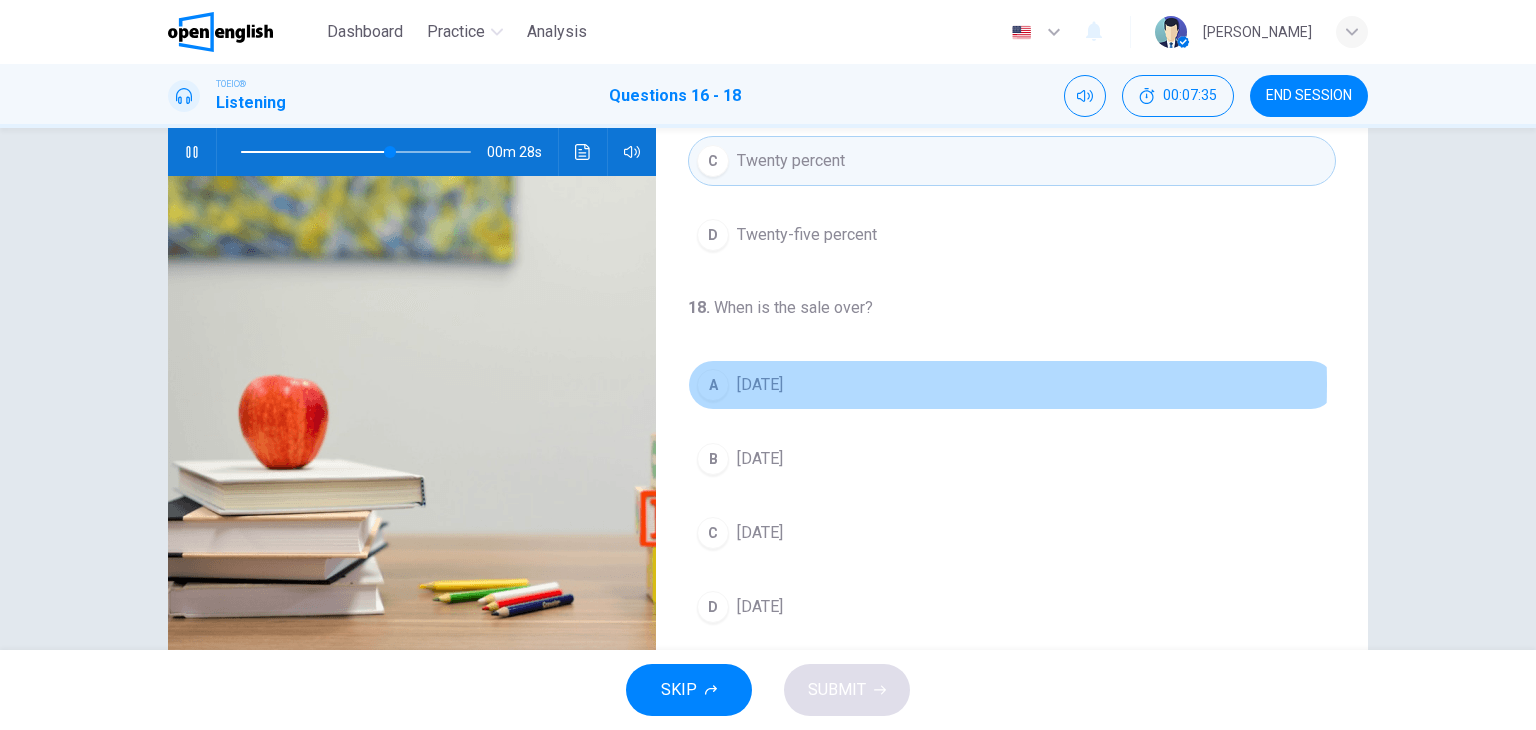 click on "[DATE]" at bounding box center (760, 385) 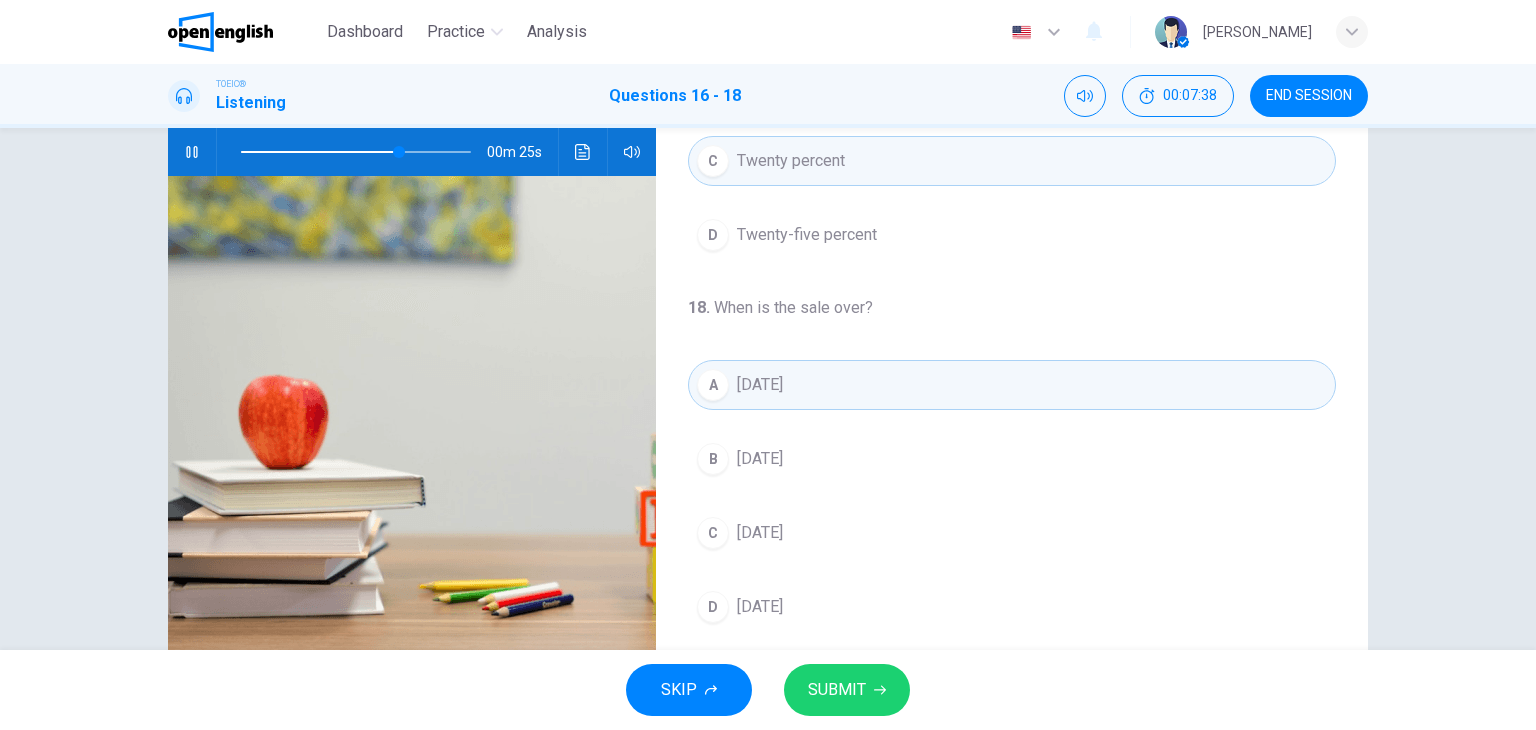 click 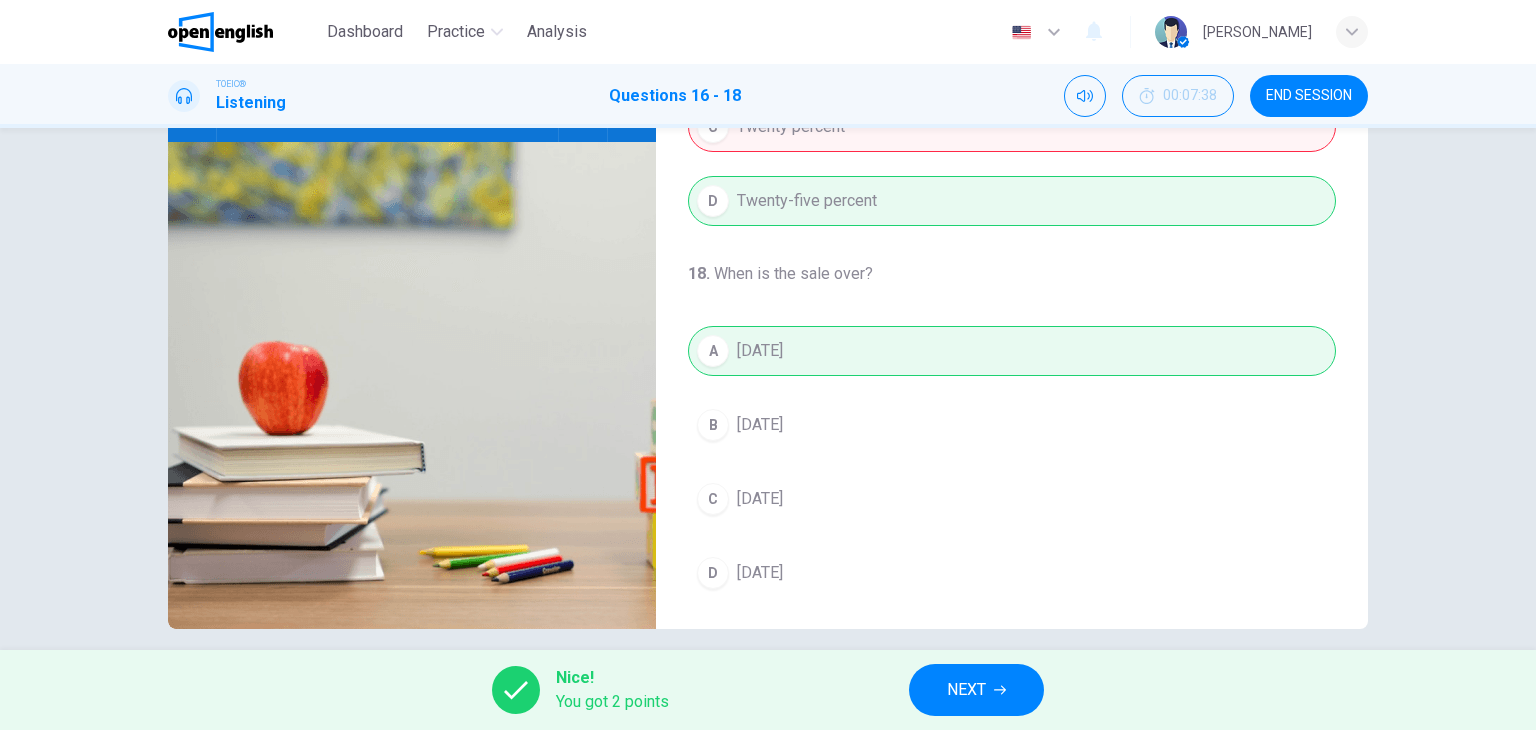 scroll, scrollTop: 253, scrollLeft: 0, axis: vertical 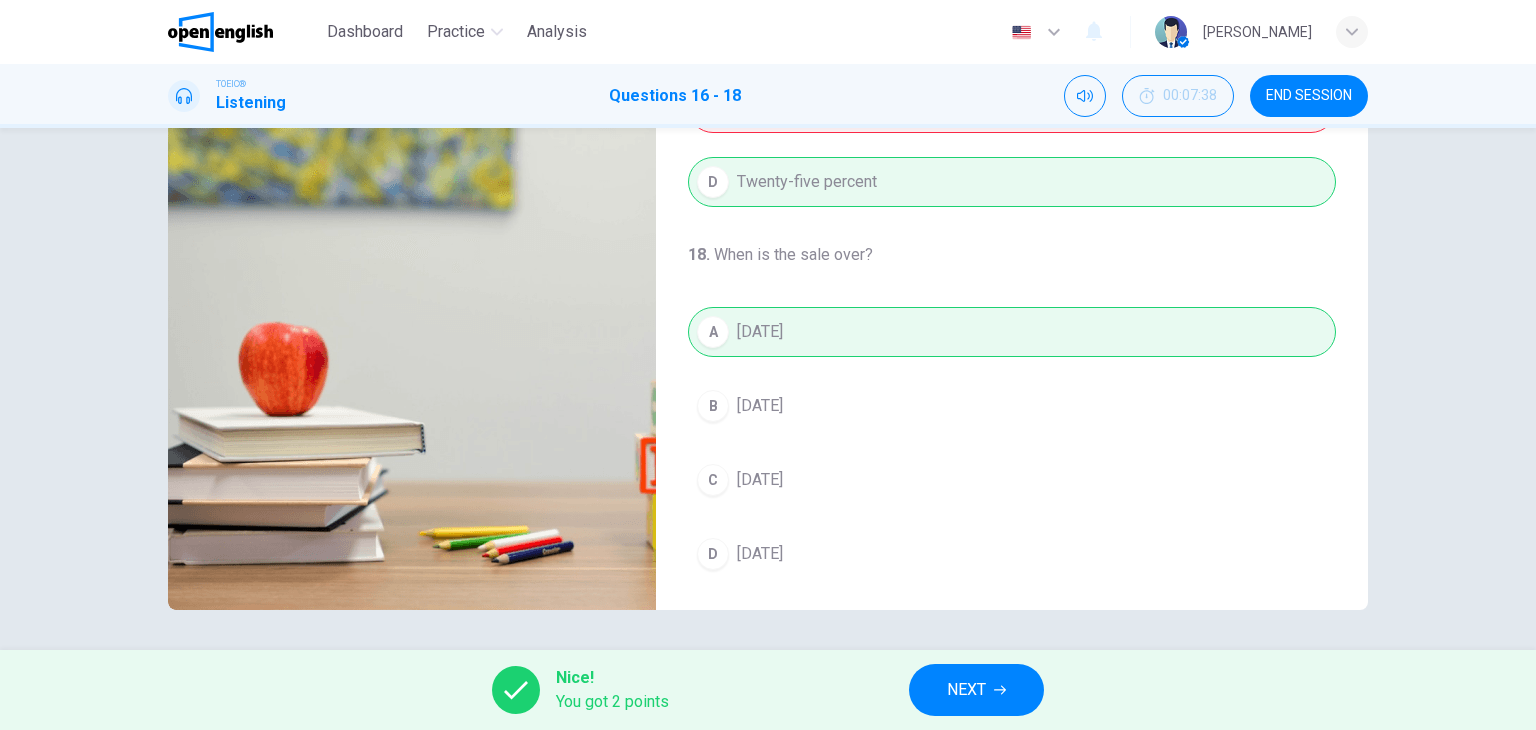 type on "**" 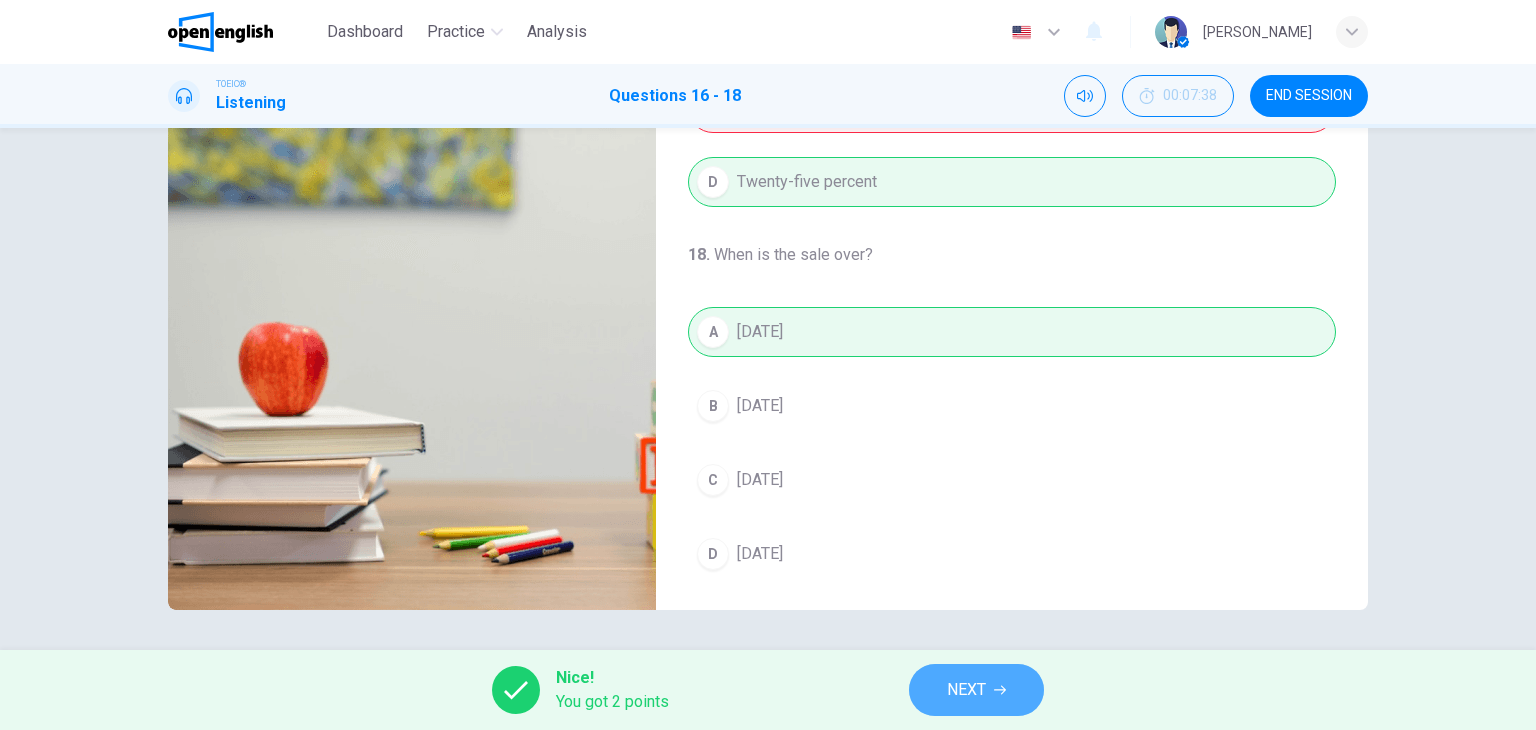 click 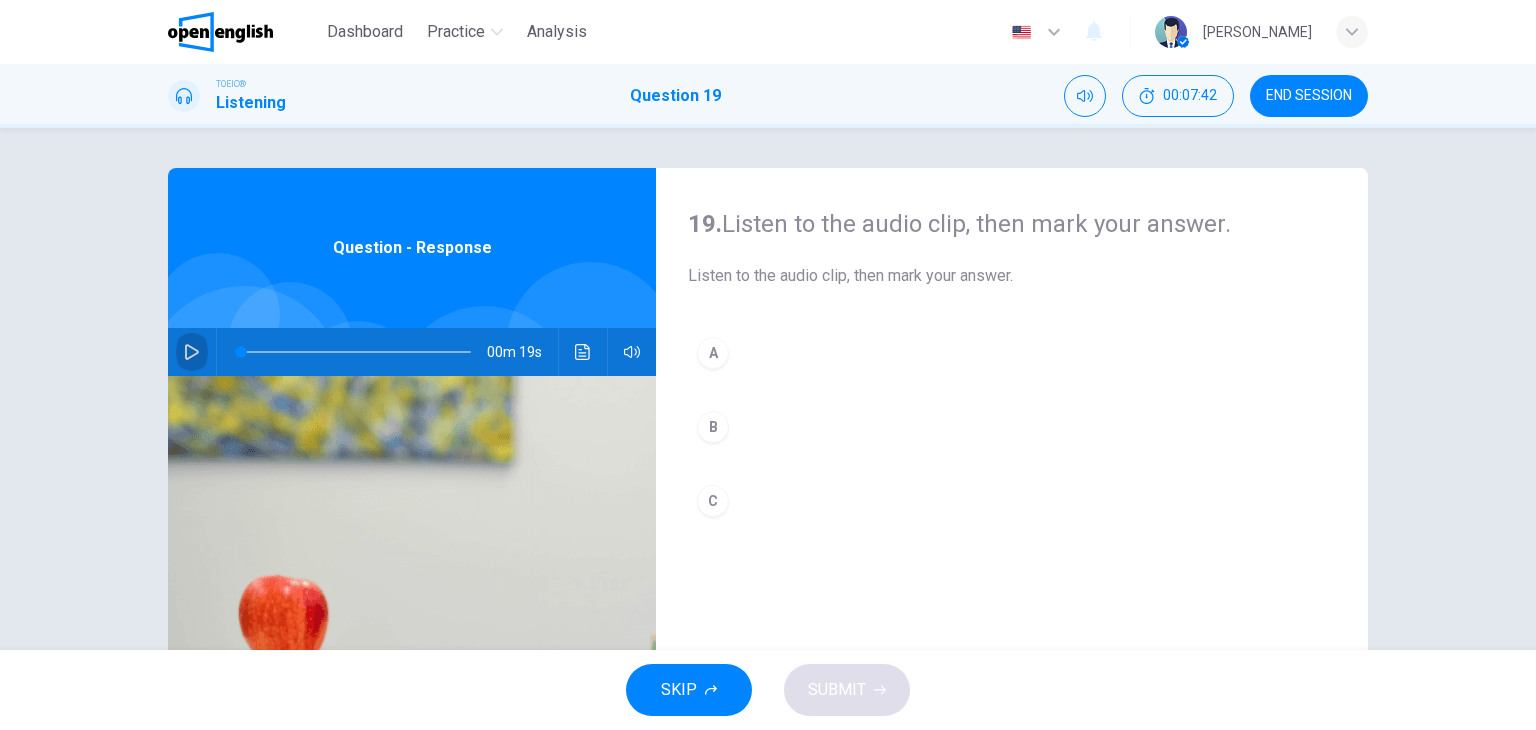 click 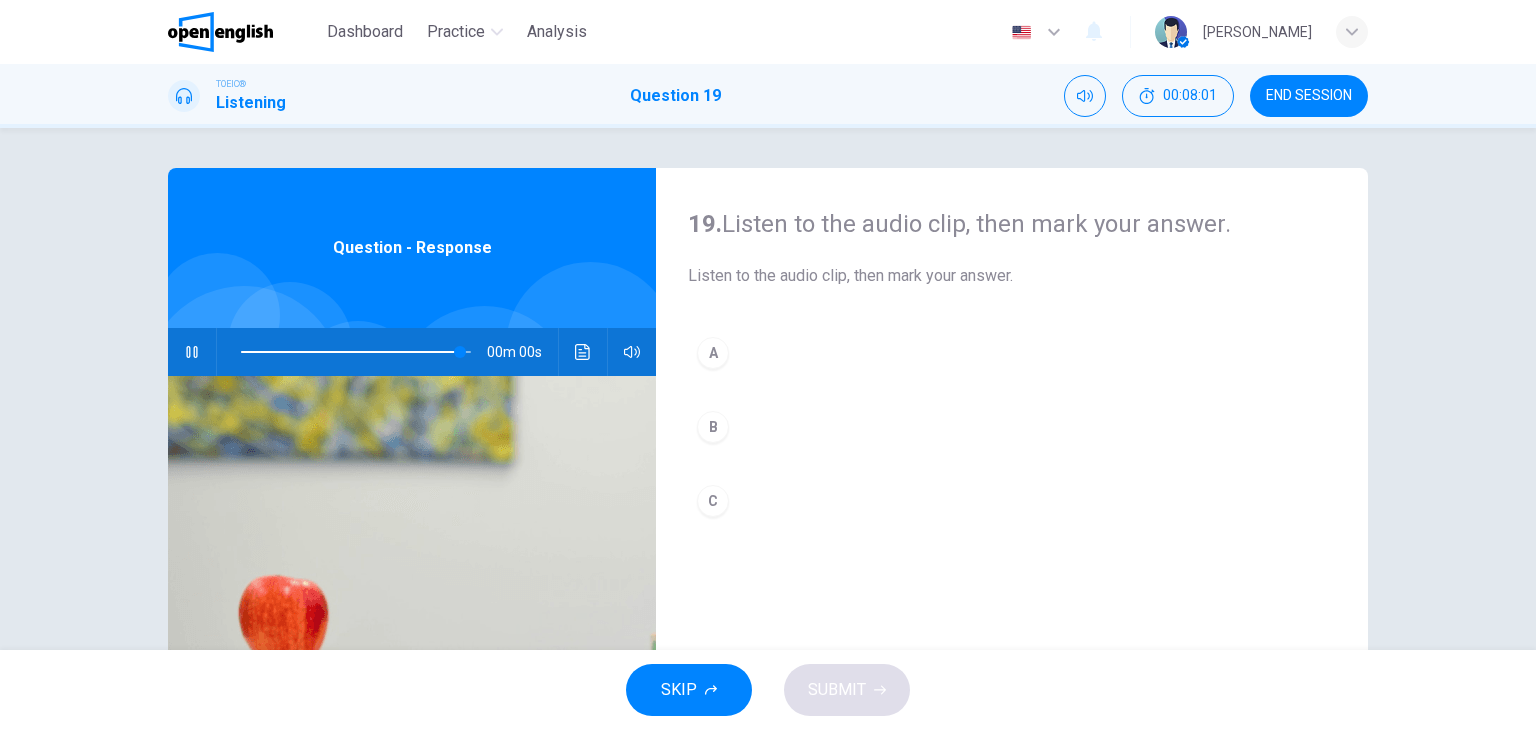 click at bounding box center [356, 352] 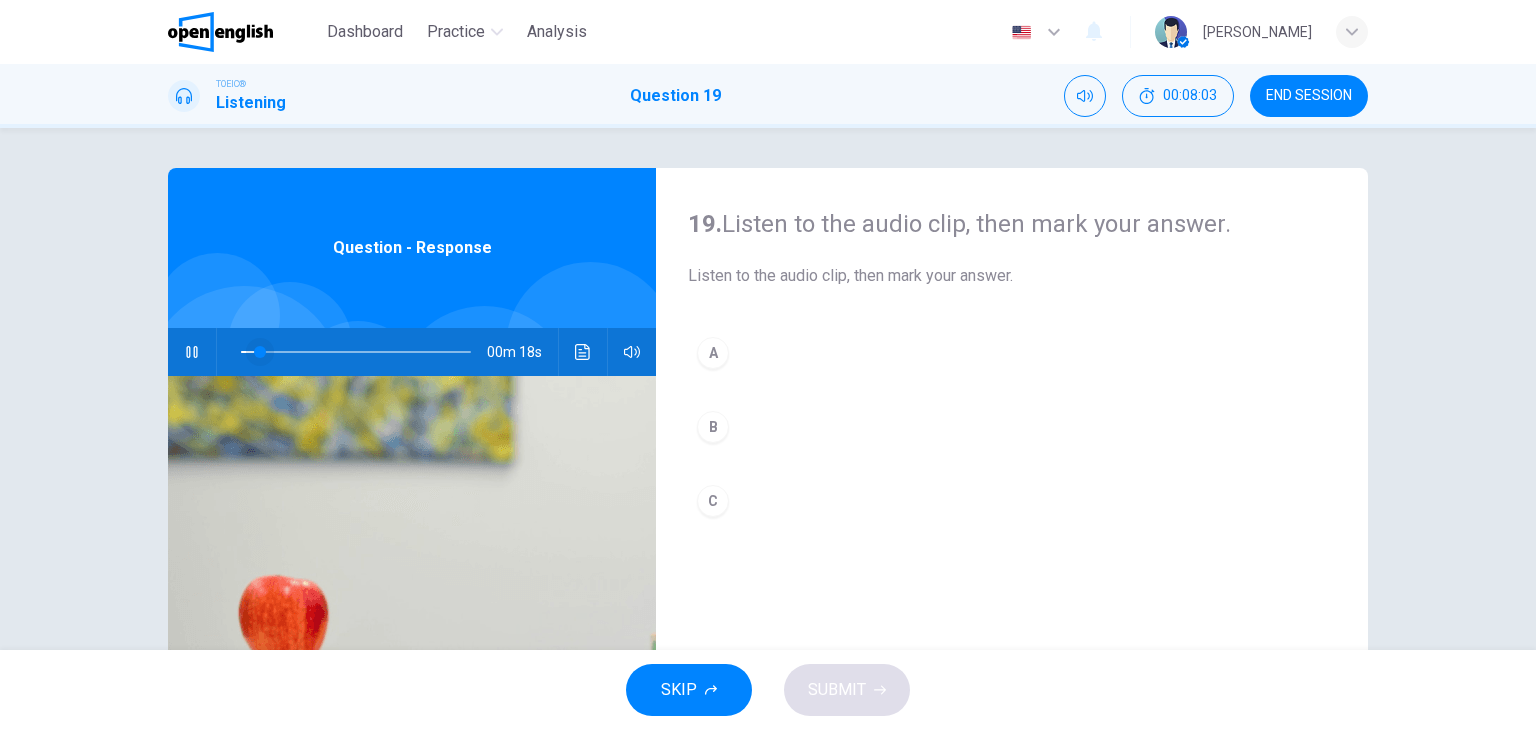 click at bounding box center [260, 352] 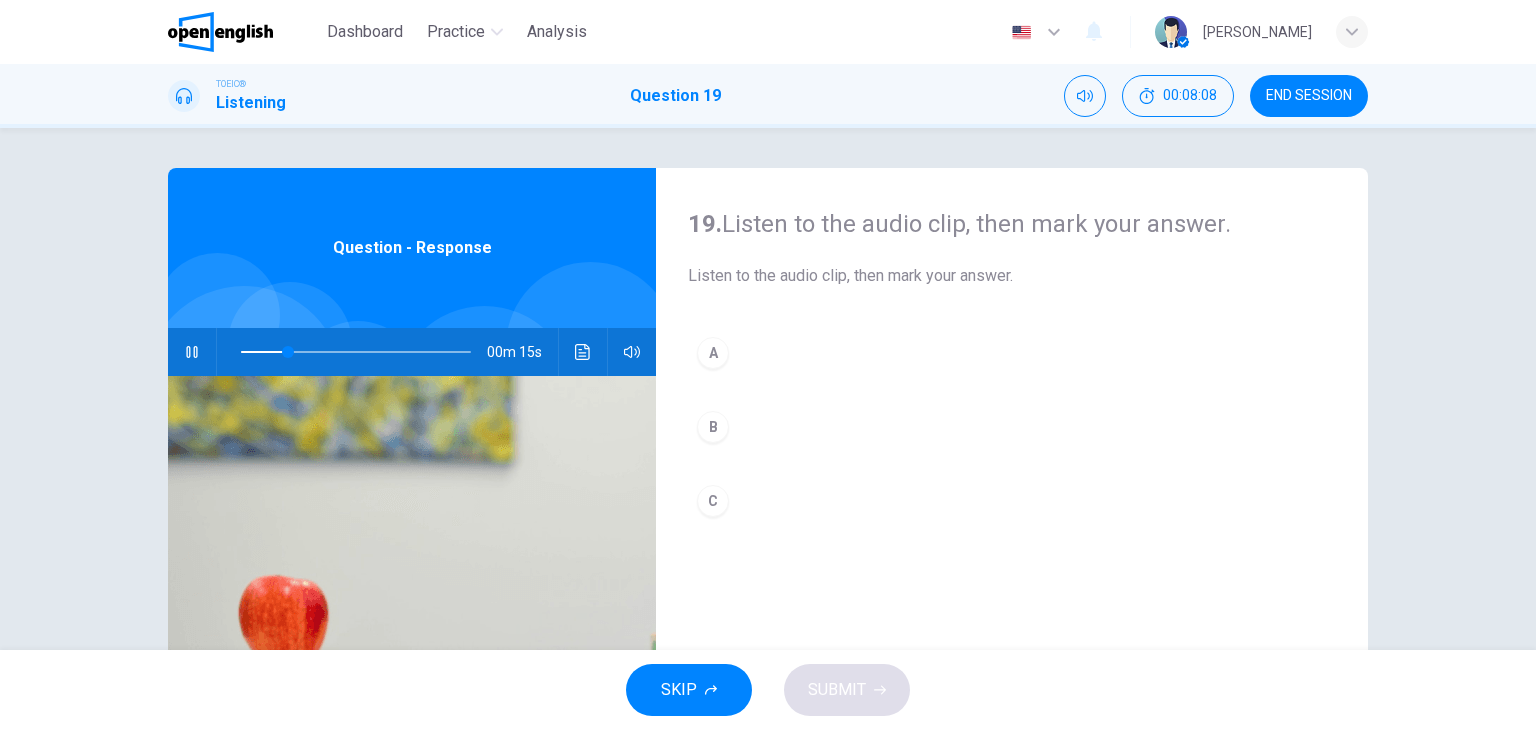 click on "A" at bounding box center (713, 353) 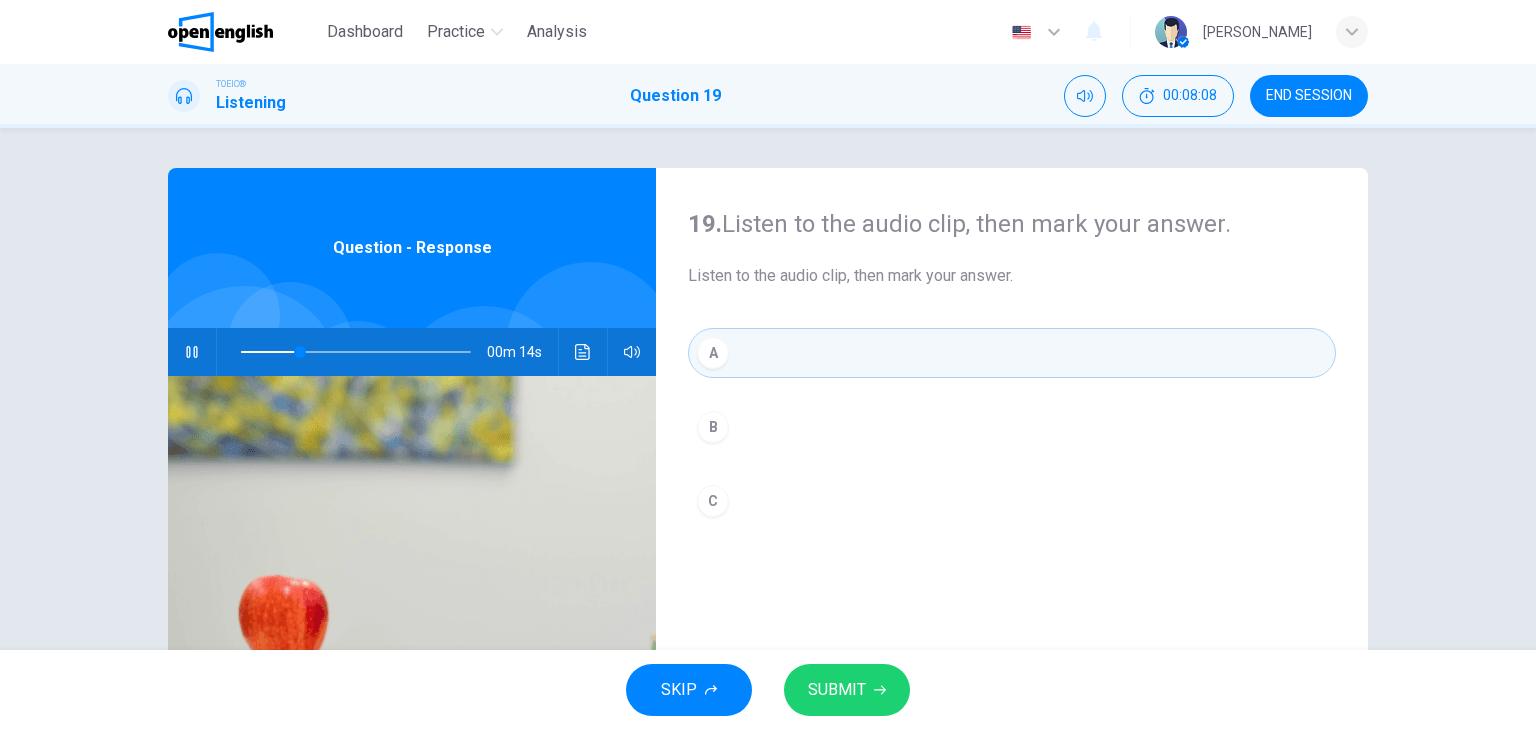 click on "SUBMIT" at bounding box center [837, 690] 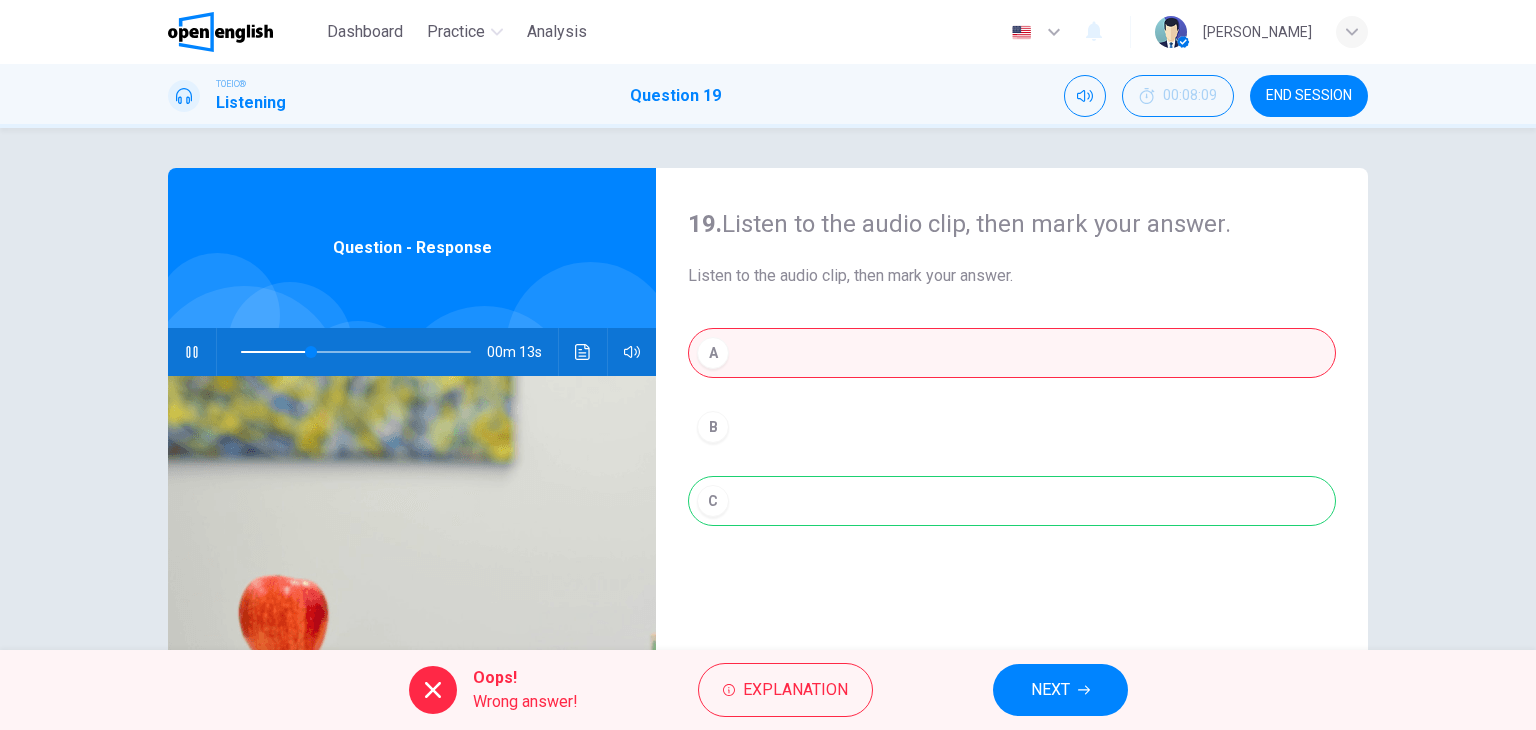 type on "**" 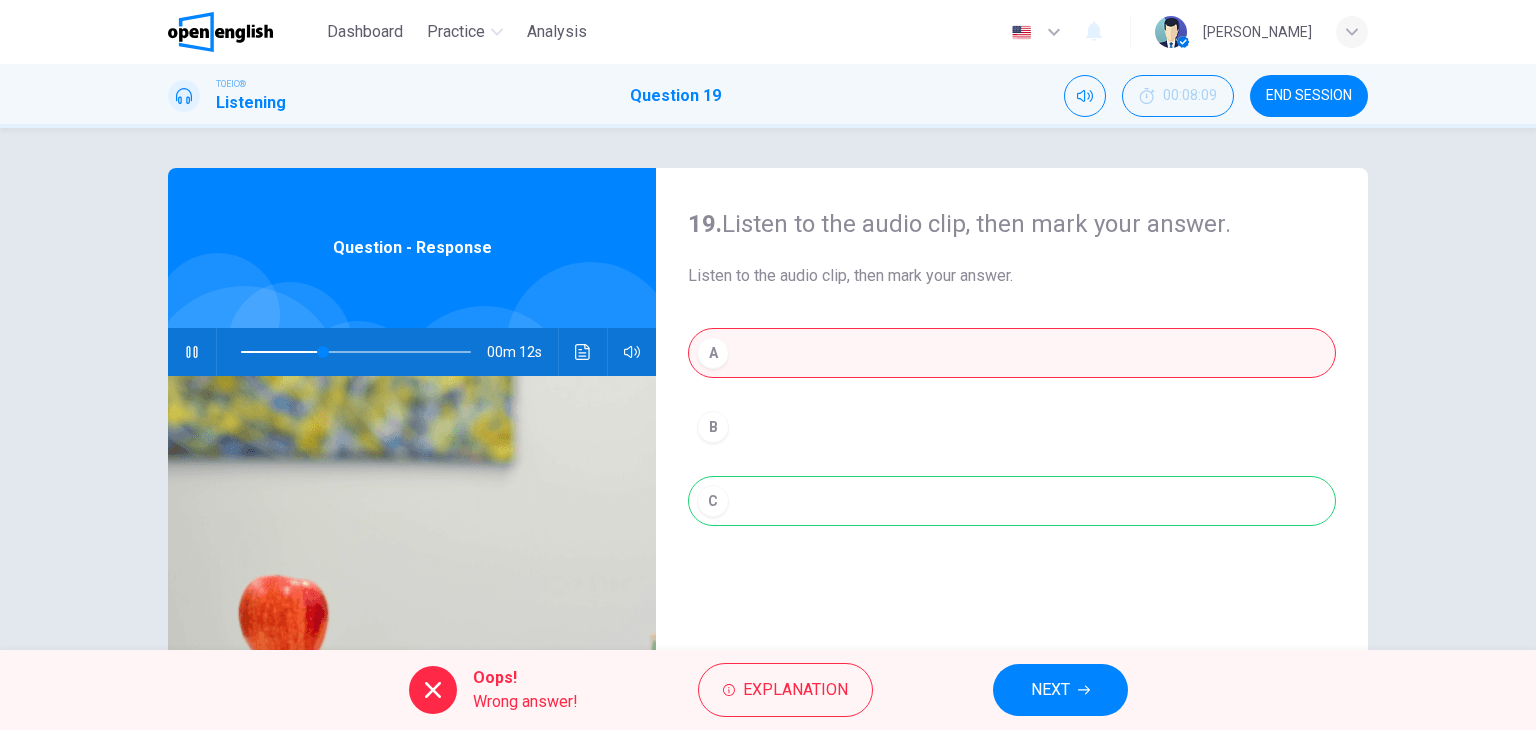 click on "NEXT" at bounding box center (1050, 690) 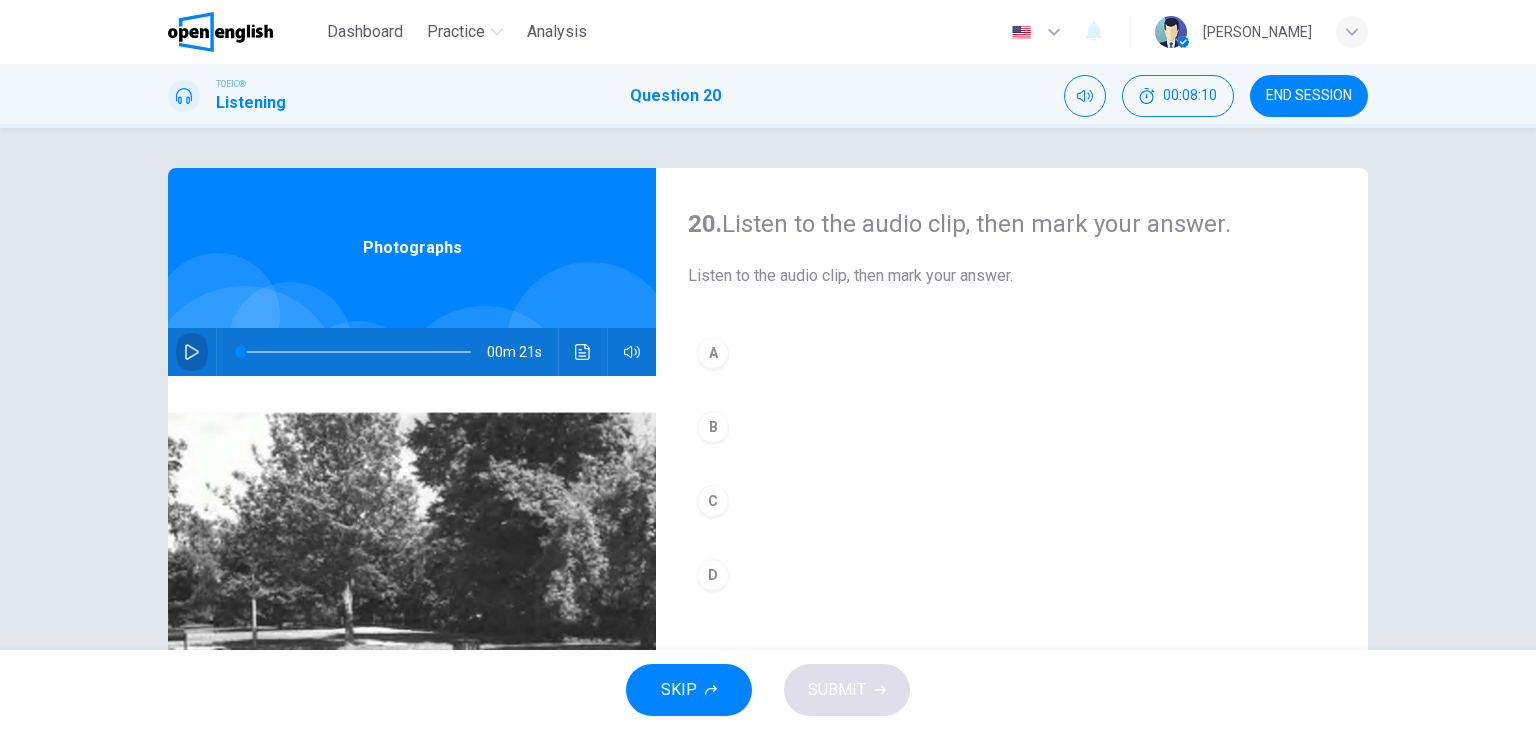click 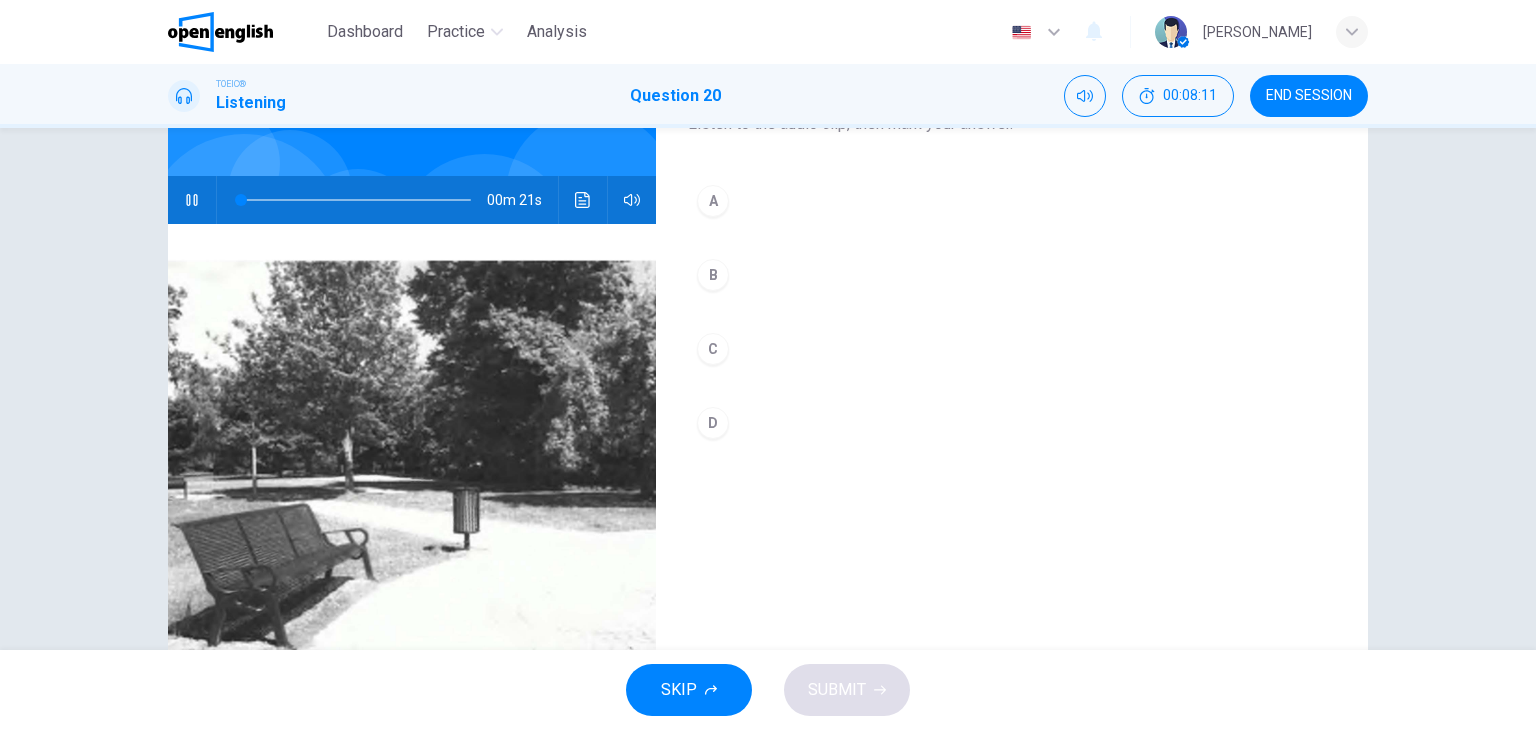scroll, scrollTop: 200, scrollLeft: 0, axis: vertical 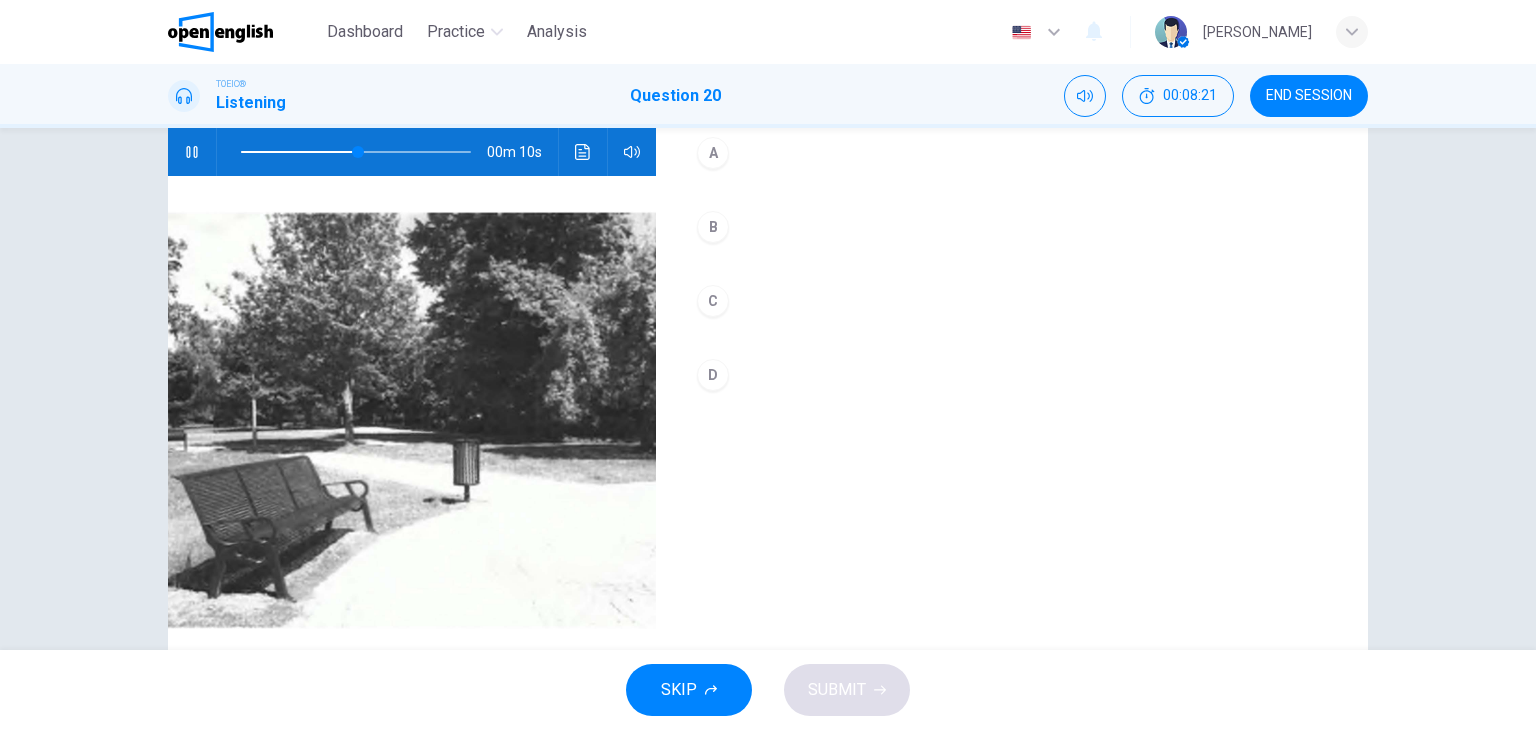 click on "B" at bounding box center [713, 227] 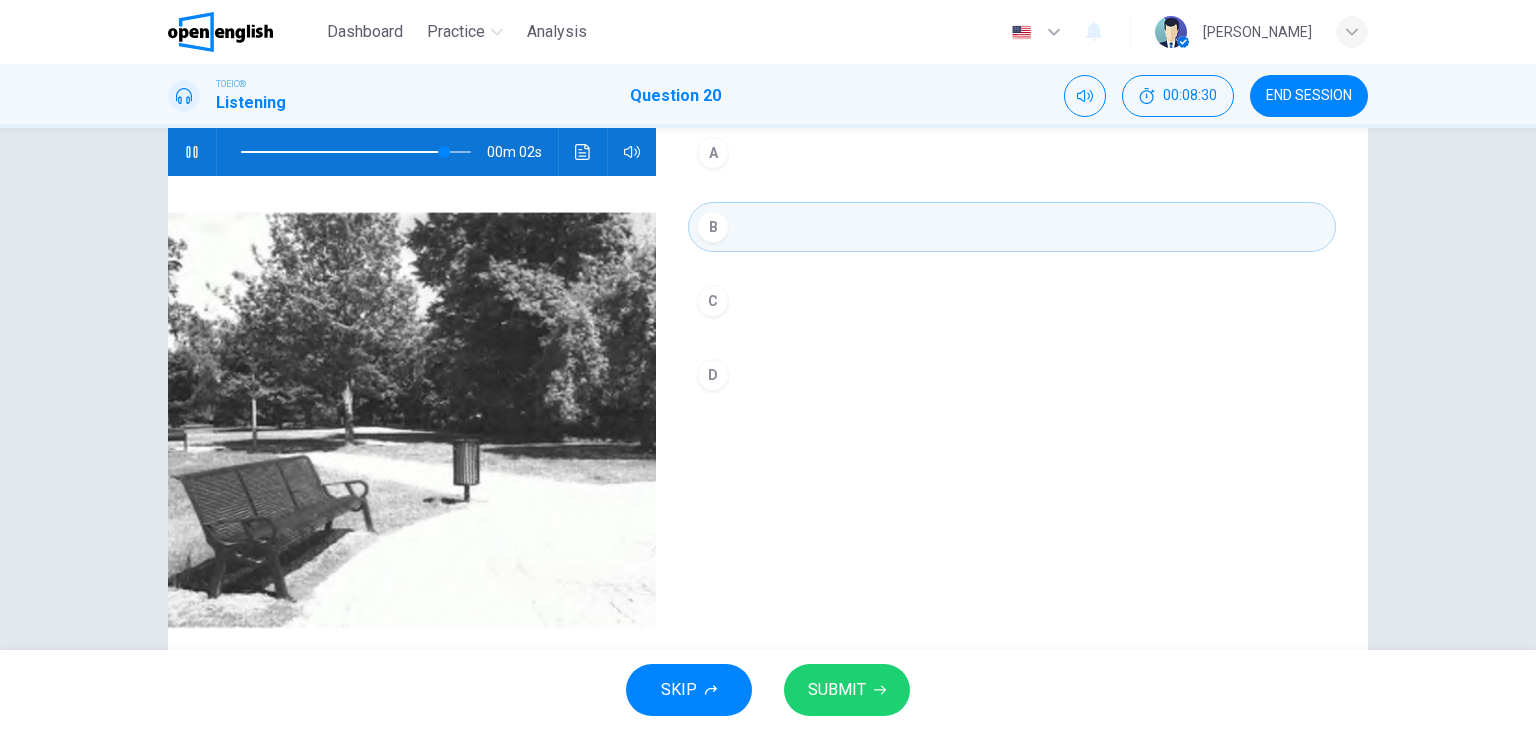 click on "SUBMIT" at bounding box center (847, 690) 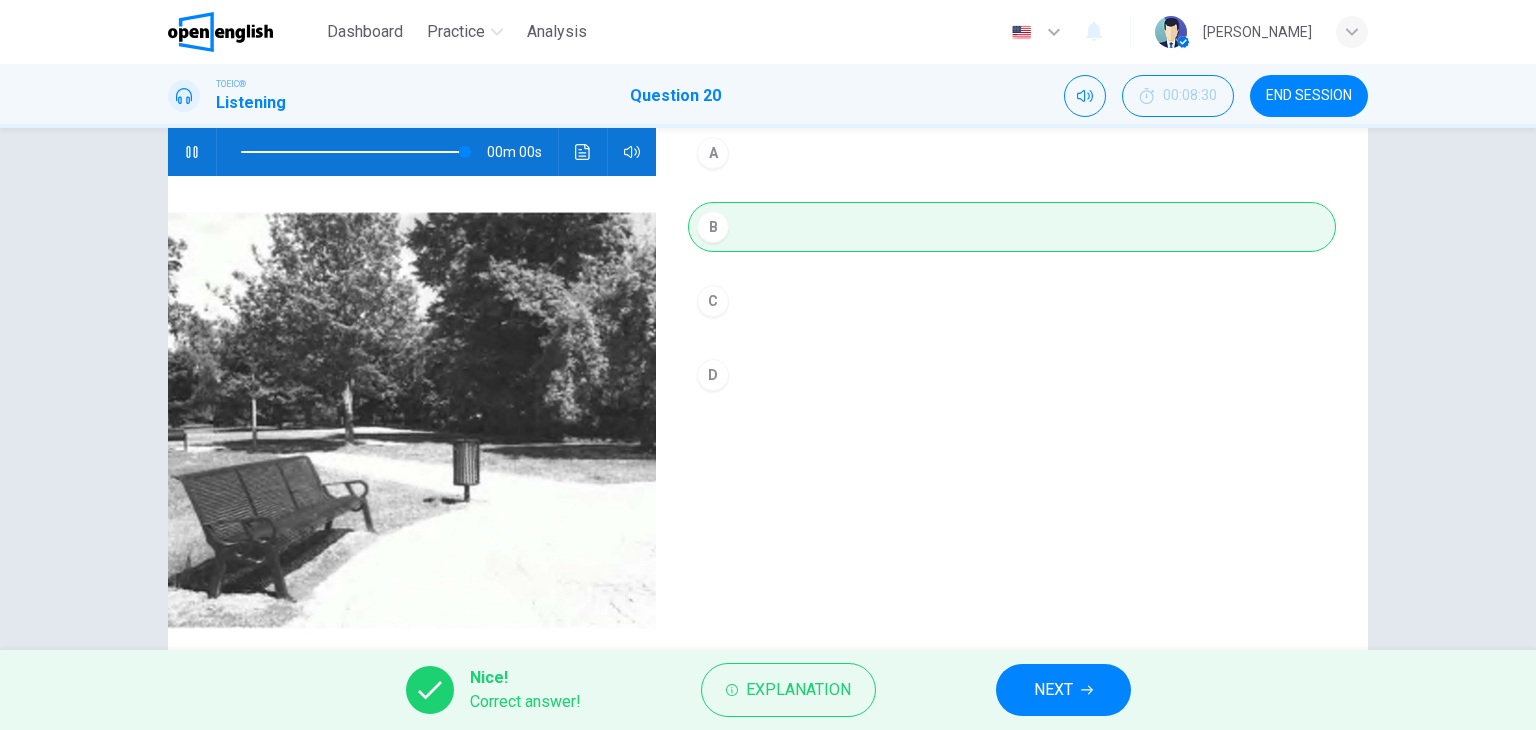 type on "*" 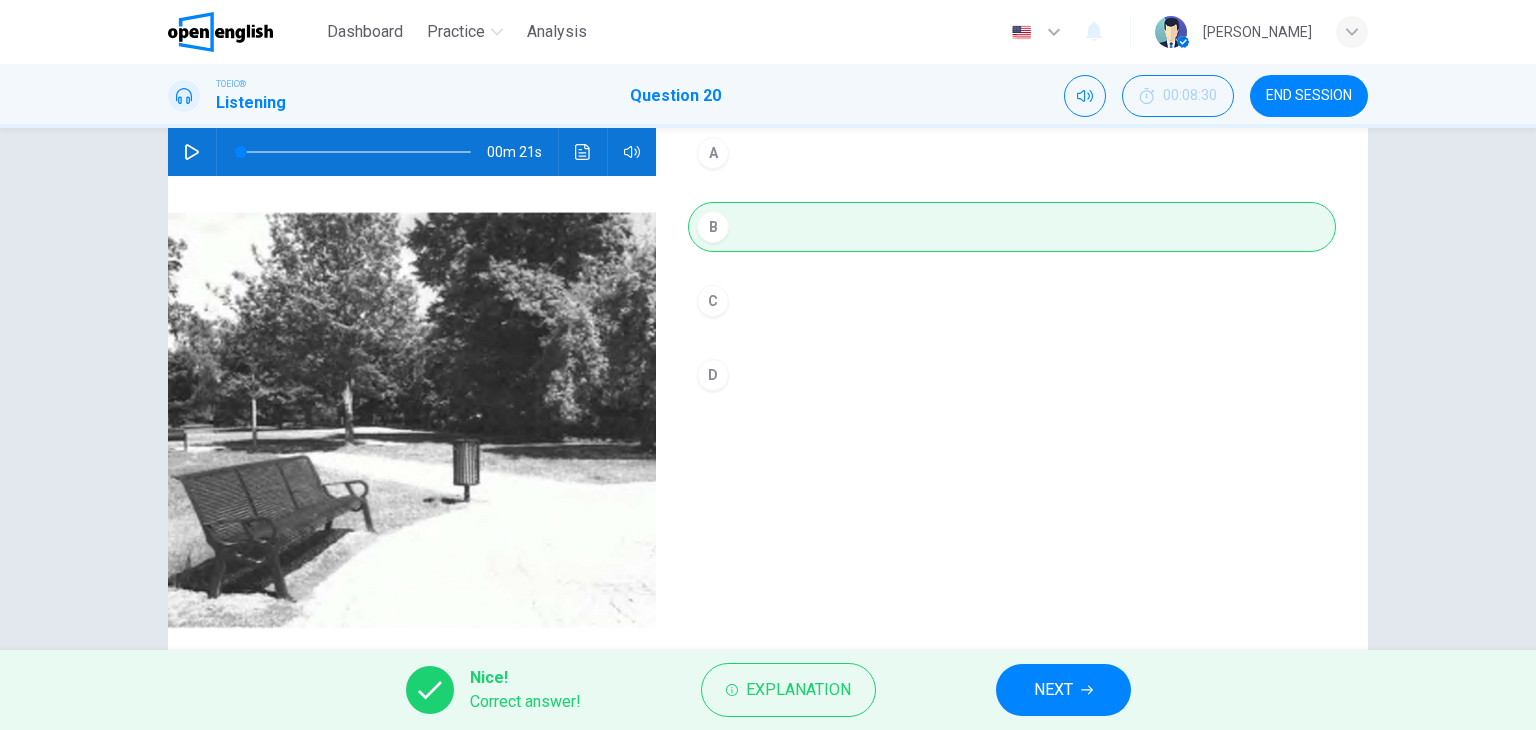 click on "NEXT" at bounding box center (1053, 690) 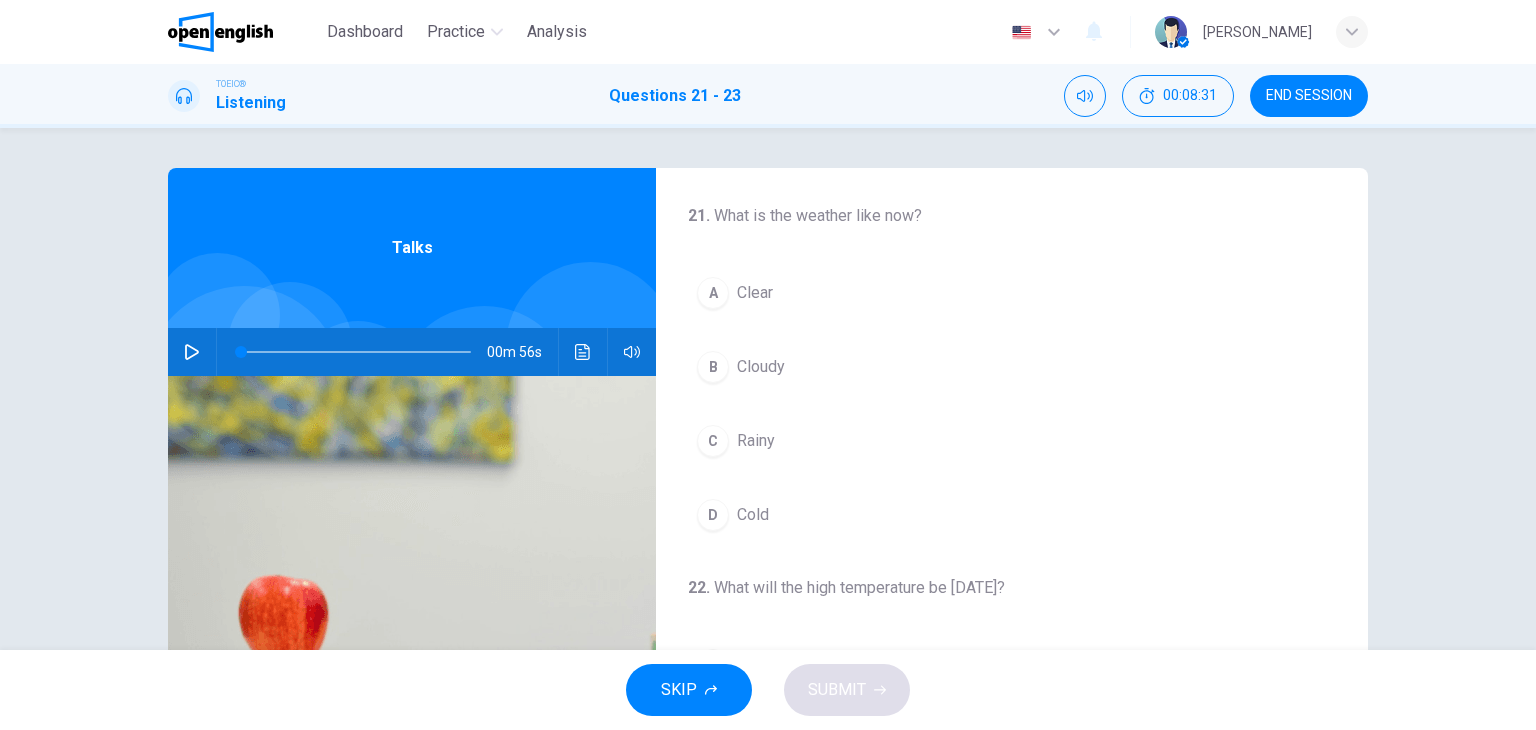 click 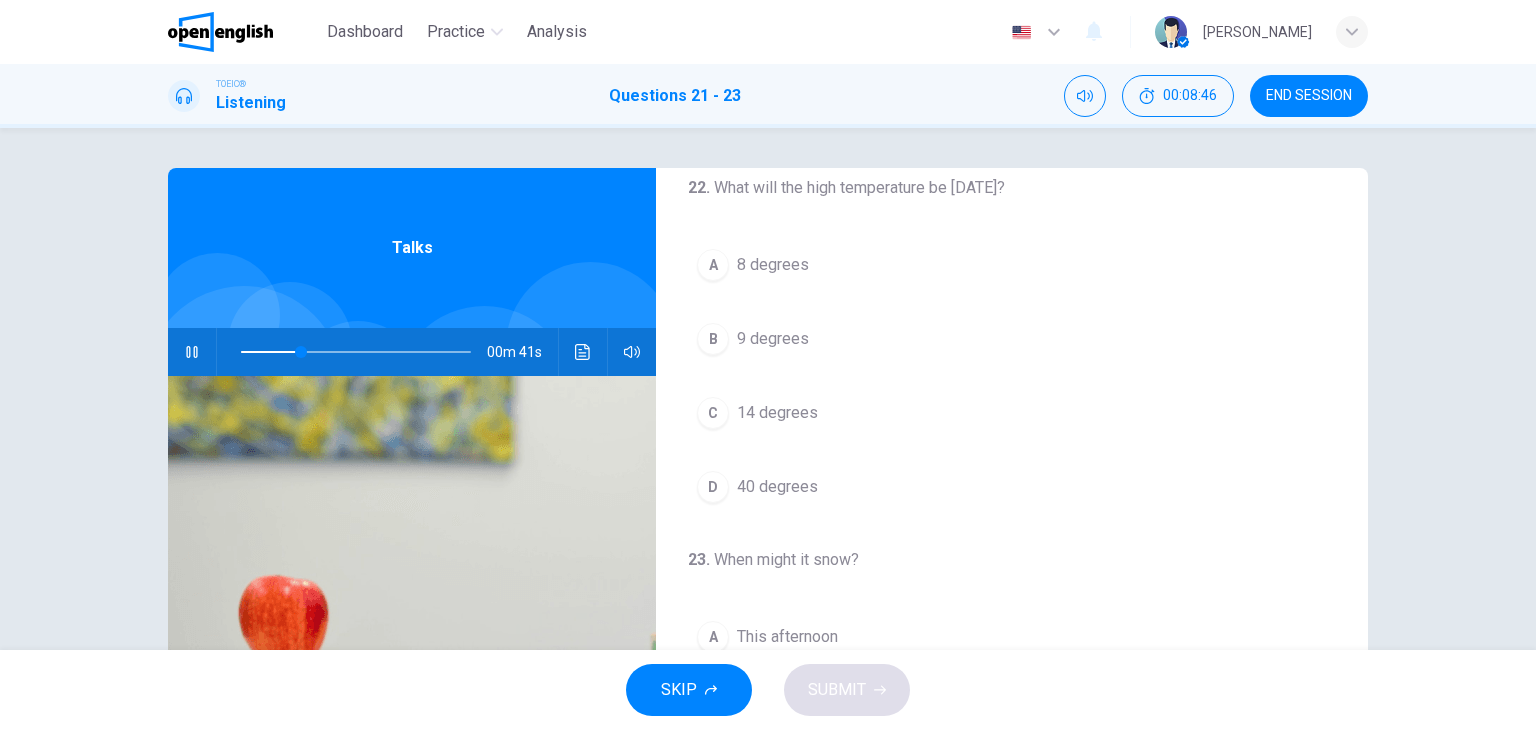 scroll, scrollTop: 452, scrollLeft: 0, axis: vertical 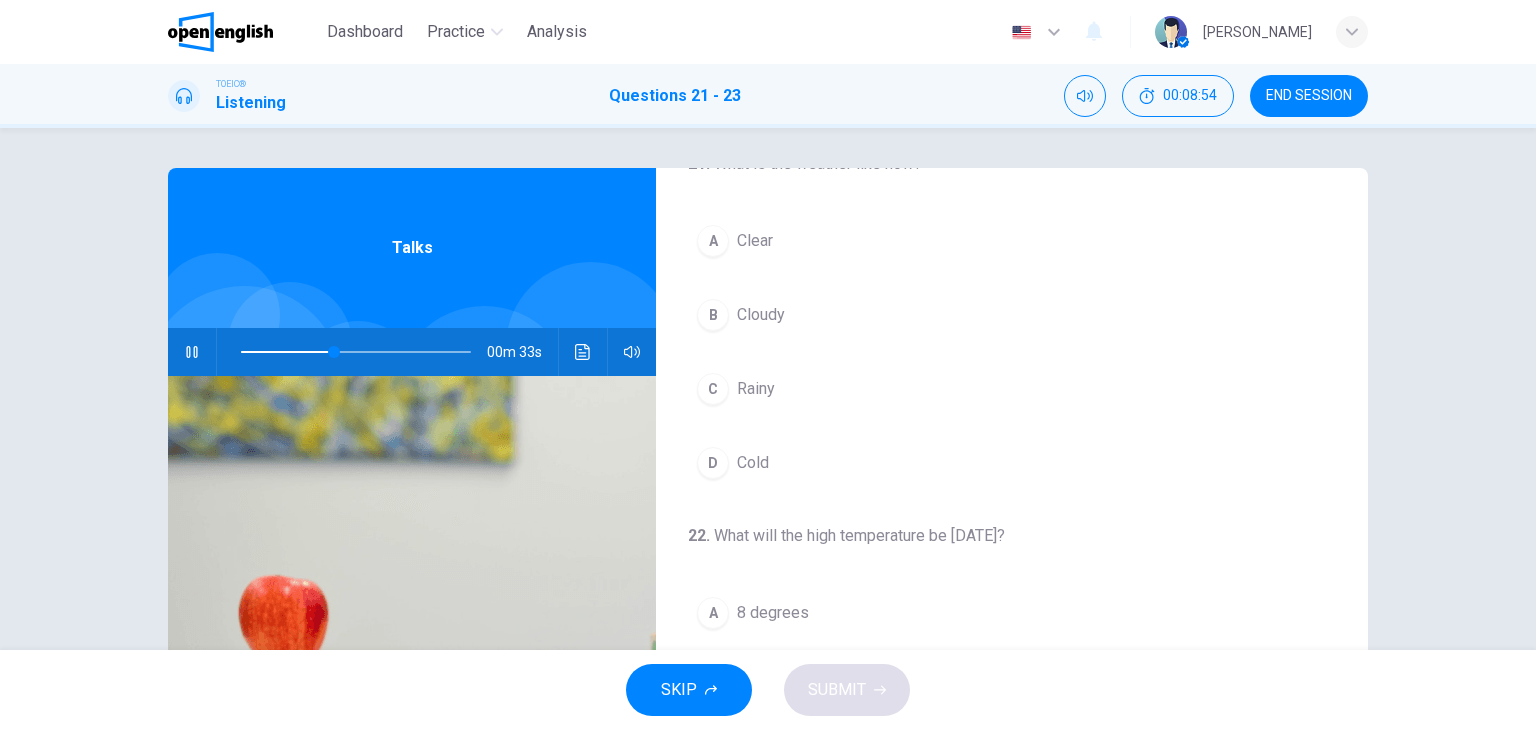 click at bounding box center [356, 352] 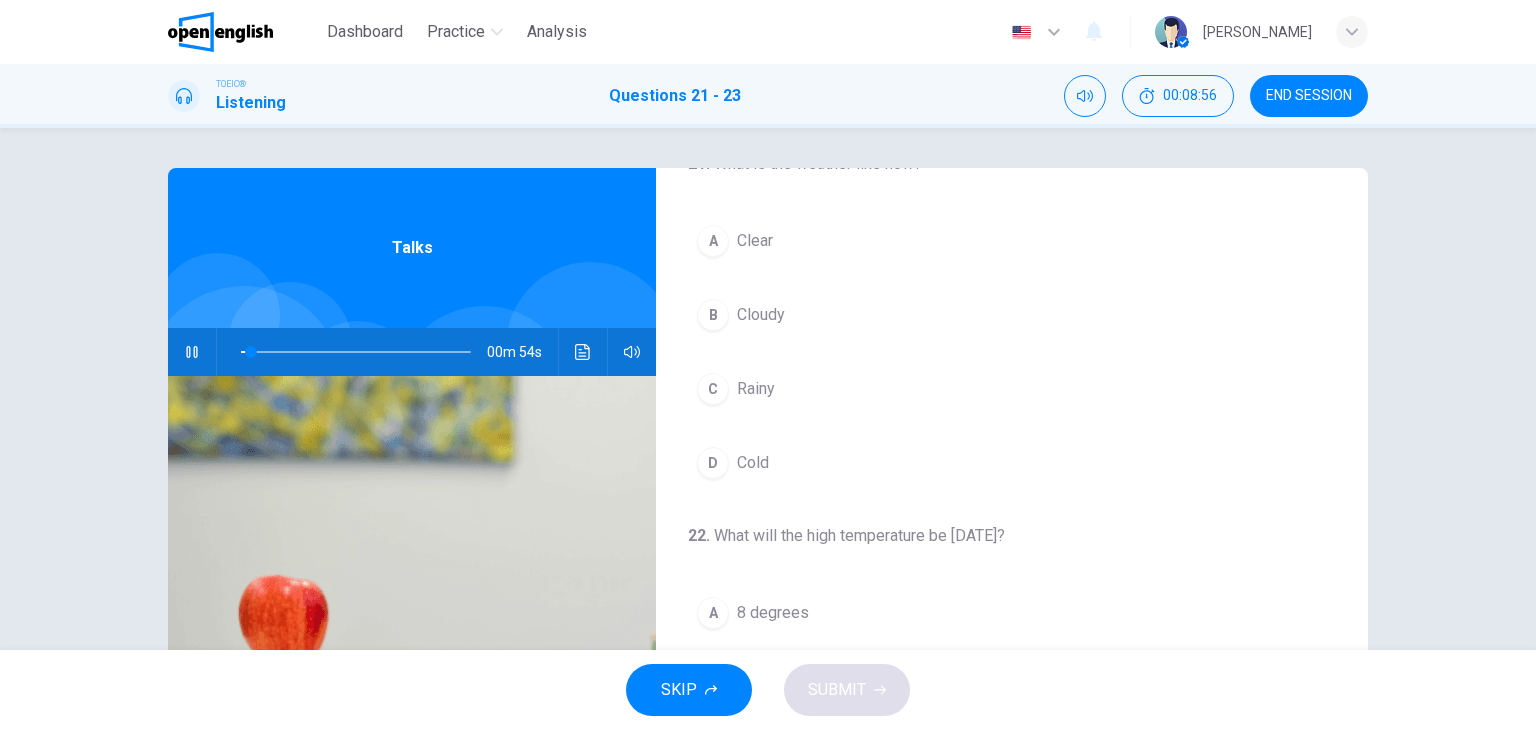 scroll, scrollTop: 0, scrollLeft: 0, axis: both 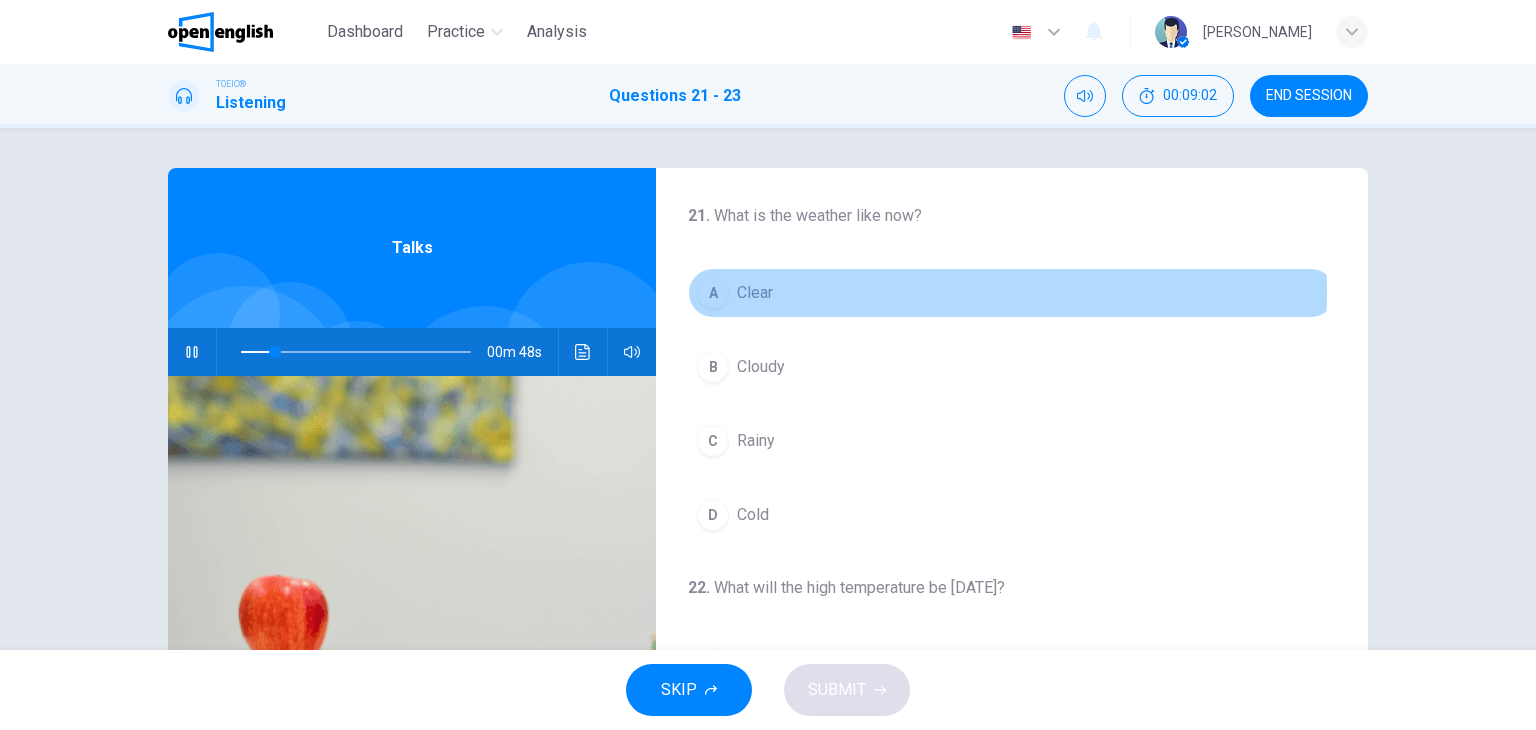 click on "Clear" at bounding box center (755, 293) 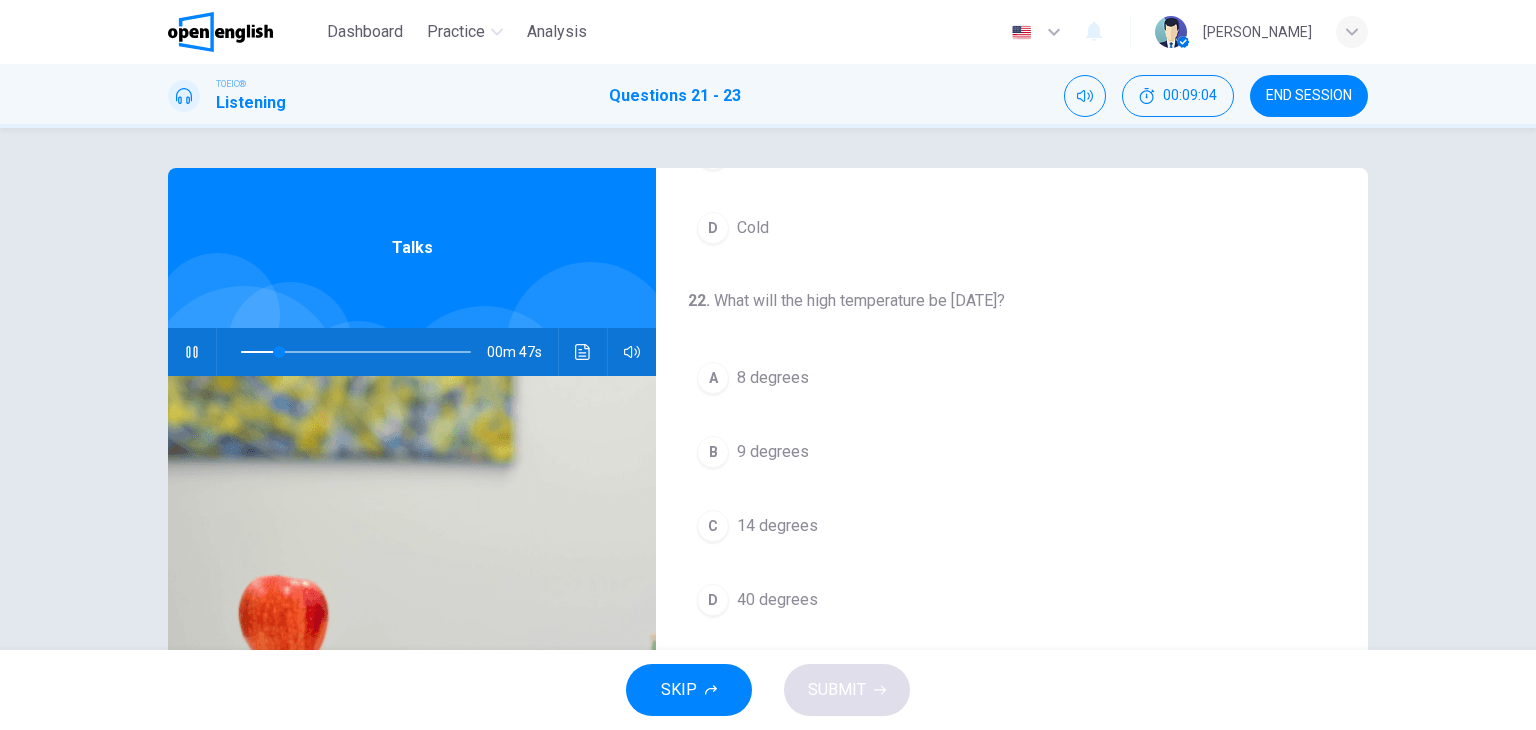 scroll, scrollTop: 300, scrollLeft: 0, axis: vertical 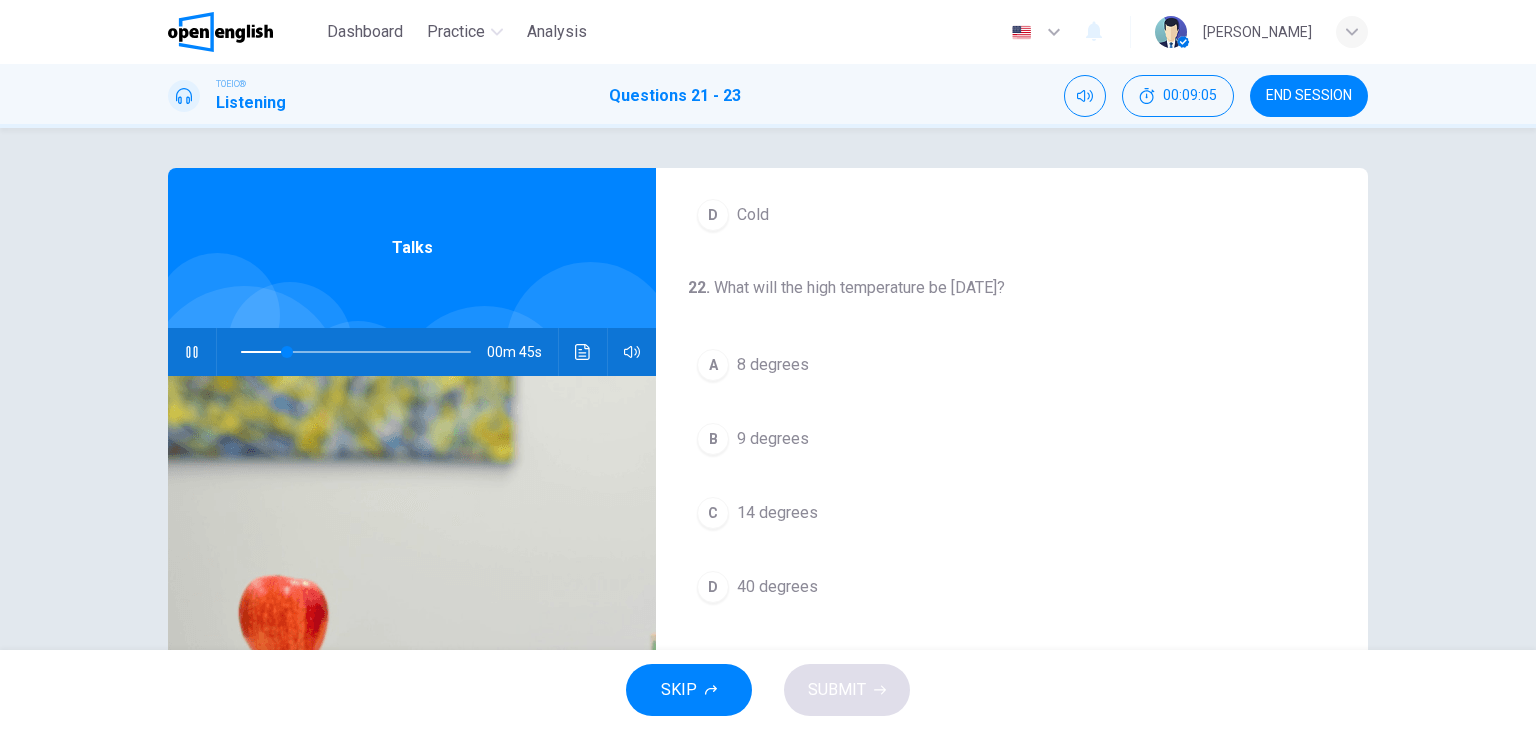 click on "14 degrees" at bounding box center (777, 513) 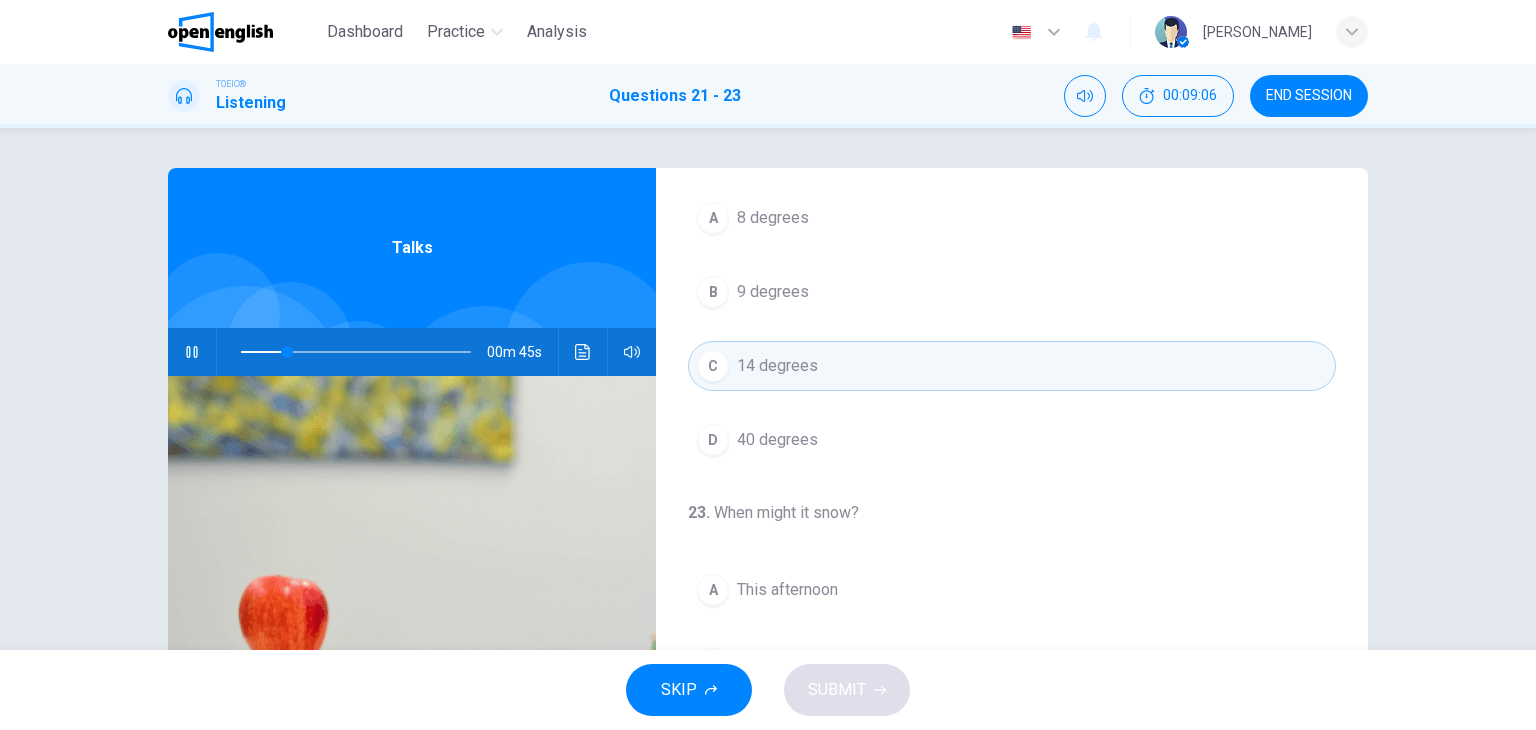 scroll, scrollTop: 452, scrollLeft: 0, axis: vertical 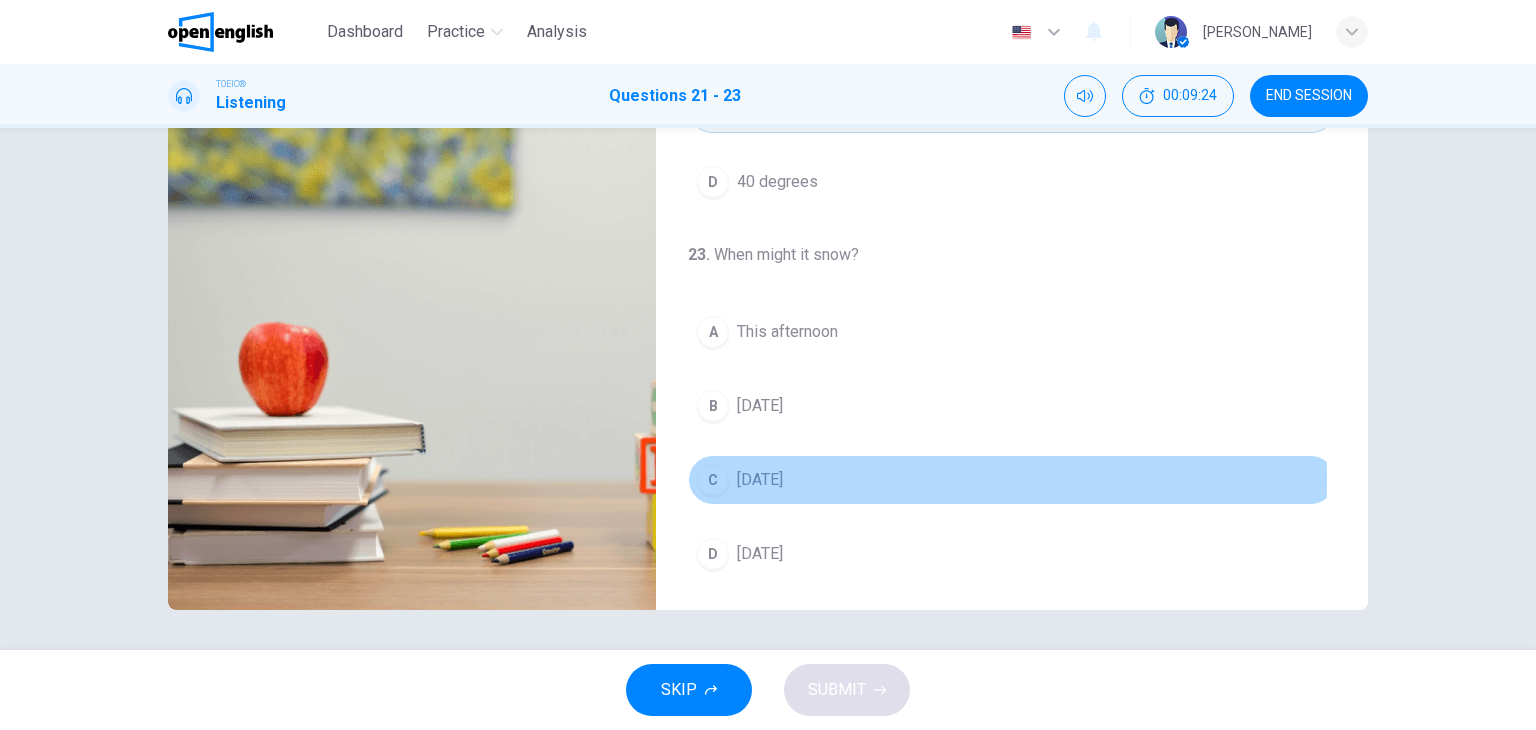 click on "[DATE]" at bounding box center [760, 480] 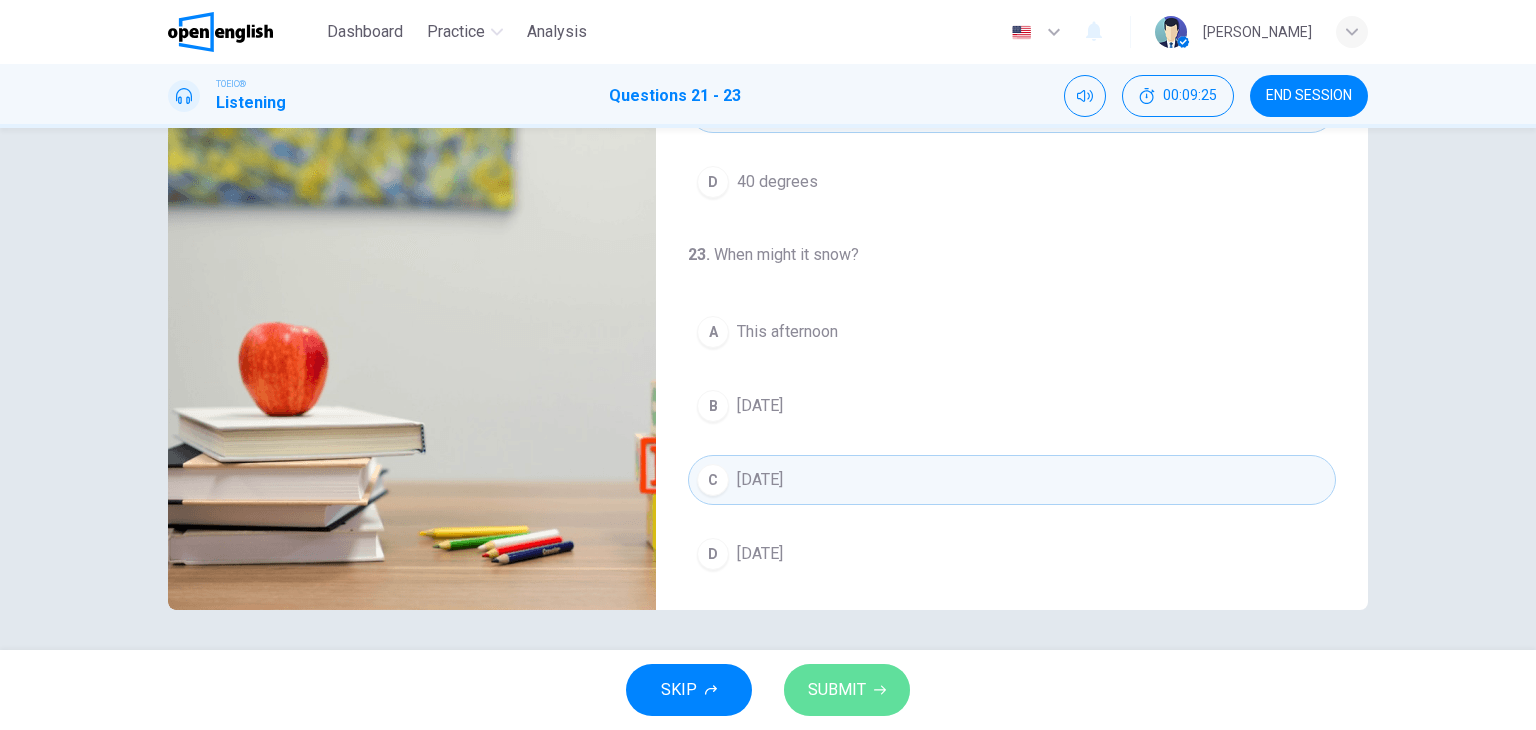 click on "SUBMIT" at bounding box center (837, 690) 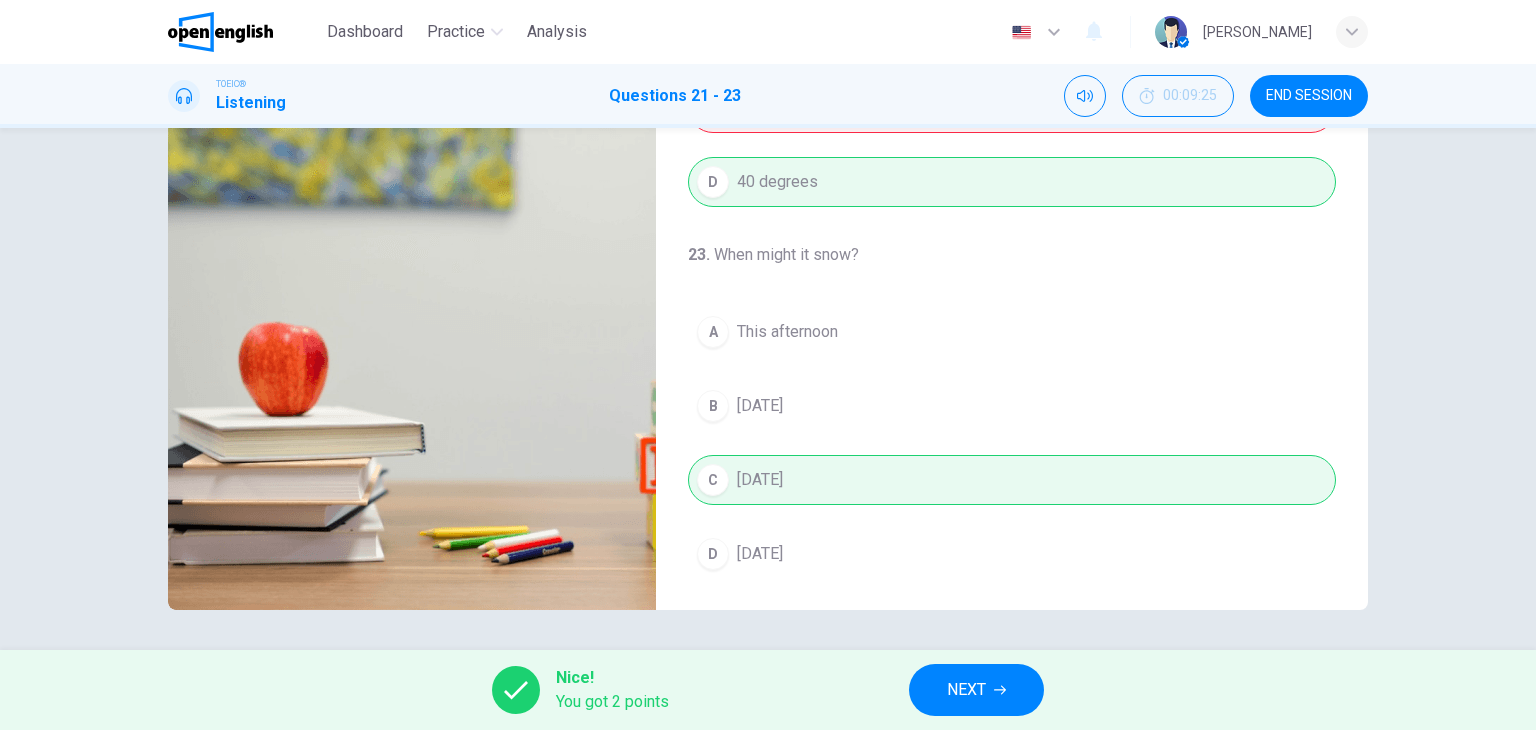 type on "**" 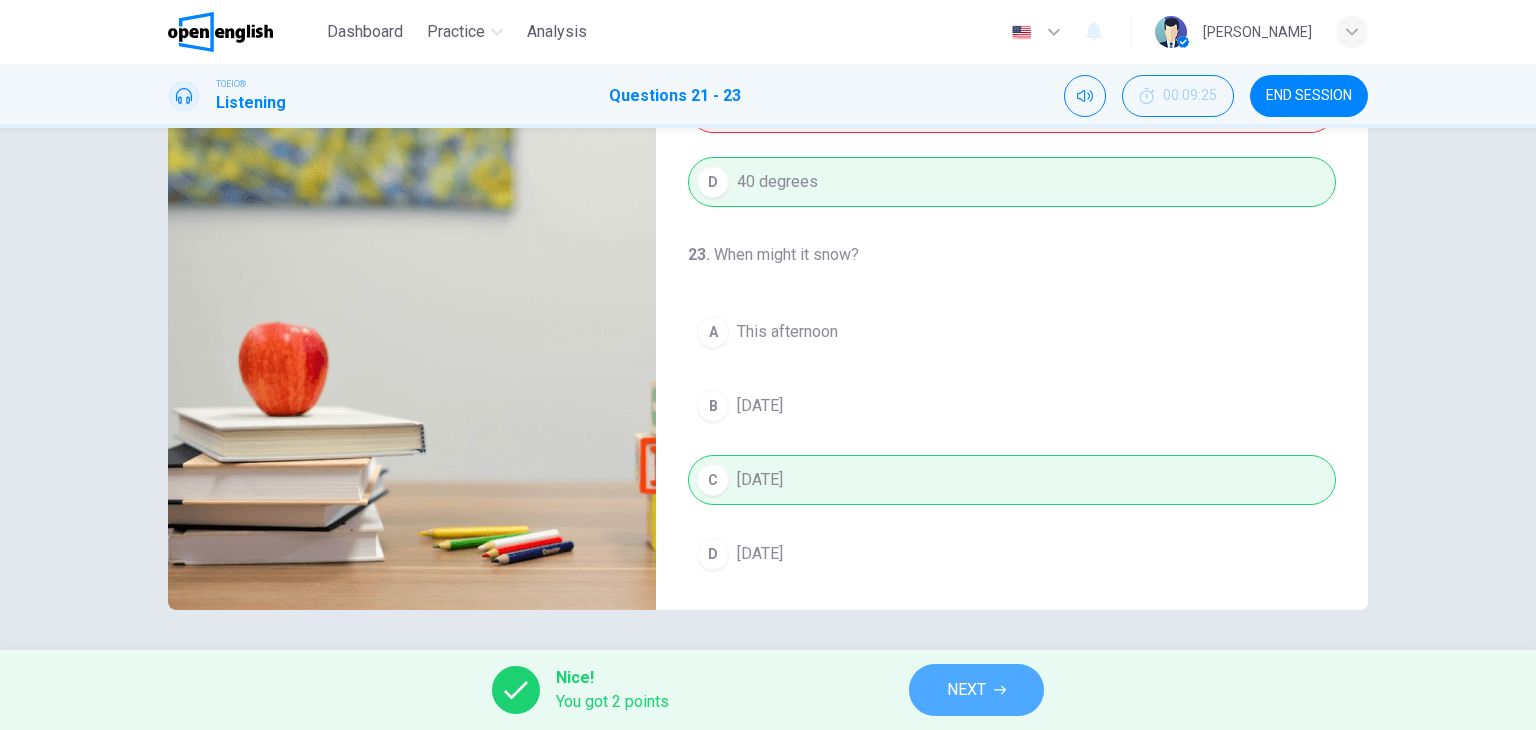 click on "NEXT" at bounding box center (966, 690) 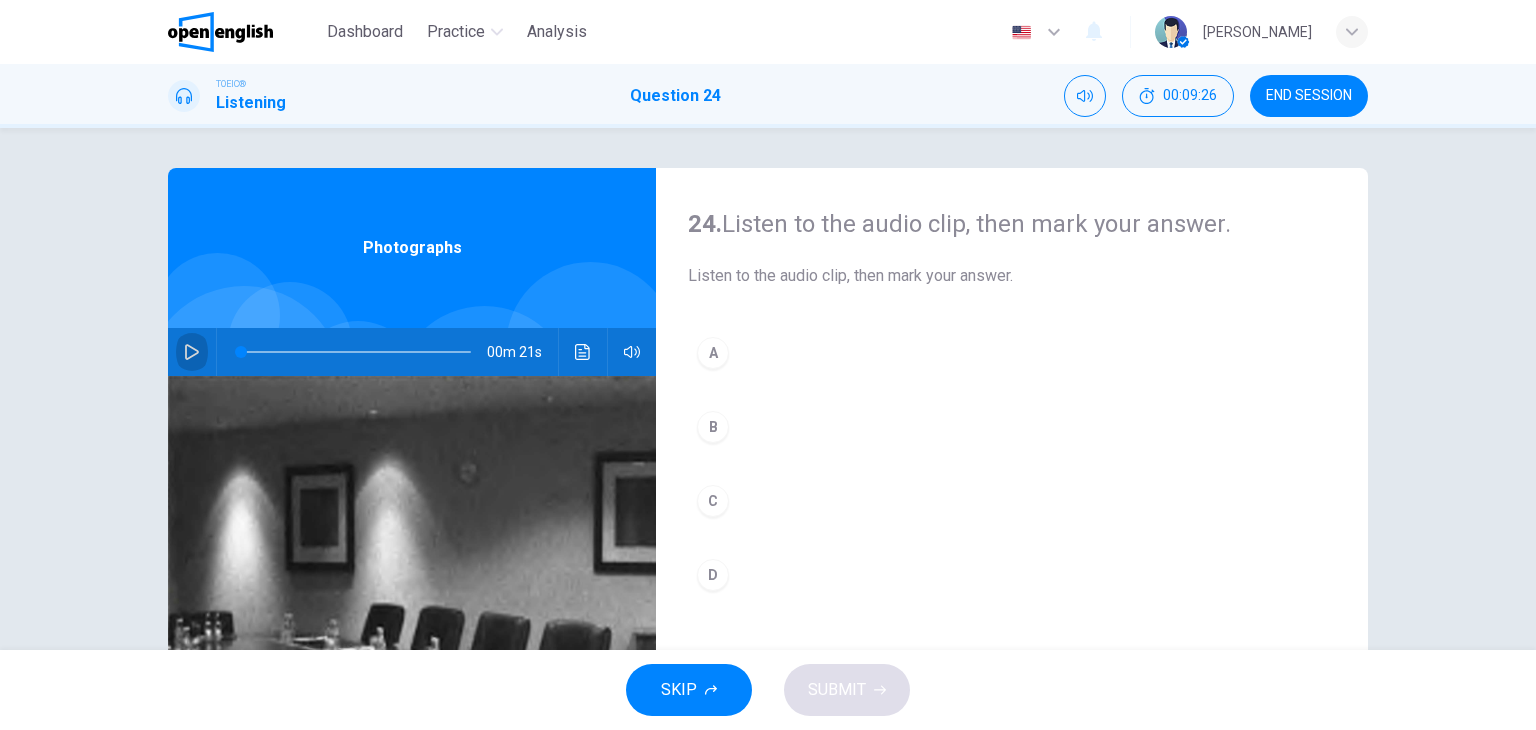 click 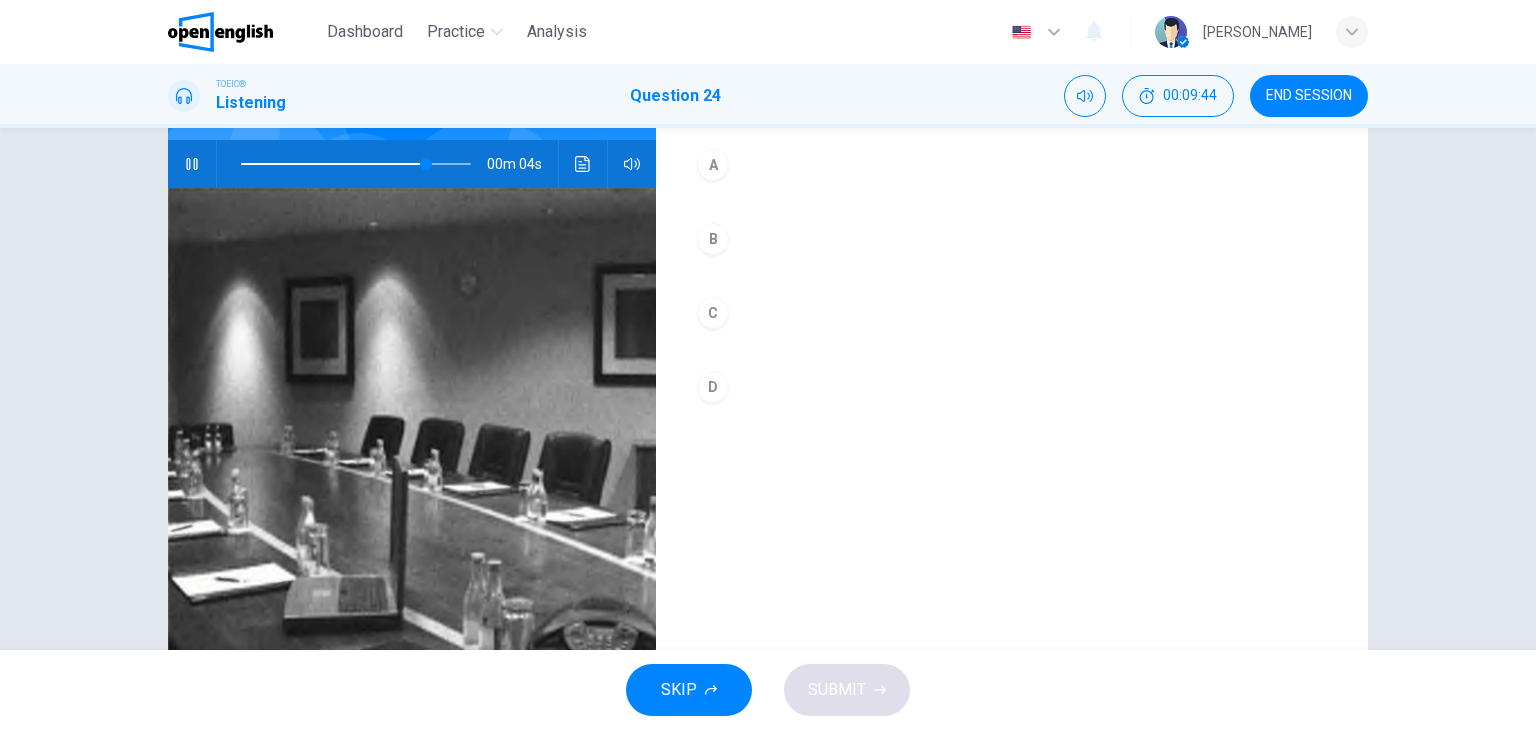 scroll, scrollTop: 153, scrollLeft: 0, axis: vertical 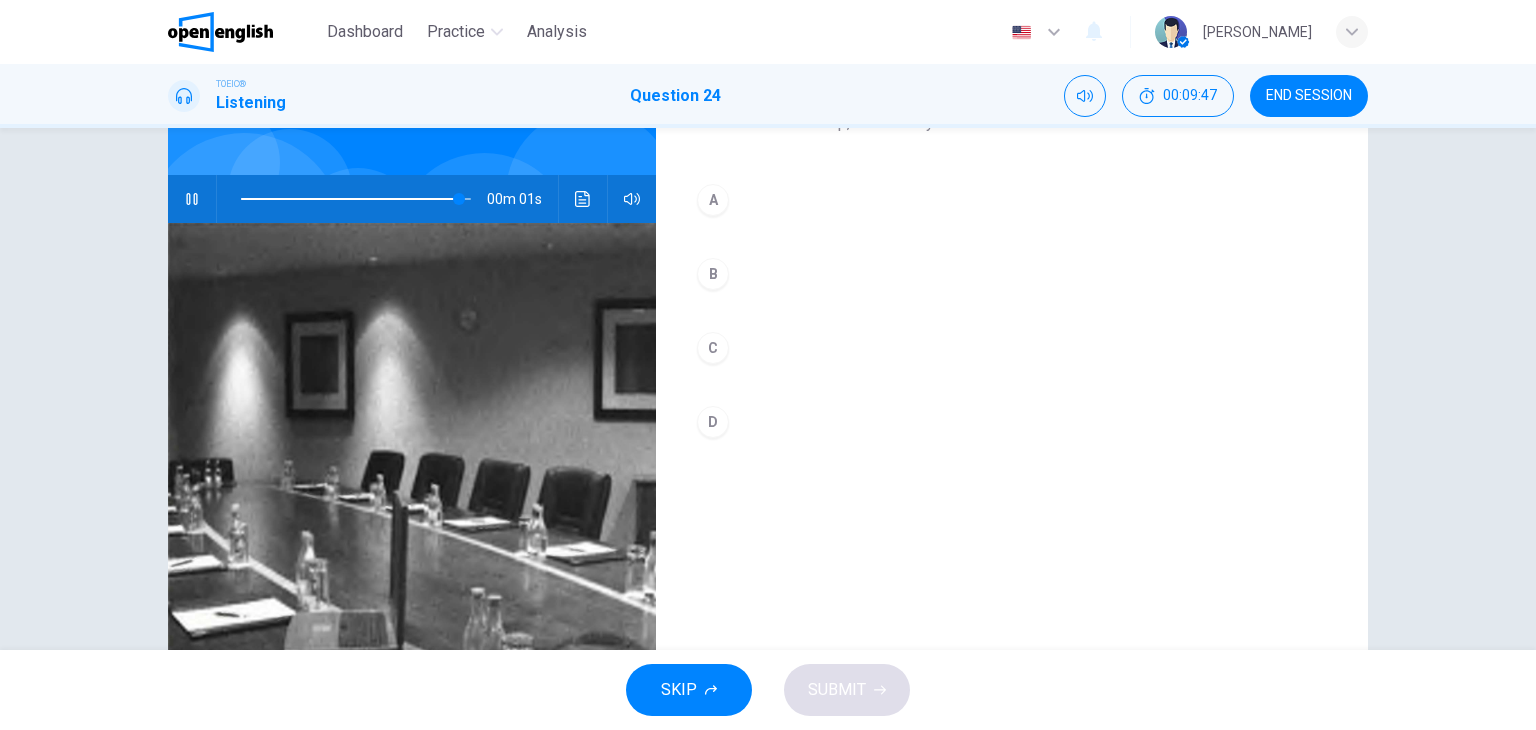 type on "*" 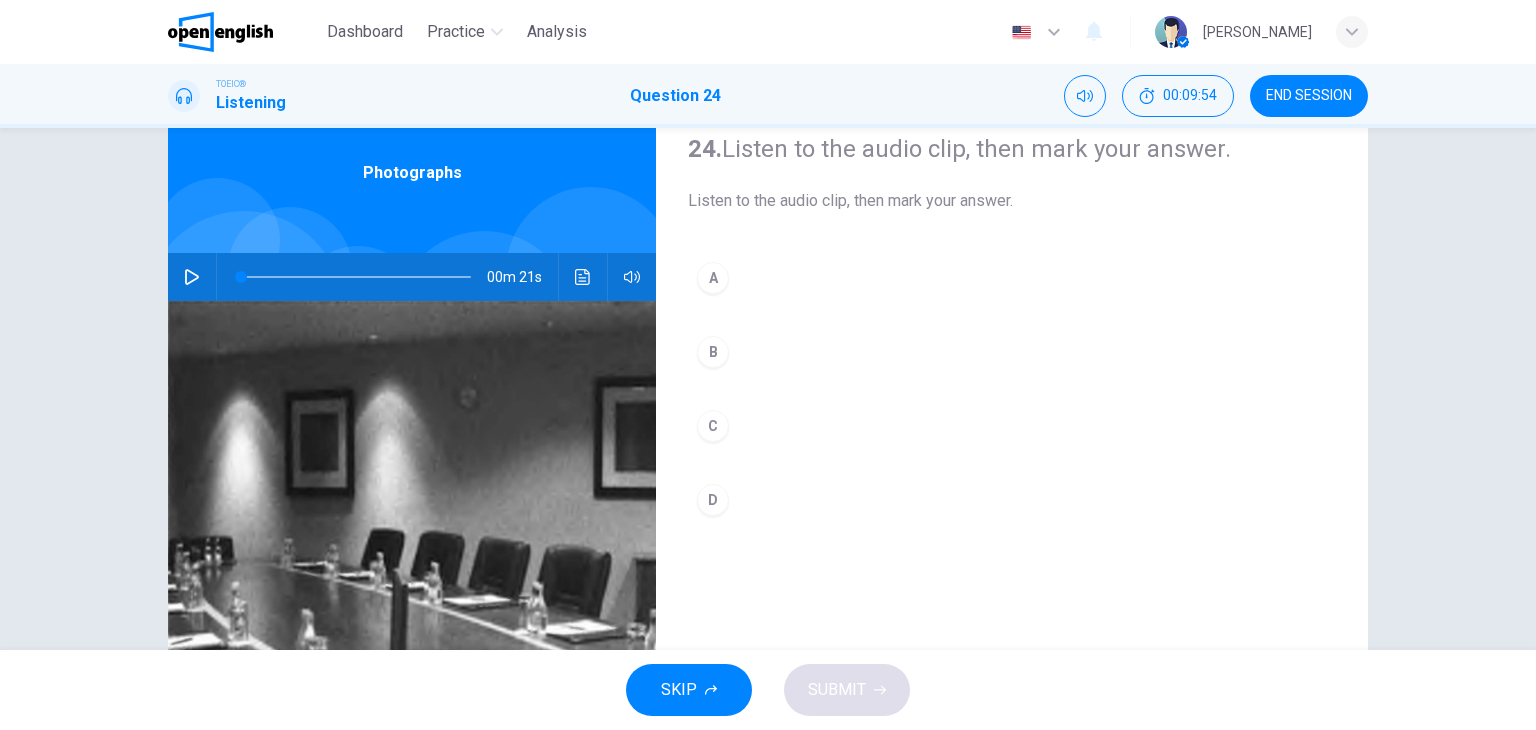 scroll, scrollTop: 0, scrollLeft: 0, axis: both 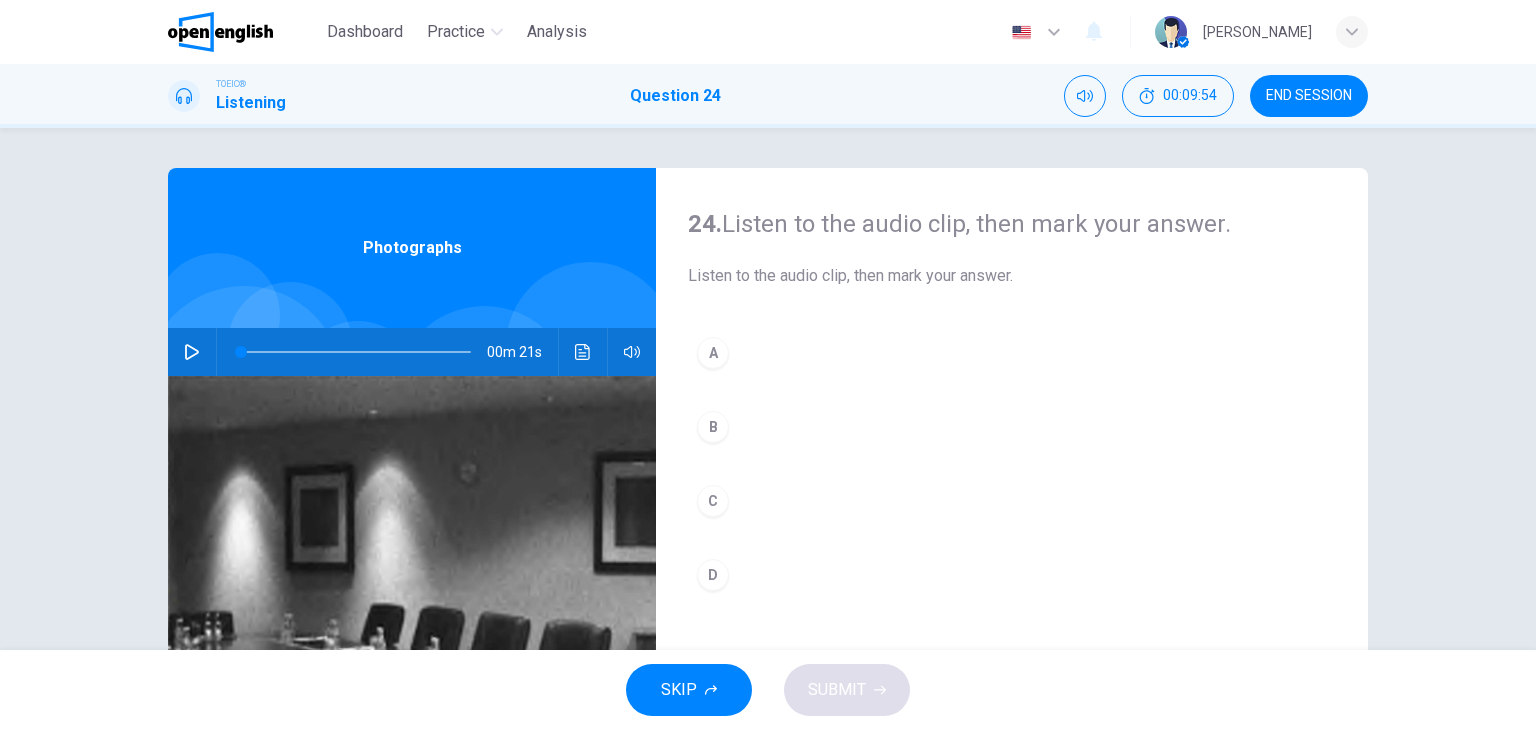 click on "A" at bounding box center [713, 353] 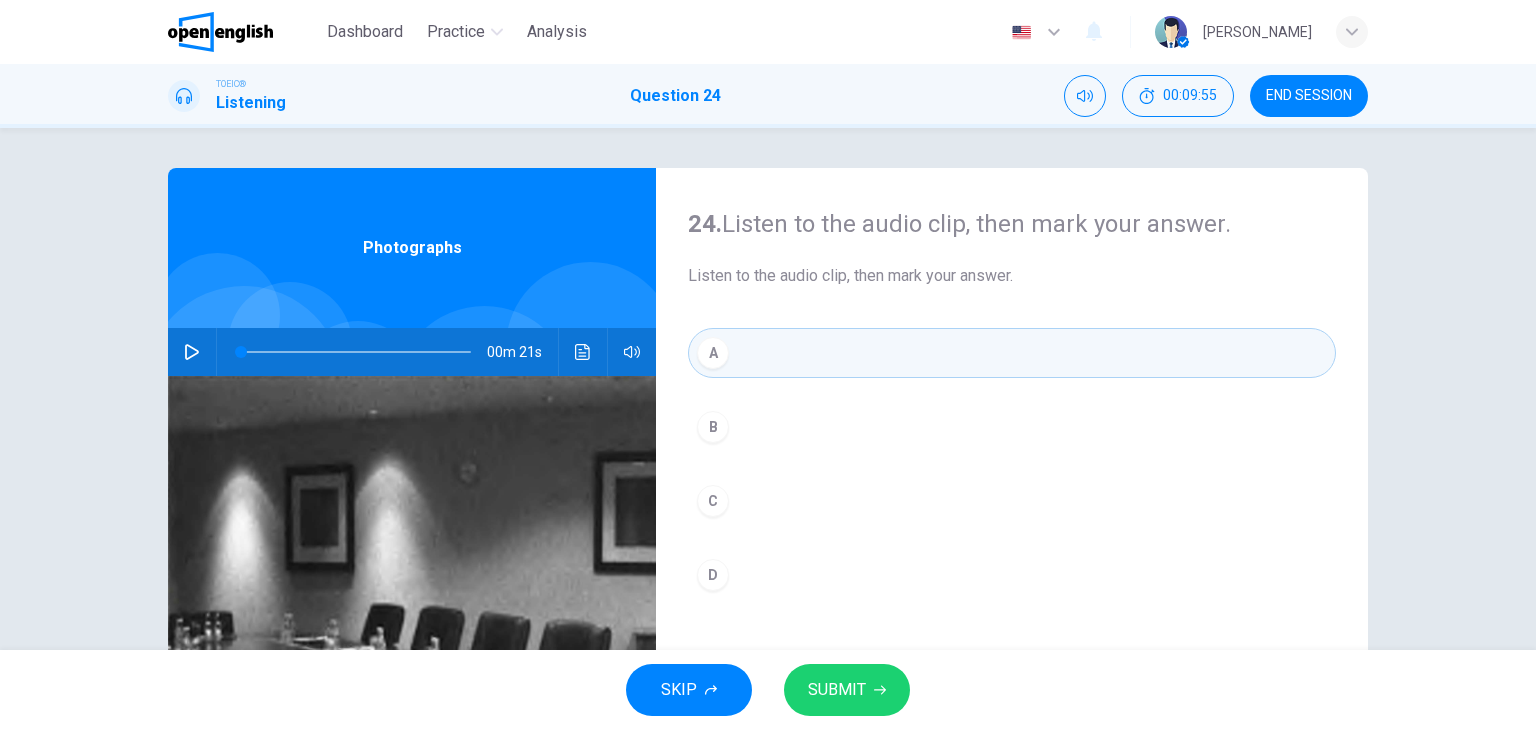 click on "SUBMIT" at bounding box center (837, 690) 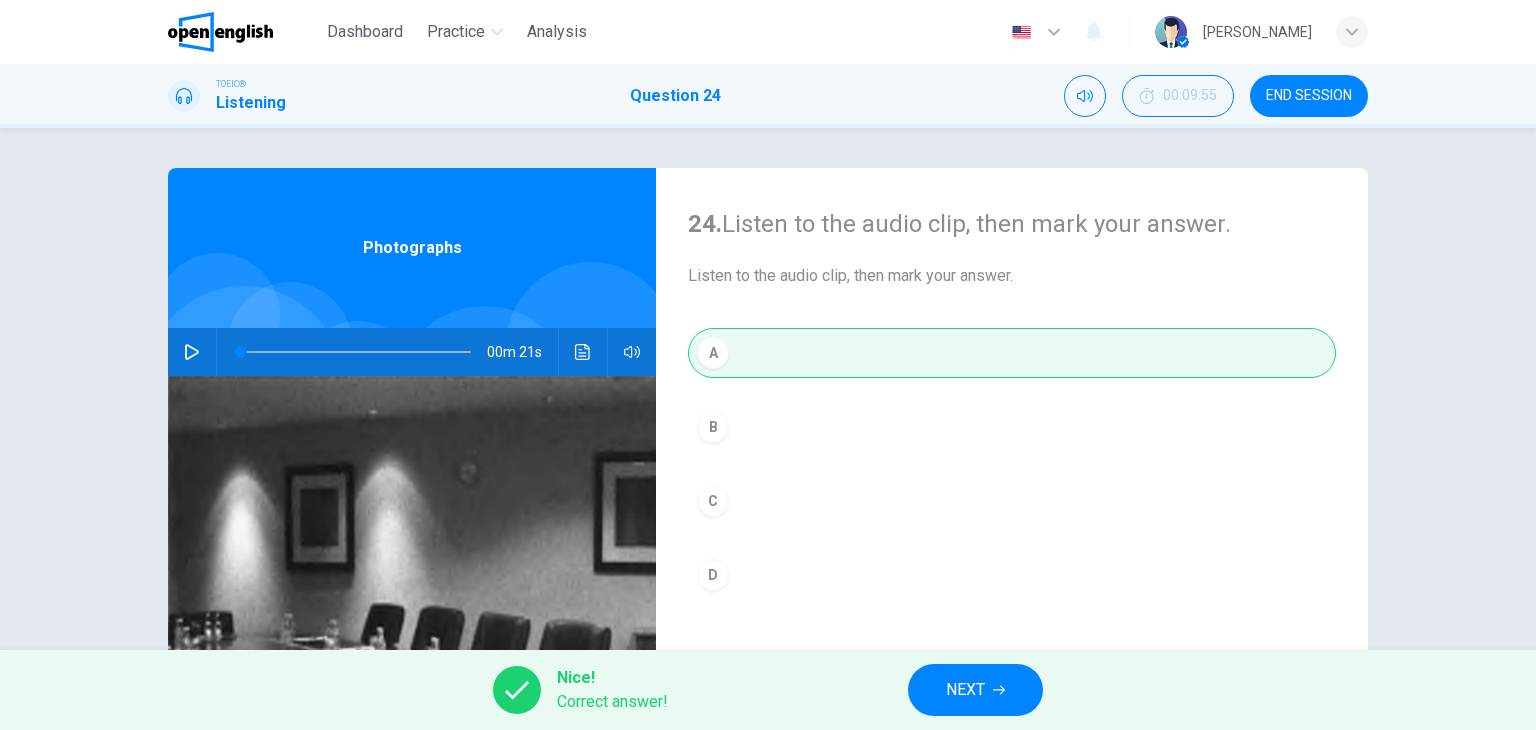 click on "NEXT" at bounding box center [965, 690] 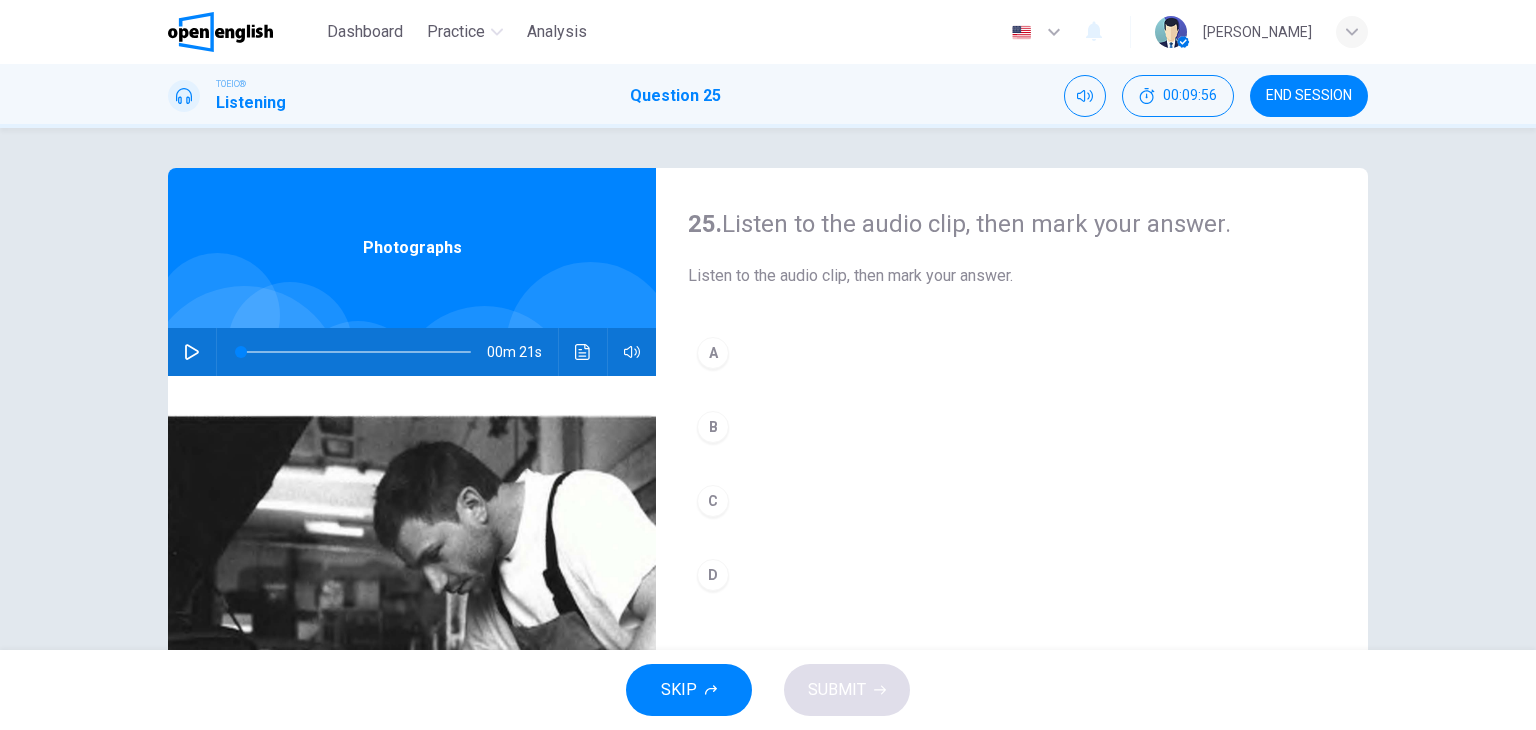 click 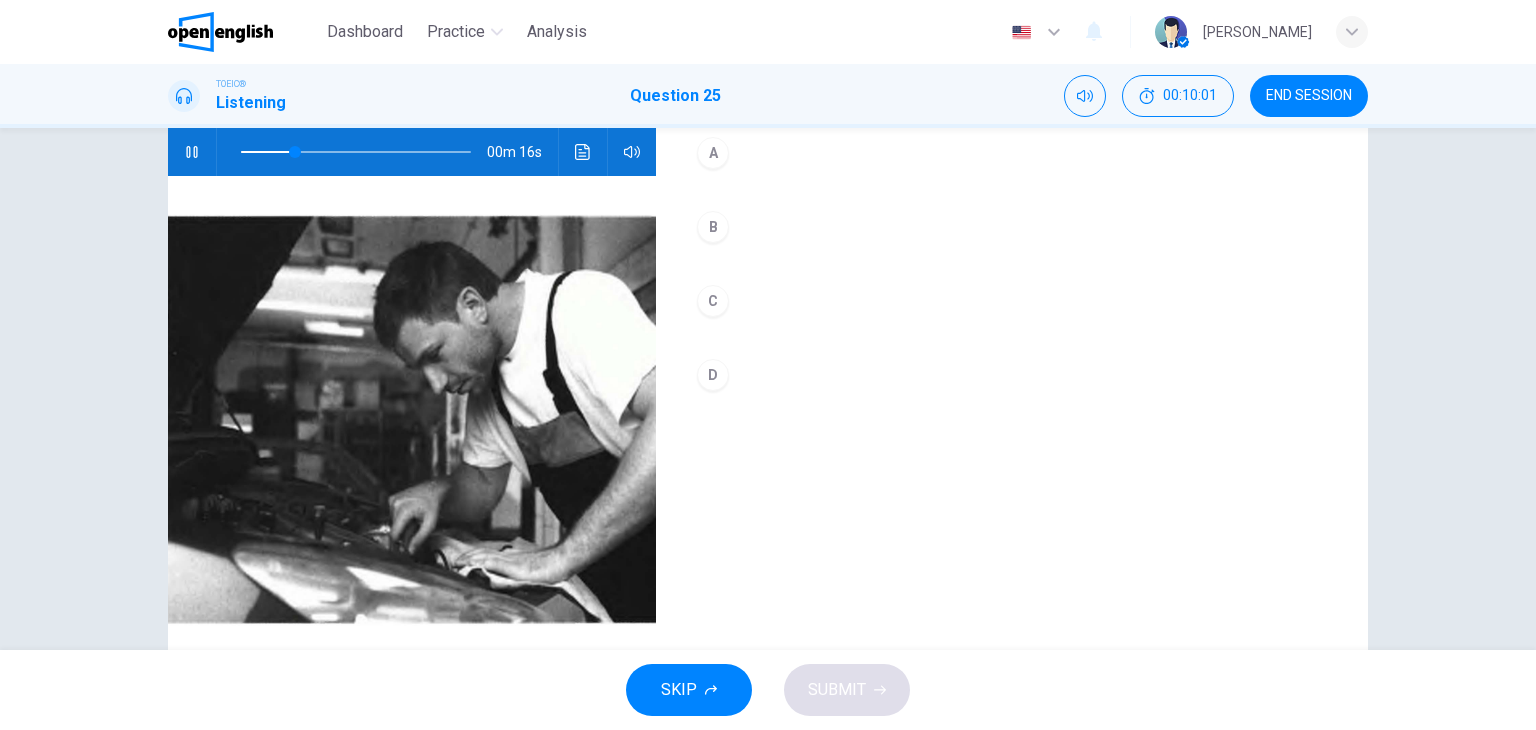 scroll, scrollTop: 100, scrollLeft: 0, axis: vertical 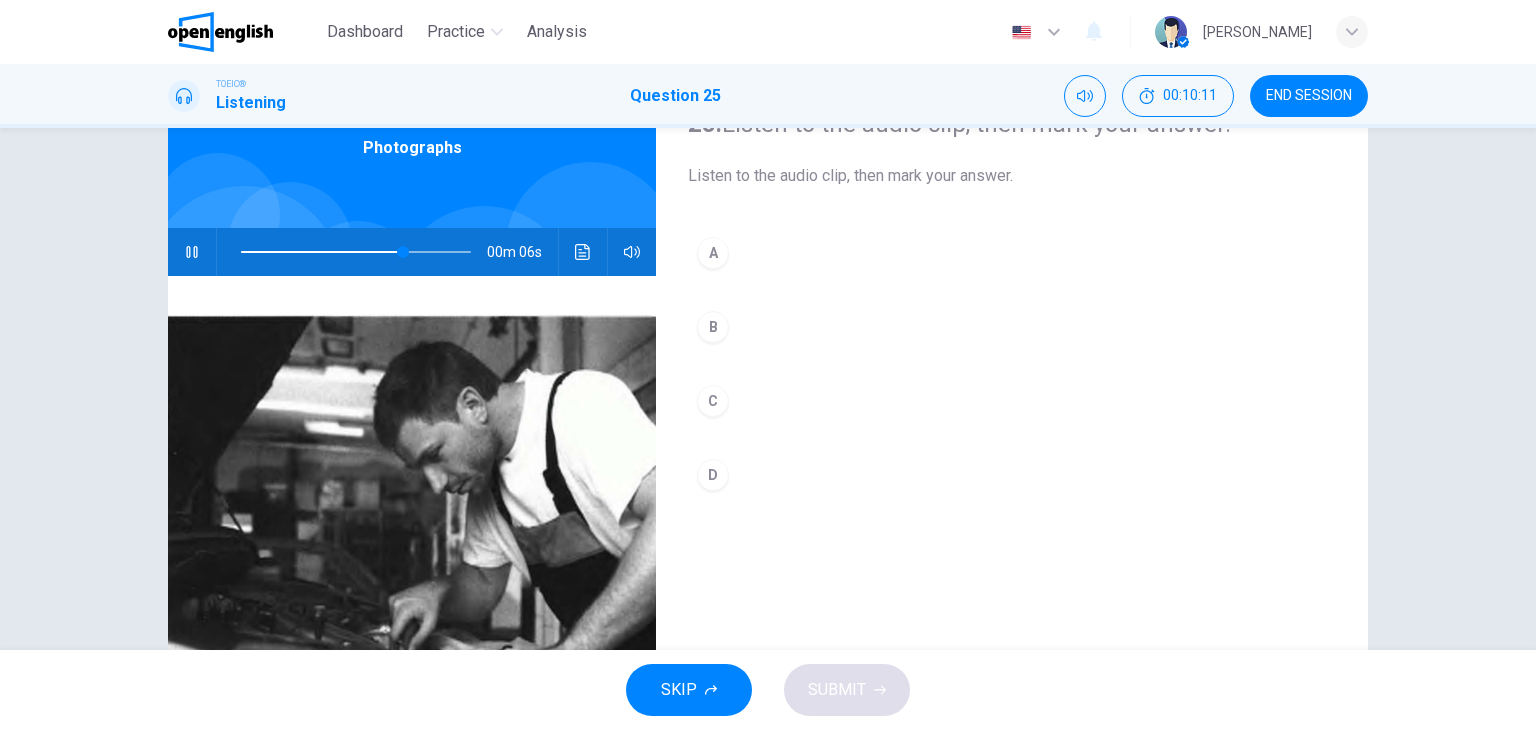 click on "A" at bounding box center (713, 253) 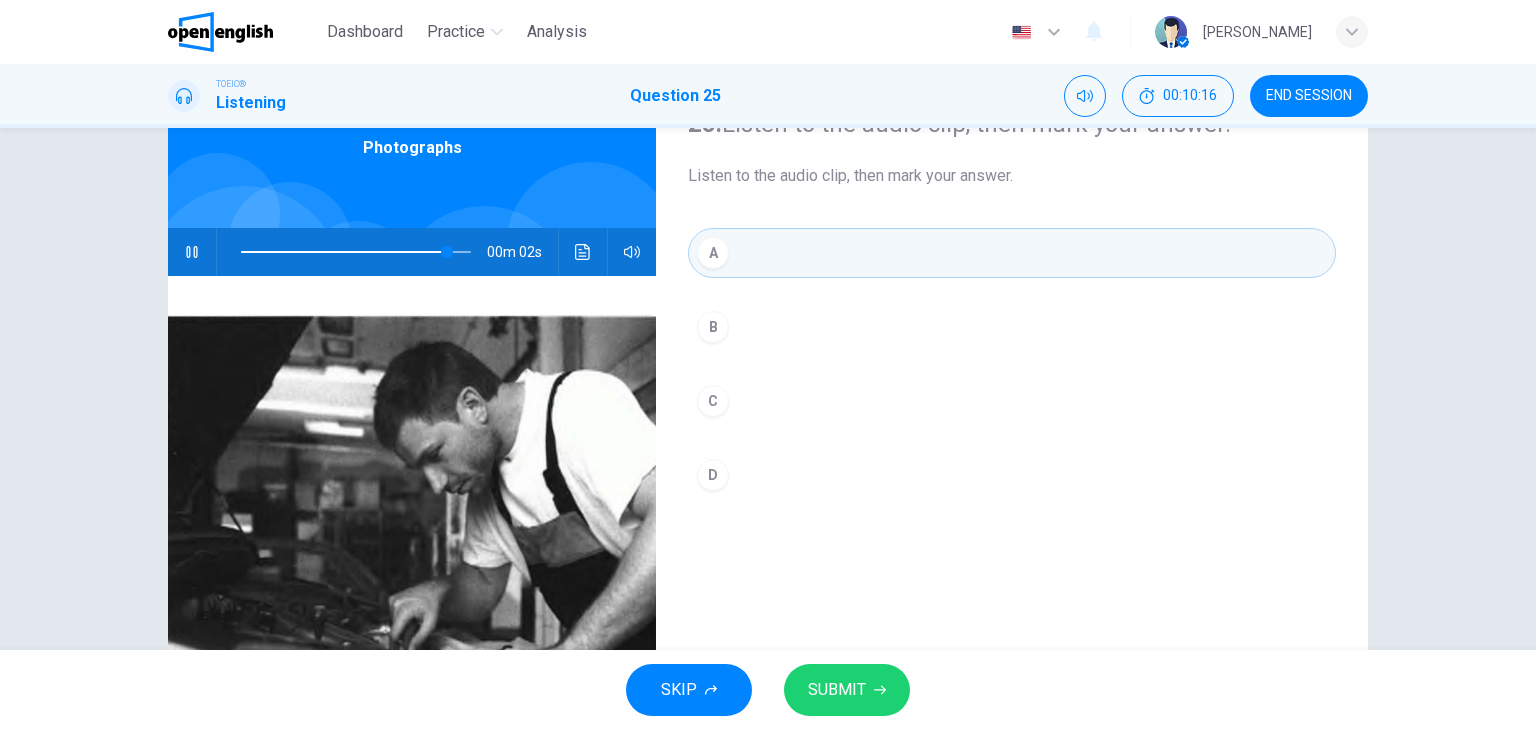 click on "SUBMIT" at bounding box center [837, 690] 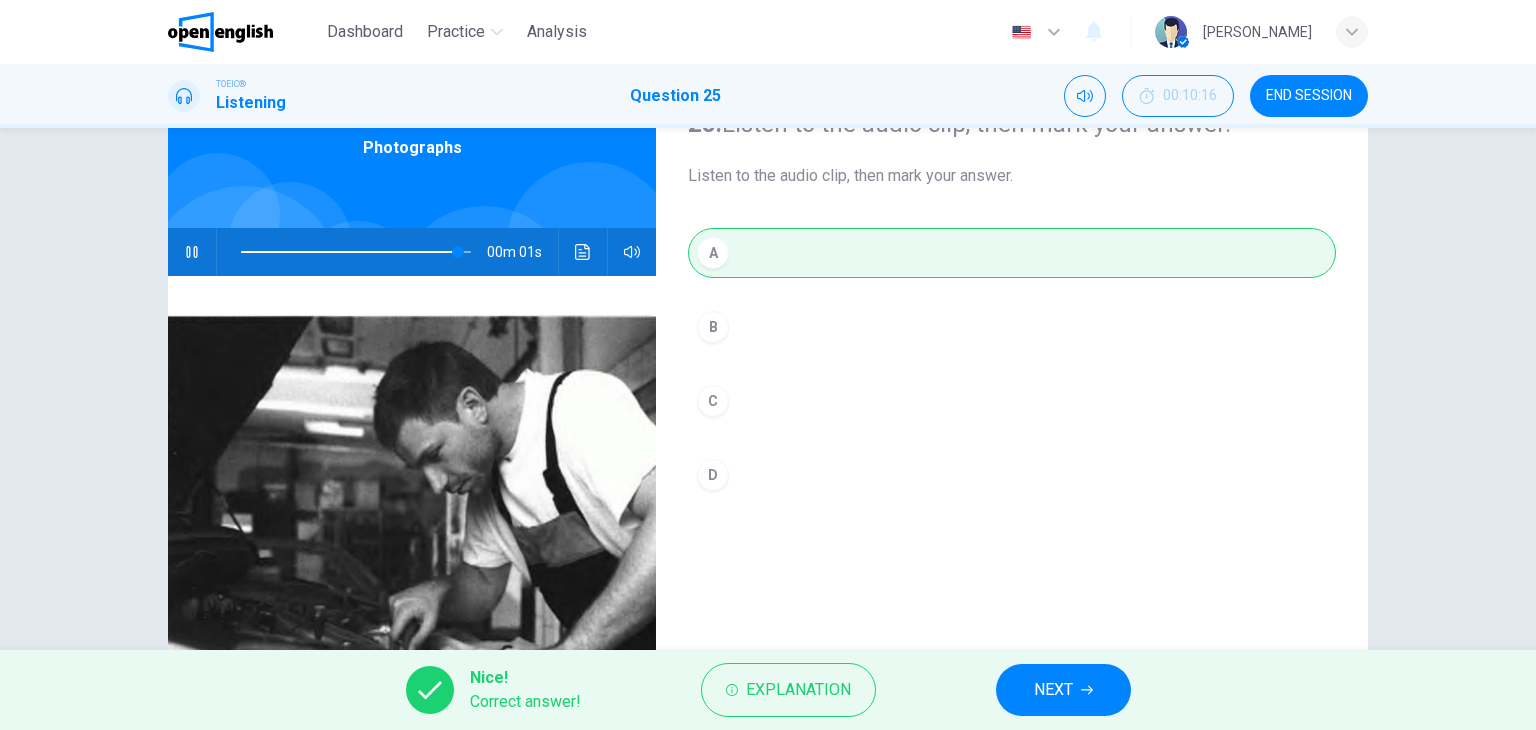 type on "**" 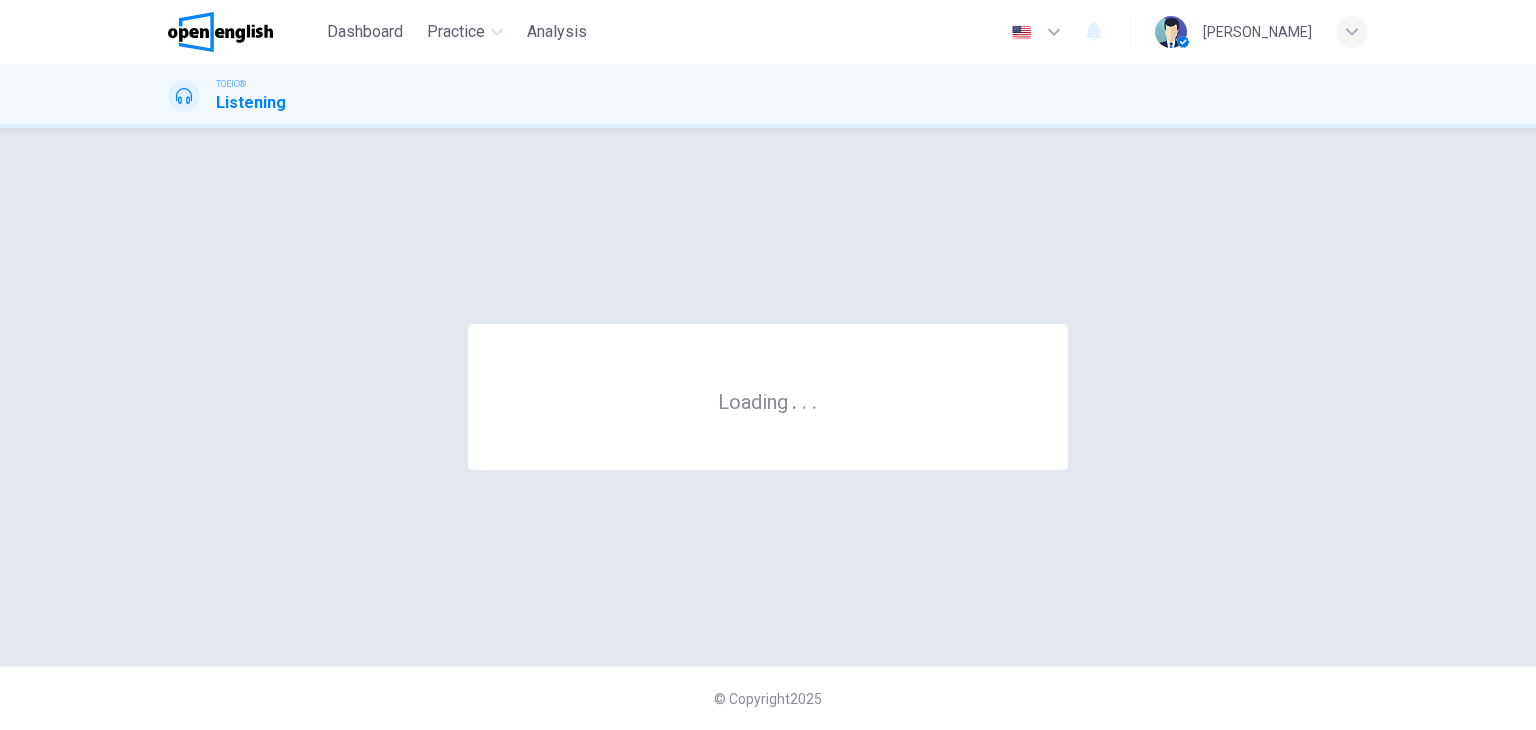 scroll, scrollTop: 0, scrollLeft: 0, axis: both 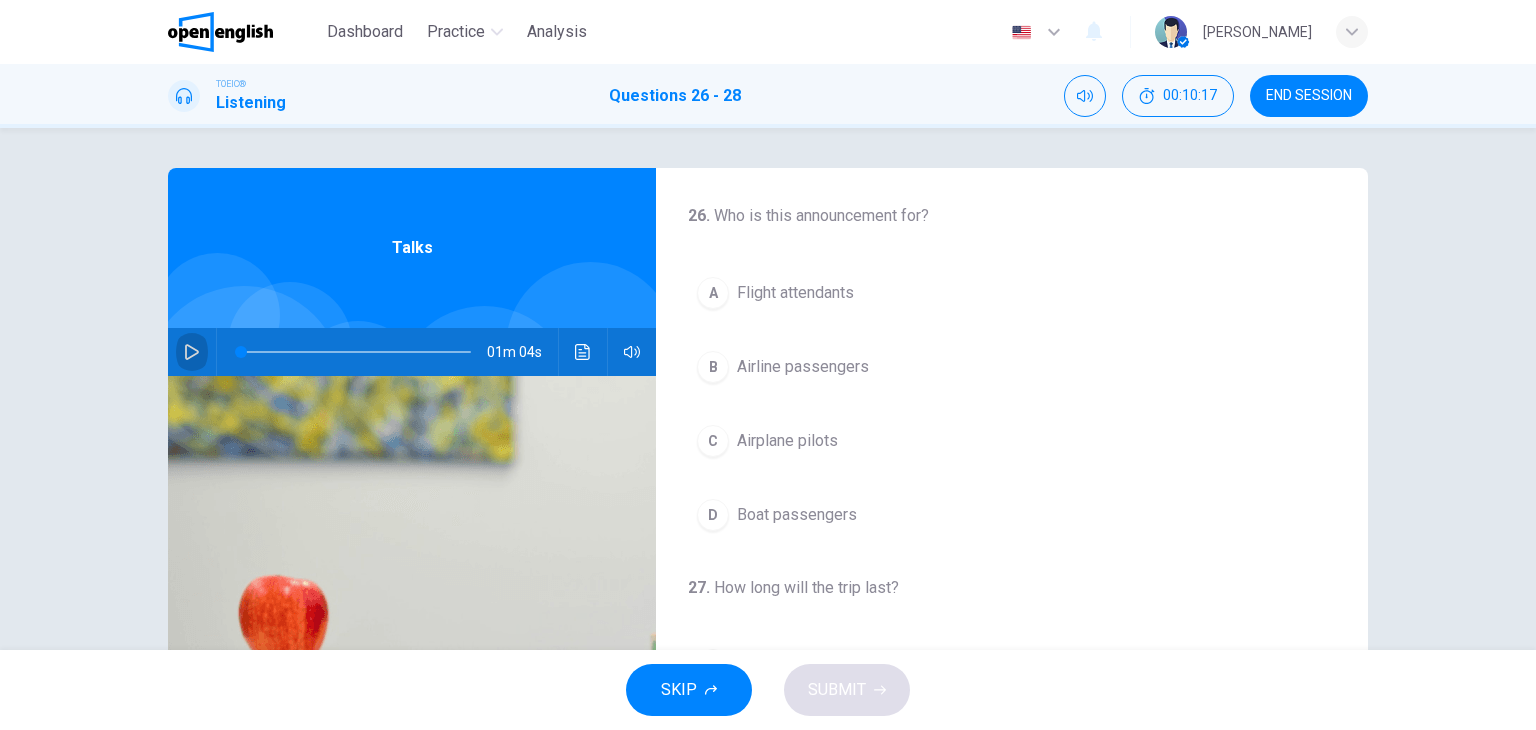 click 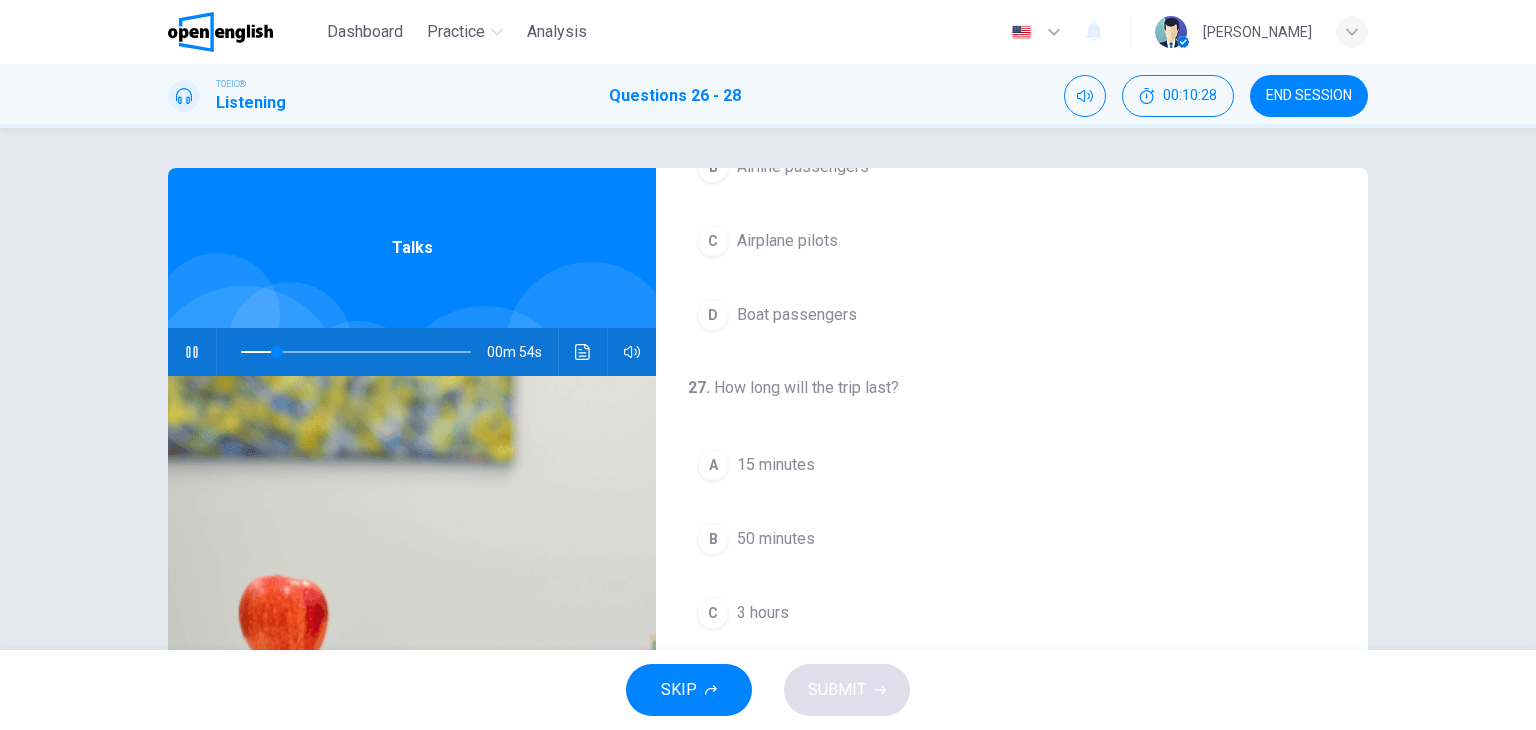 scroll, scrollTop: 300, scrollLeft: 0, axis: vertical 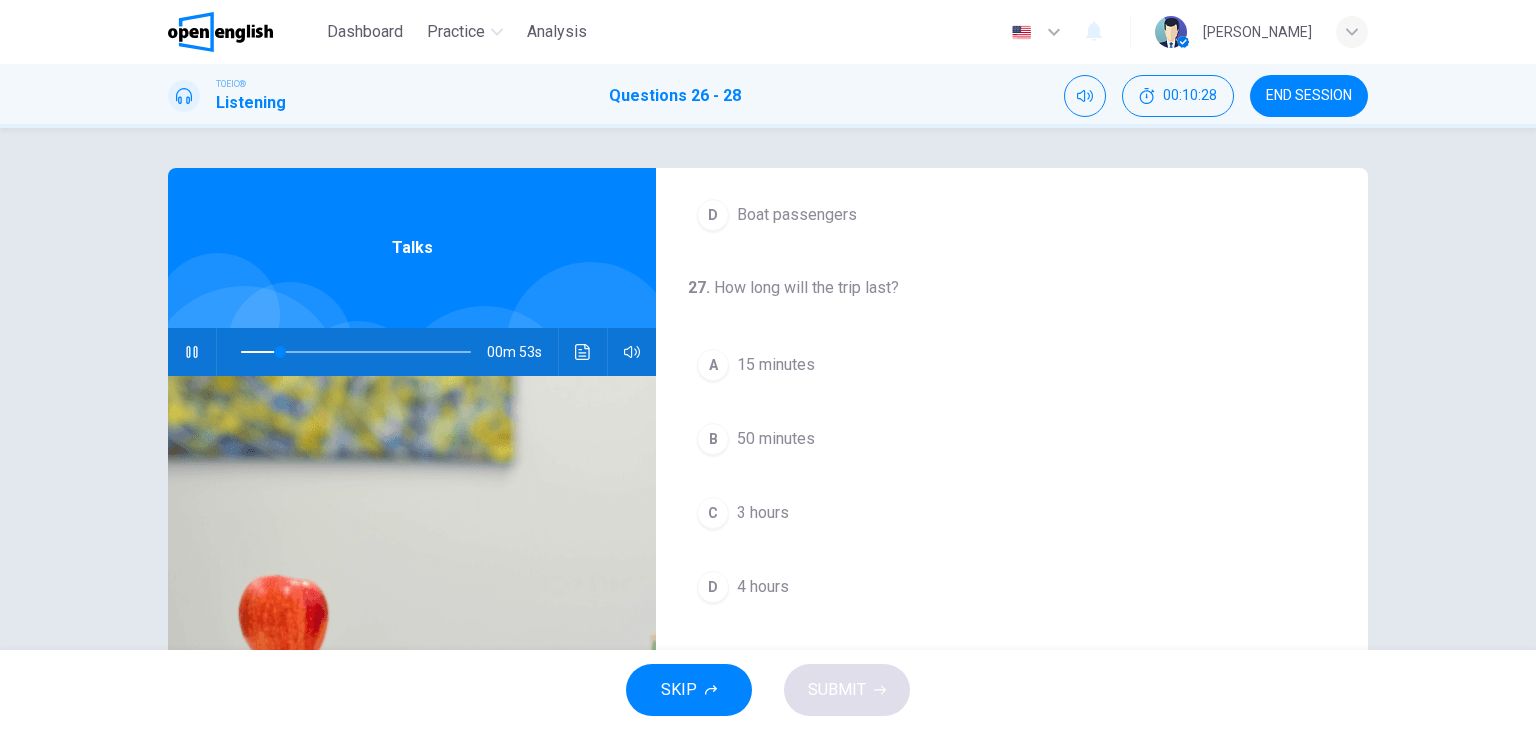 click on "3 hours" at bounding box center [763, 513] 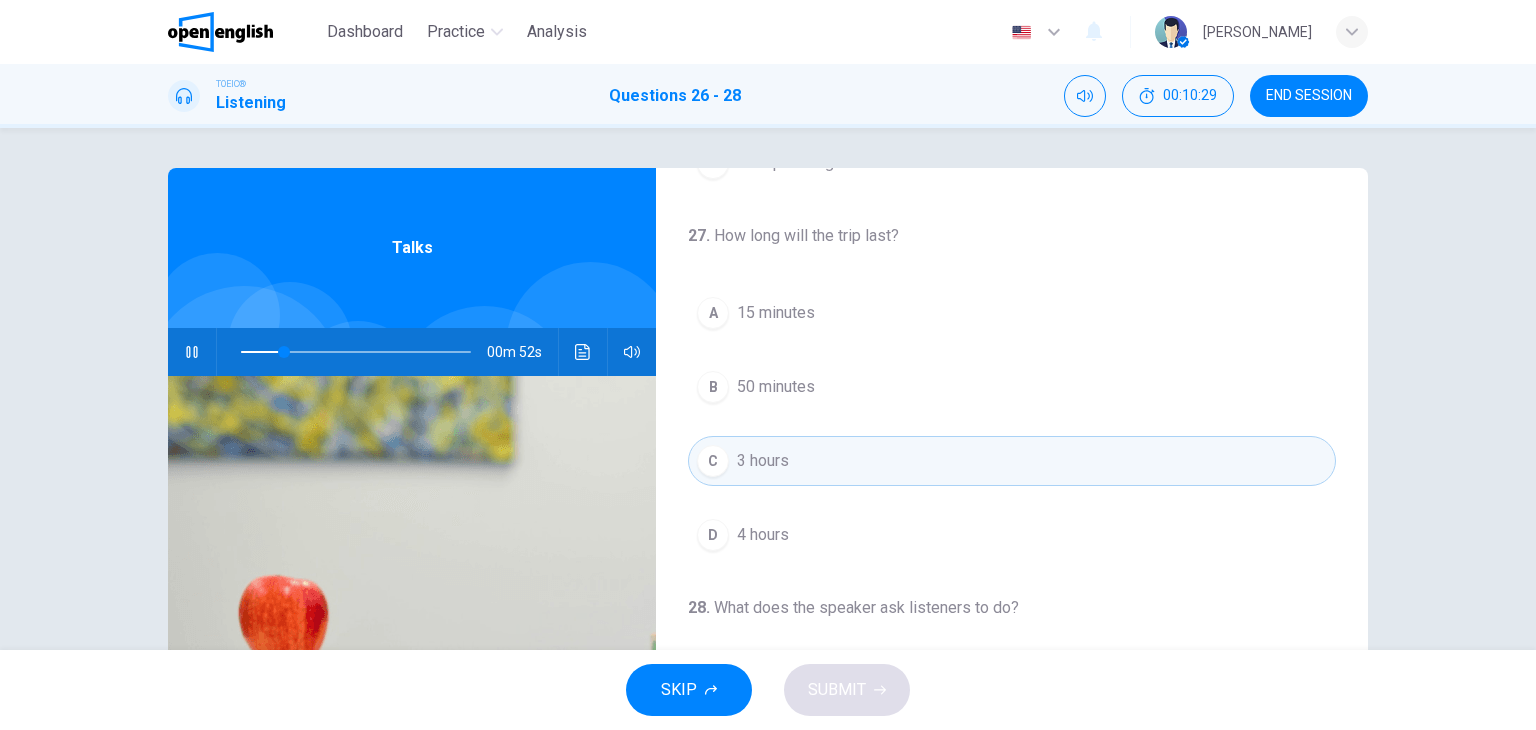 scroll, scrollTop: 452, scrollLeft: 0, axis: vertical 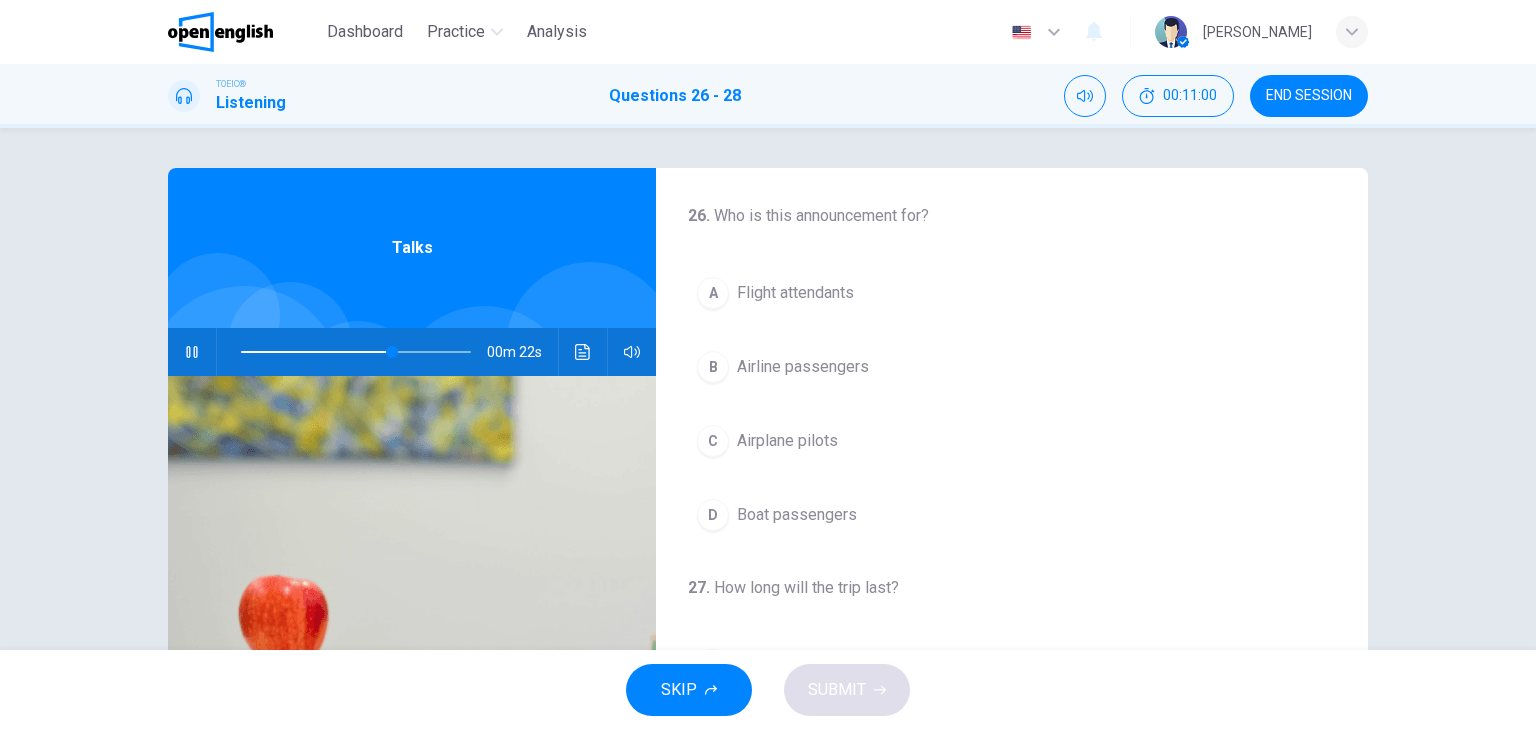 click at bounding box center [316, 352] 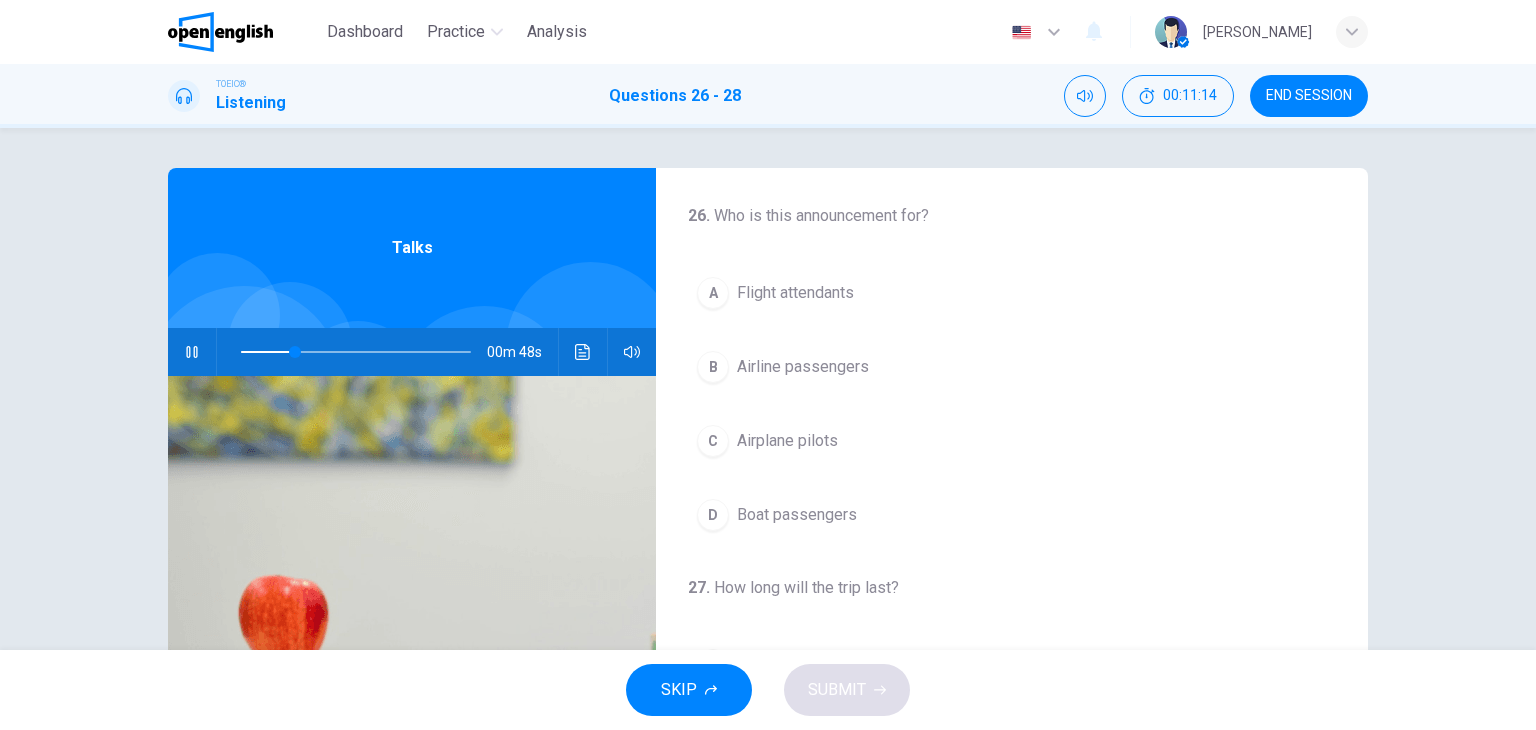 click on "Airline passengers" at bounding box center [803, 367] 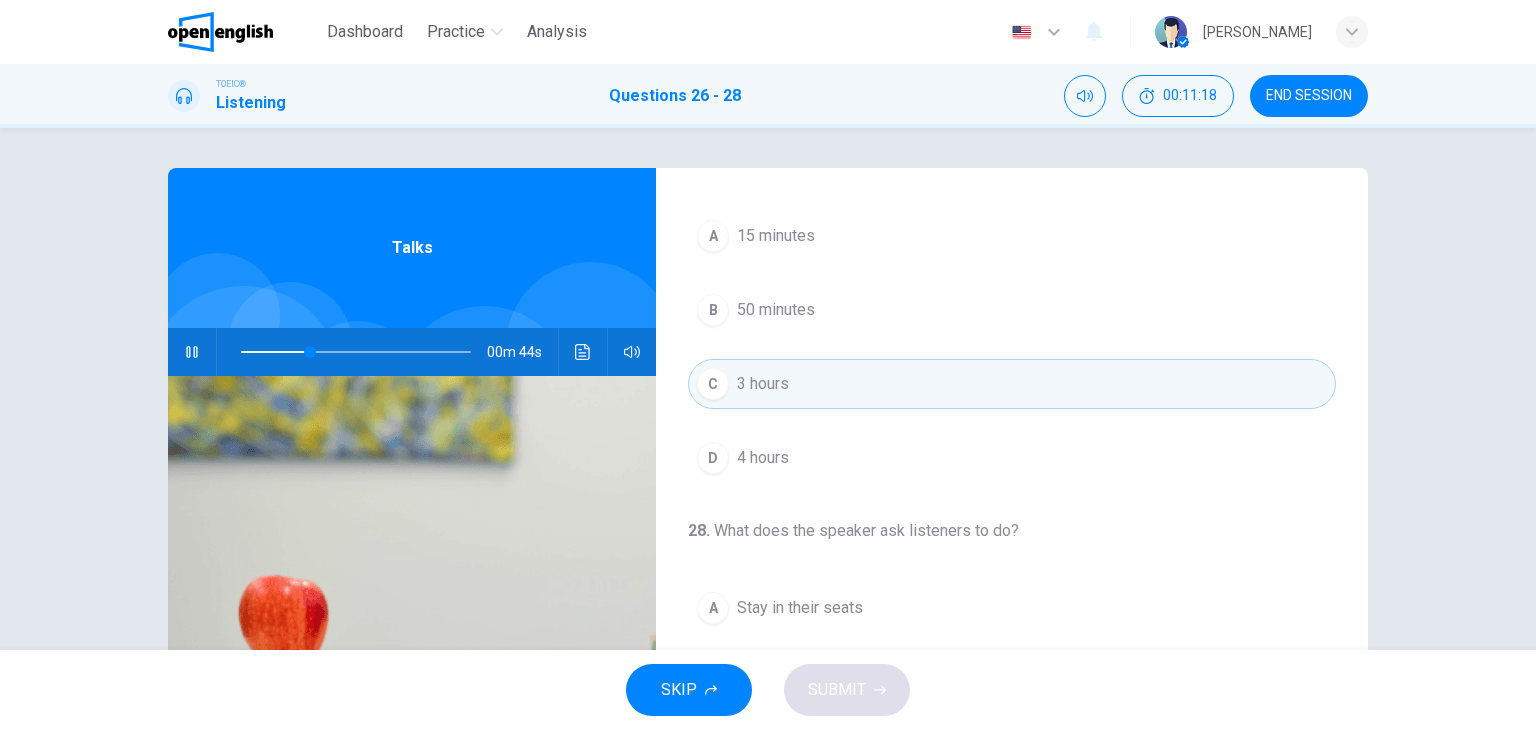 scroll, scrollTop: 452, scrollLeft: 0, axis: vertical 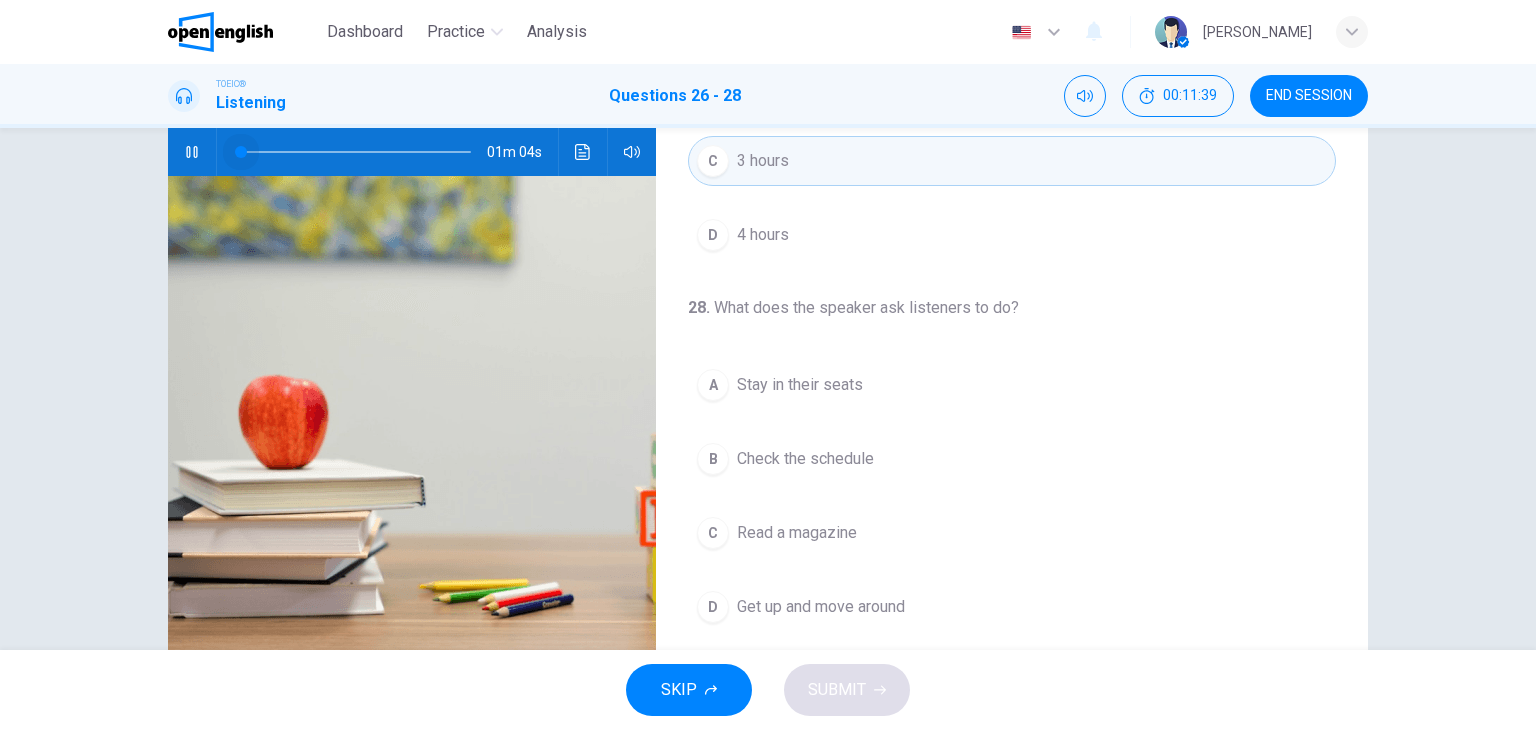 click at bounding box center [356, 152] 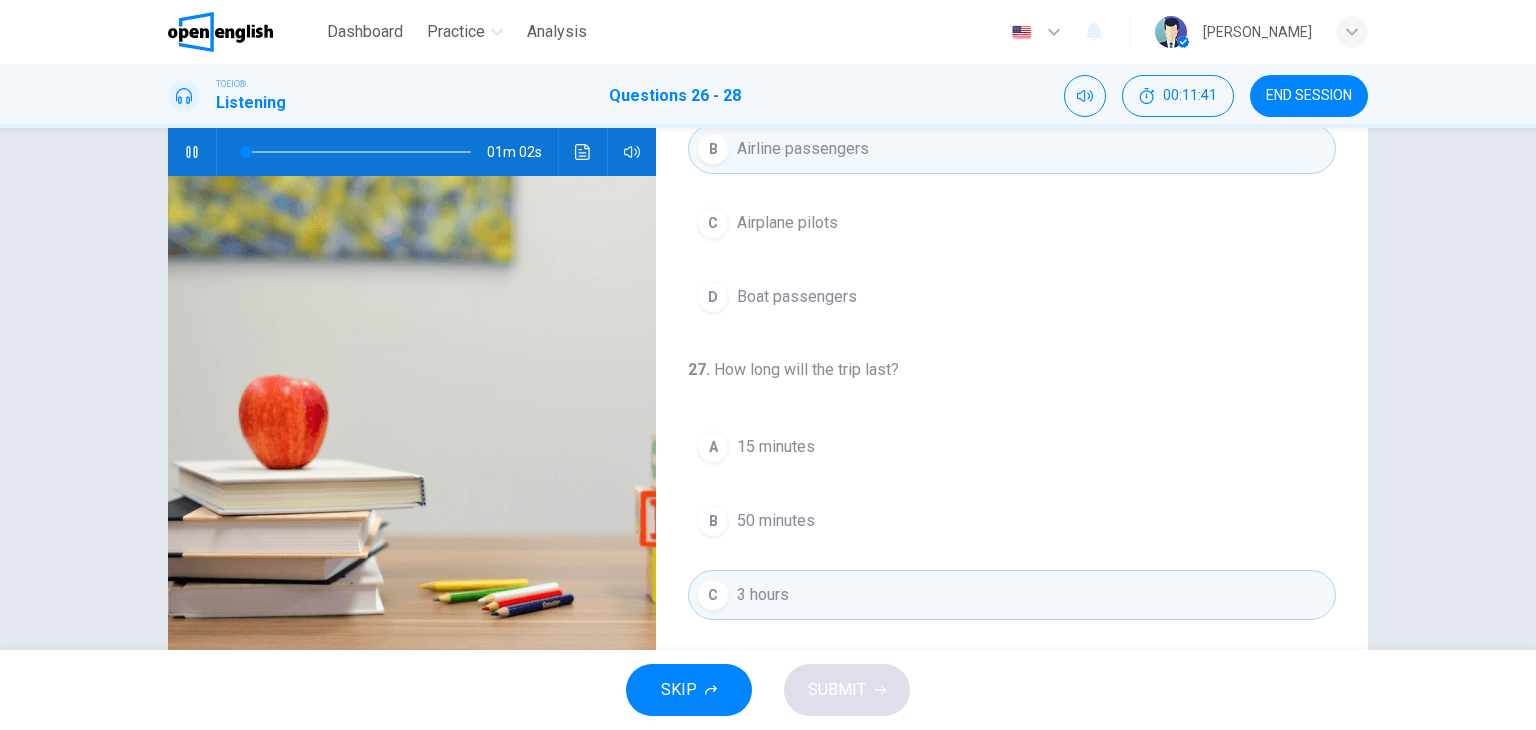 scroll, scrollTop: 0, scrollLeft: 0, axis: both 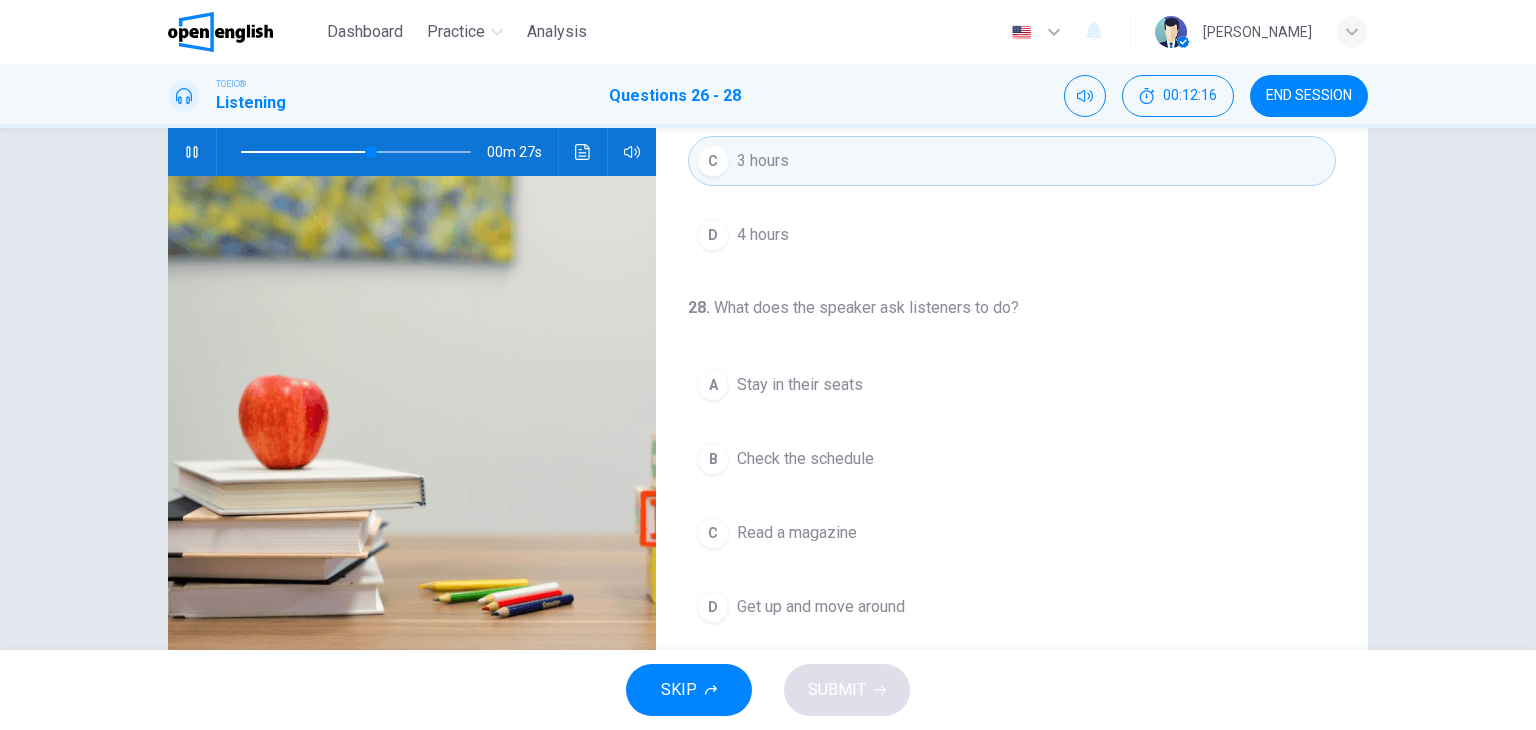 click on "Stay in their seats" at bounding box center [800, 385] 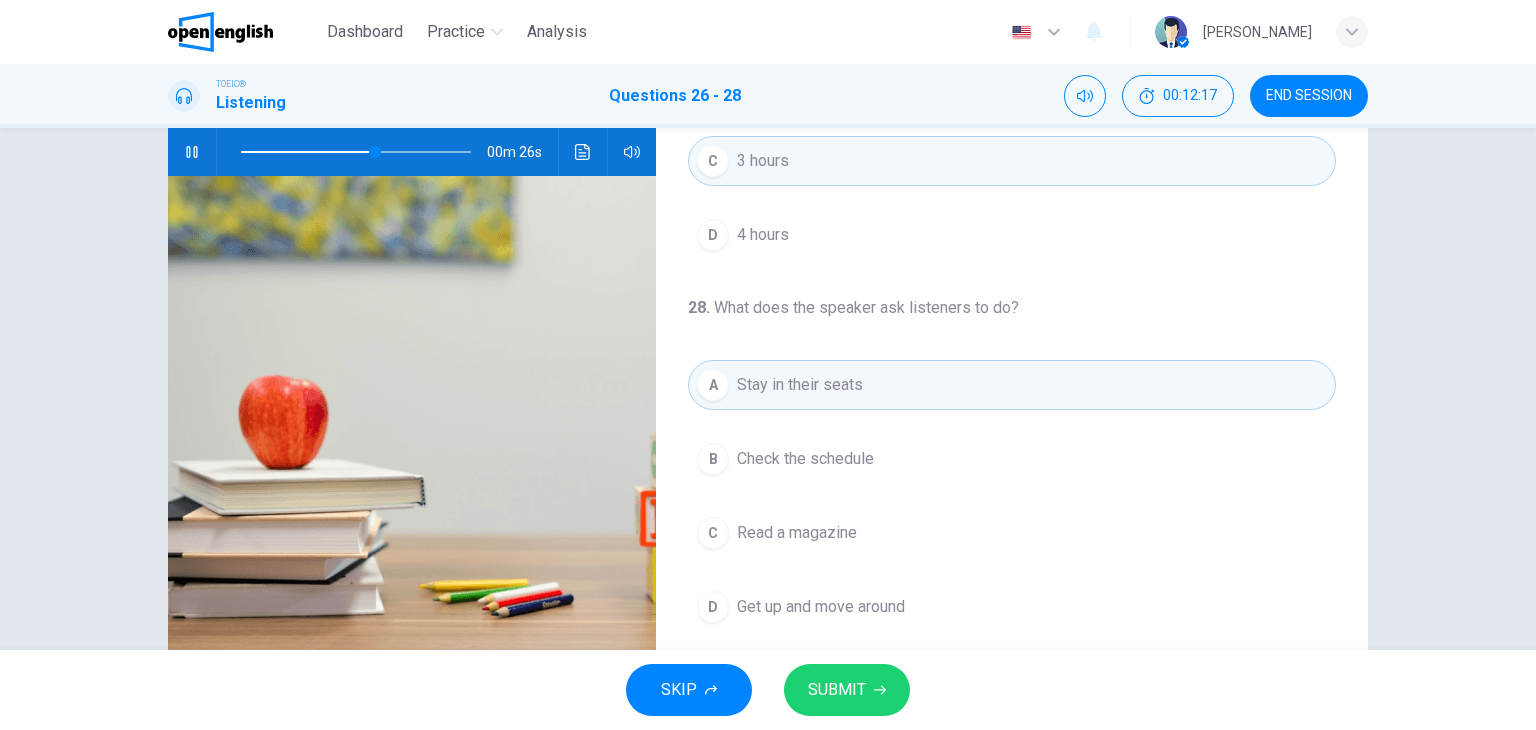 click on "SUBMIT" at bounding box center [837, 690] 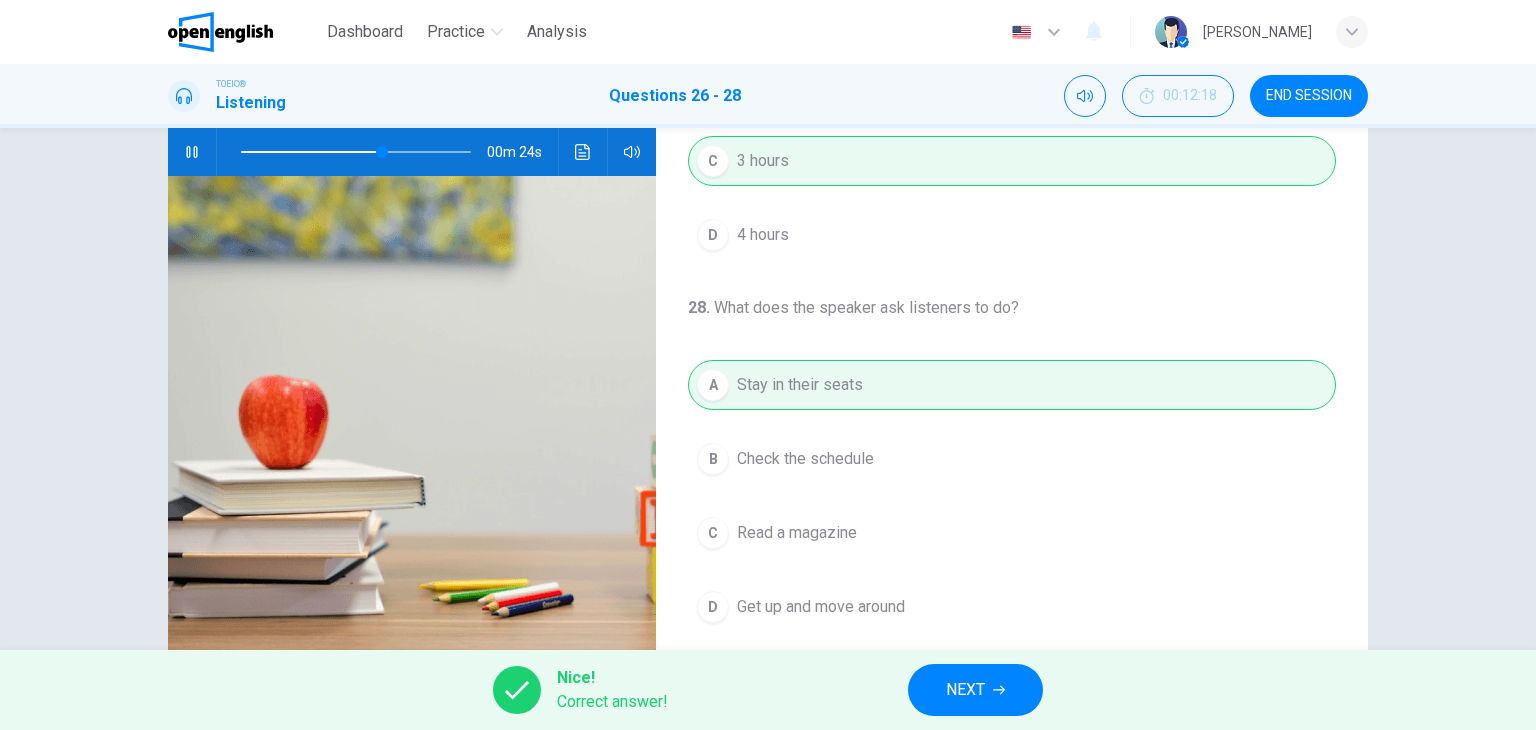 type on "**" 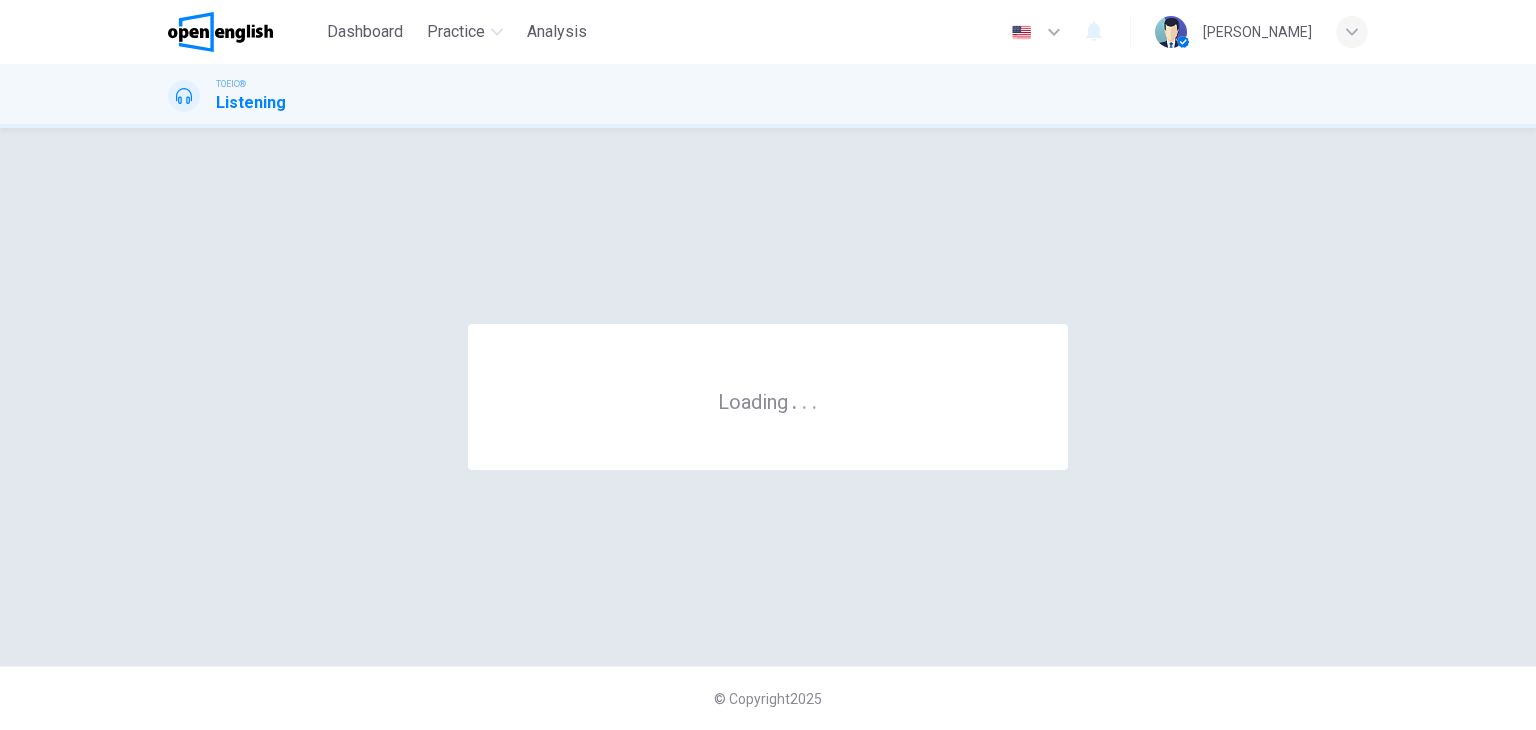 scroll, scrollTop: 0, scrollLeft: 0, axis: both 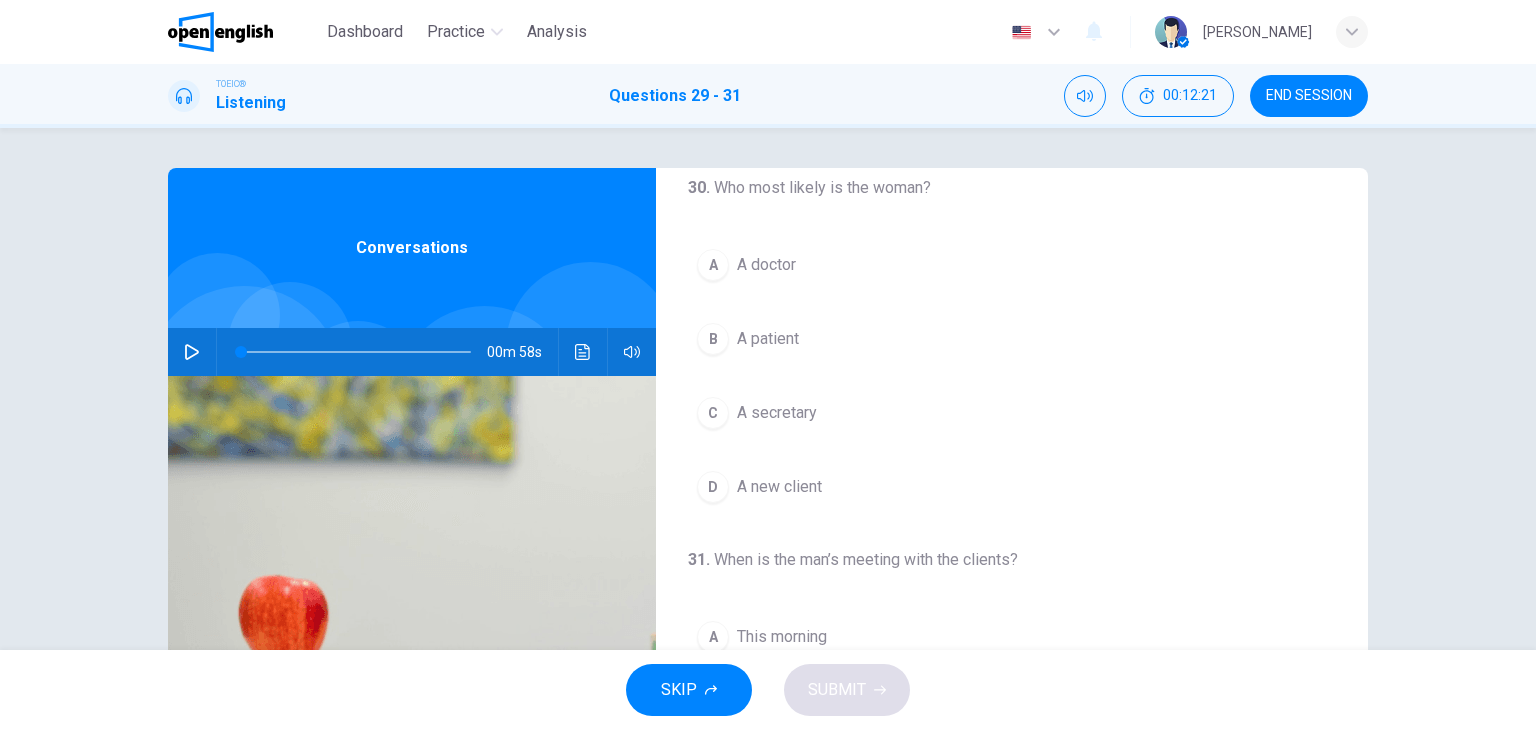 click on "END SESSION" at bounding box center [1309, 96] 